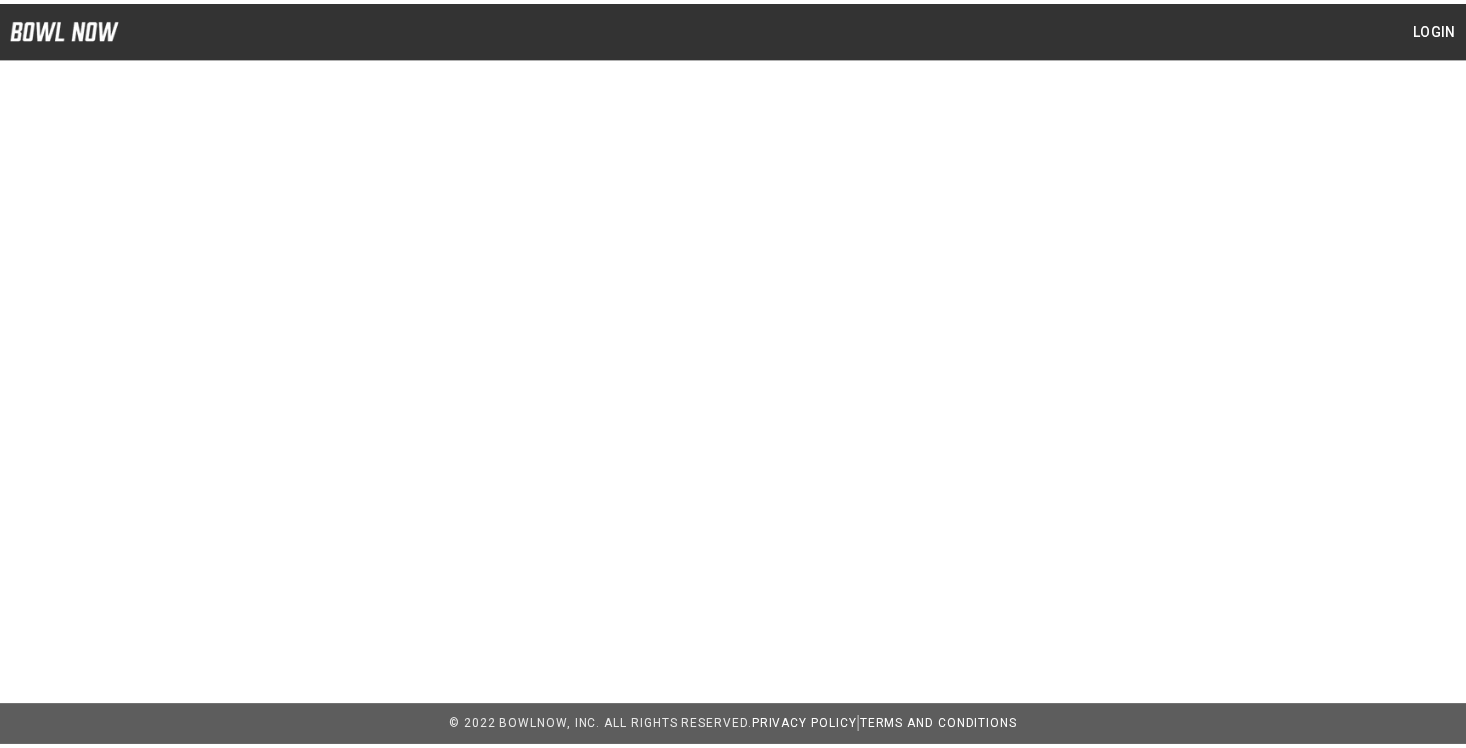 scroll, scrollTop: 0, scrollLeft: 0, axis: both 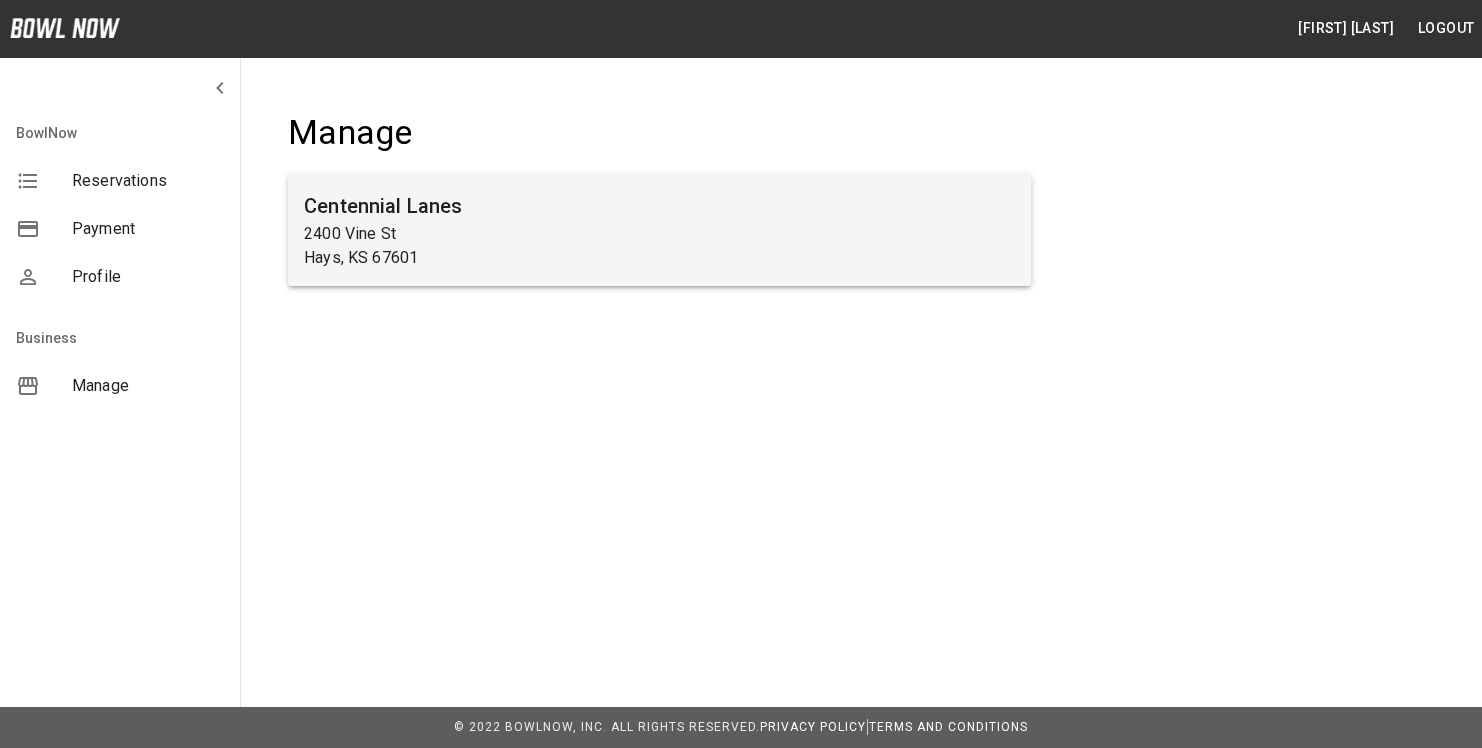 click on "Centennial Lanes" at bounding box center [659, 206] 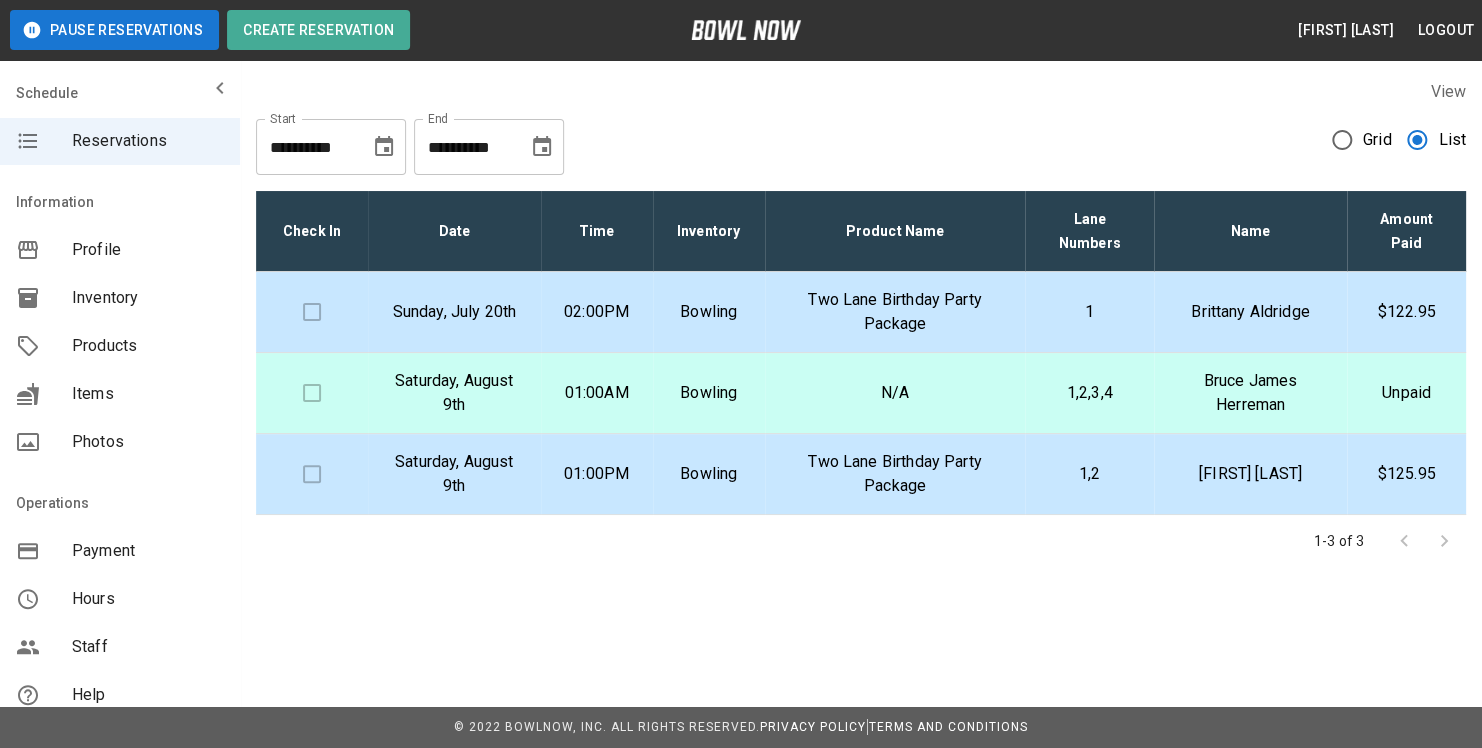 click on "Inventory" at bounding box center [148, 298] 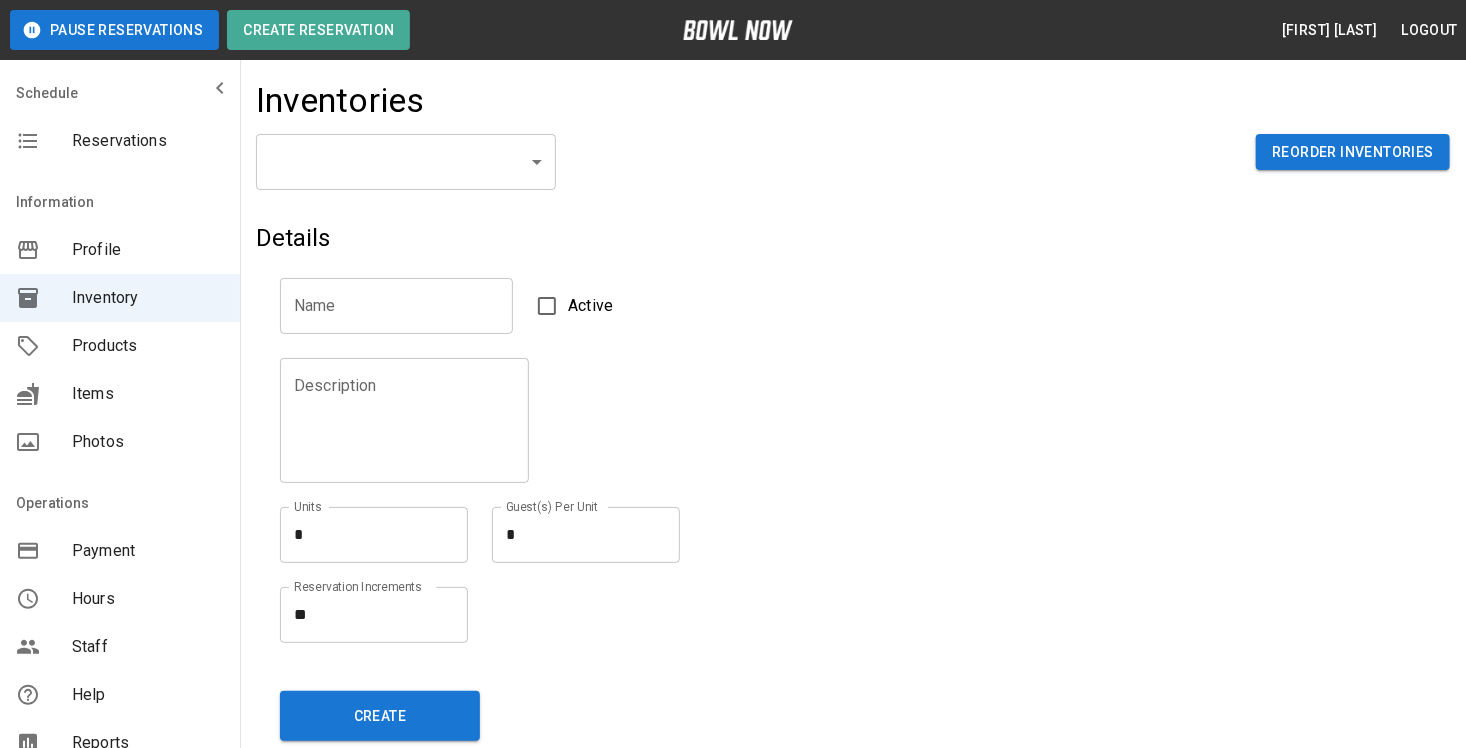click on "Pause Reservations Create Reservation [FIRST] [LAST] Logout Schedule Reservations Information Profile Inventory Products Items Photos Operations Payment Hours Staff Help Reports Integrations Contacts User Account Inventories ​ ​ Reorder Inventories Details Name Name Active Description Description Units * * Units Guest(s) Per Unit * * Guest(s) Per Unit Reservation Increments ** * Reservation Increments Create © 2022 BowlNow, Inc. All Rights Reserved. Privacy Policy   |   Terms and Conditions /businesses/jS2FHF53SbzckGr3sJ7M/inventories [FIRST] [LAST] Logout Reservations Profile Inventory Products Items Photos Payment Hours Staff Help Reports Integrations Contacts Account" at bounding box center (733, 1525) 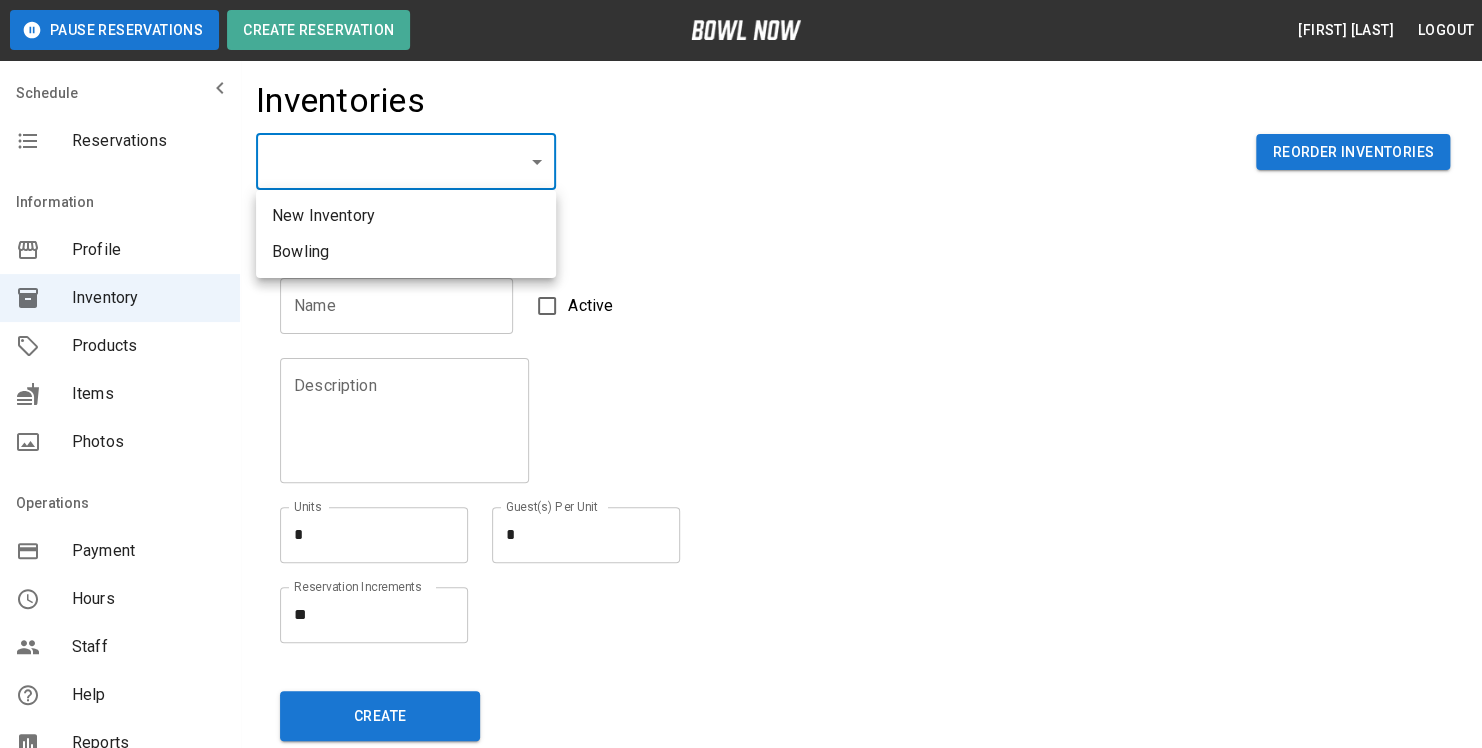 click on "Bowling" at bounding box center [406, 252] 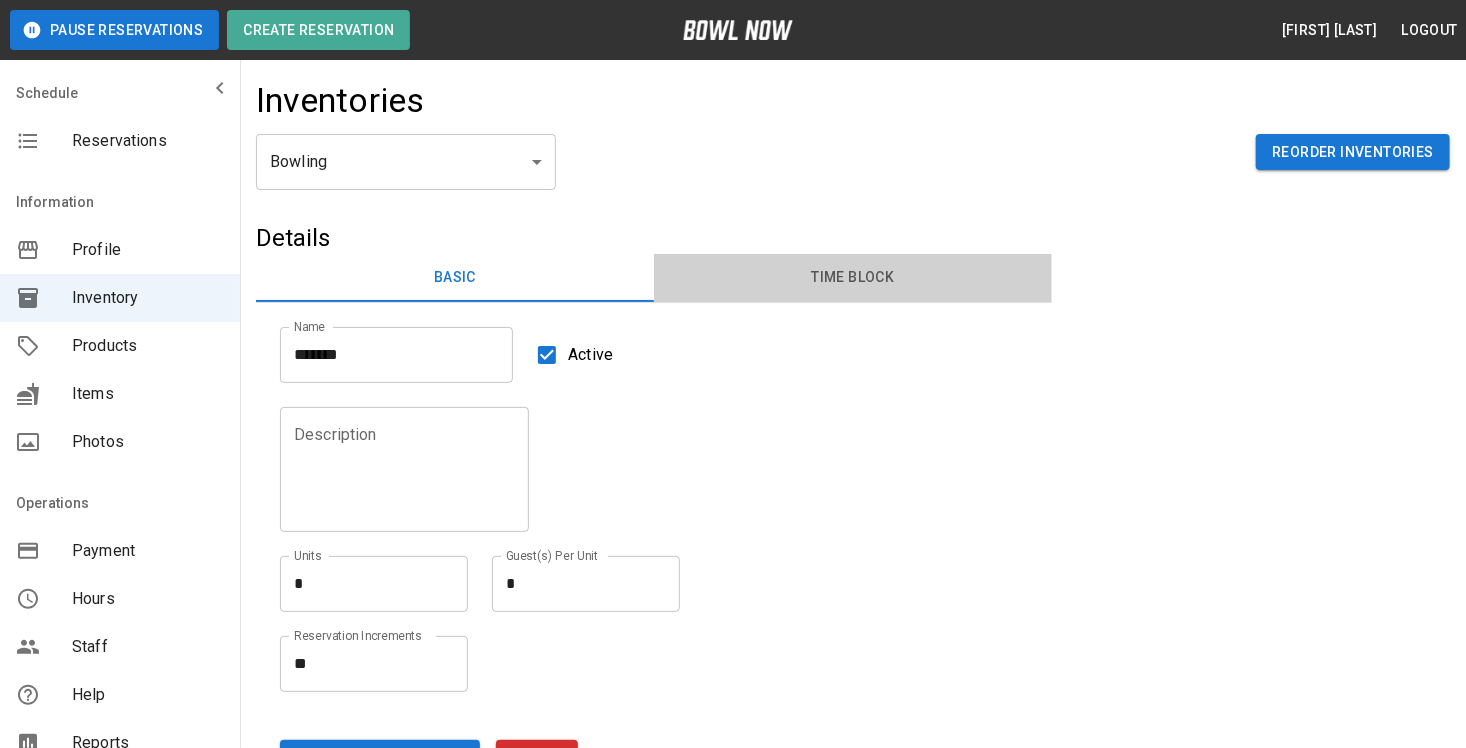click on "Time Block" at bounding box center (853, 278) 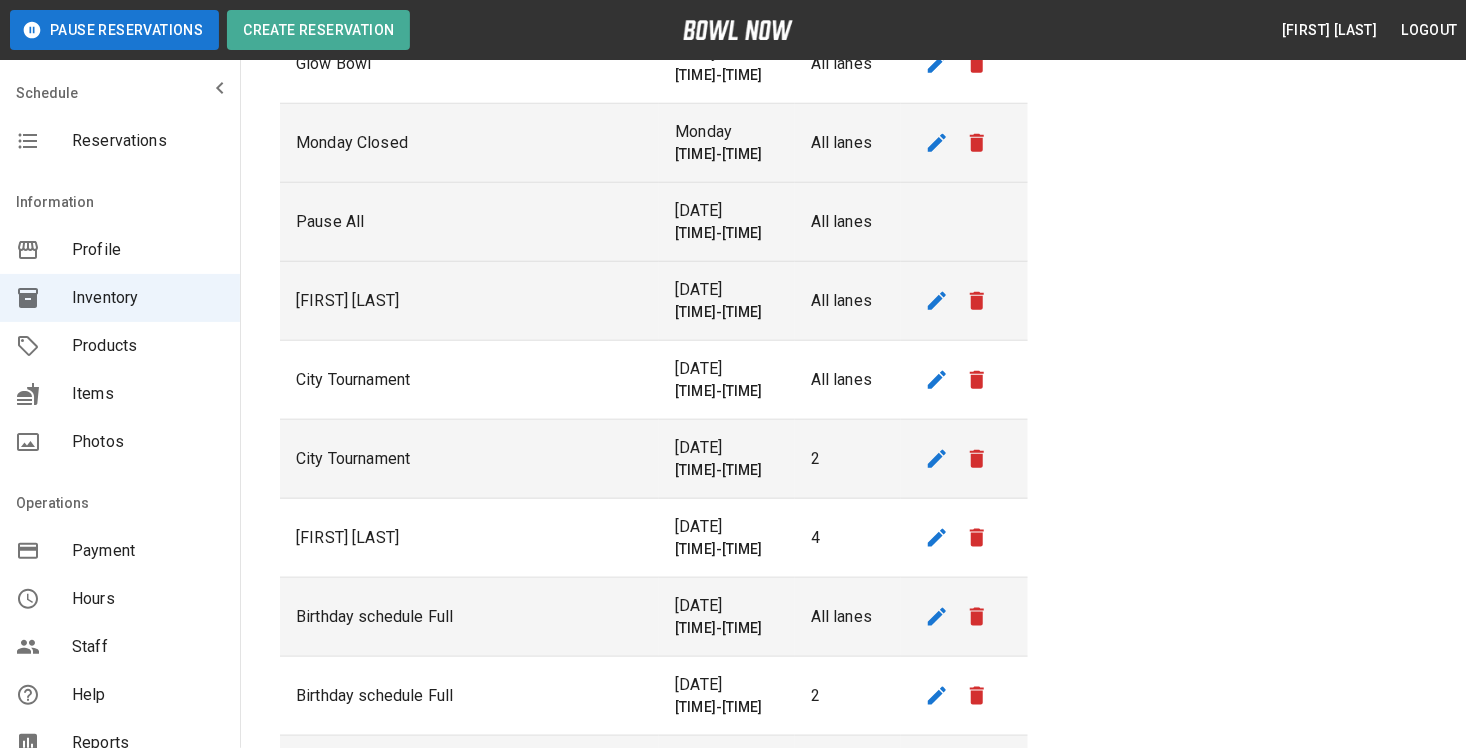 scroll, scrollTop: 900, scrollLeft: 0, axis: vertical 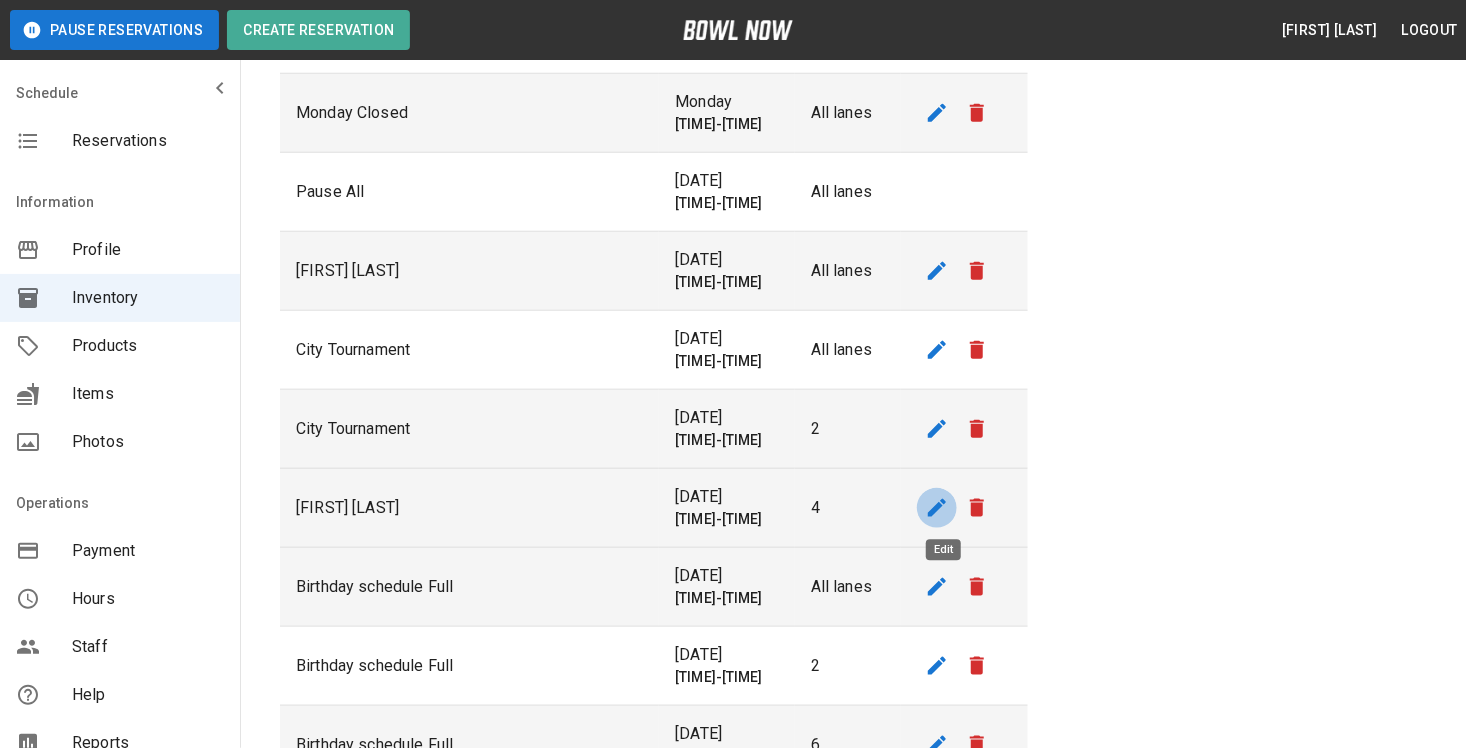 click 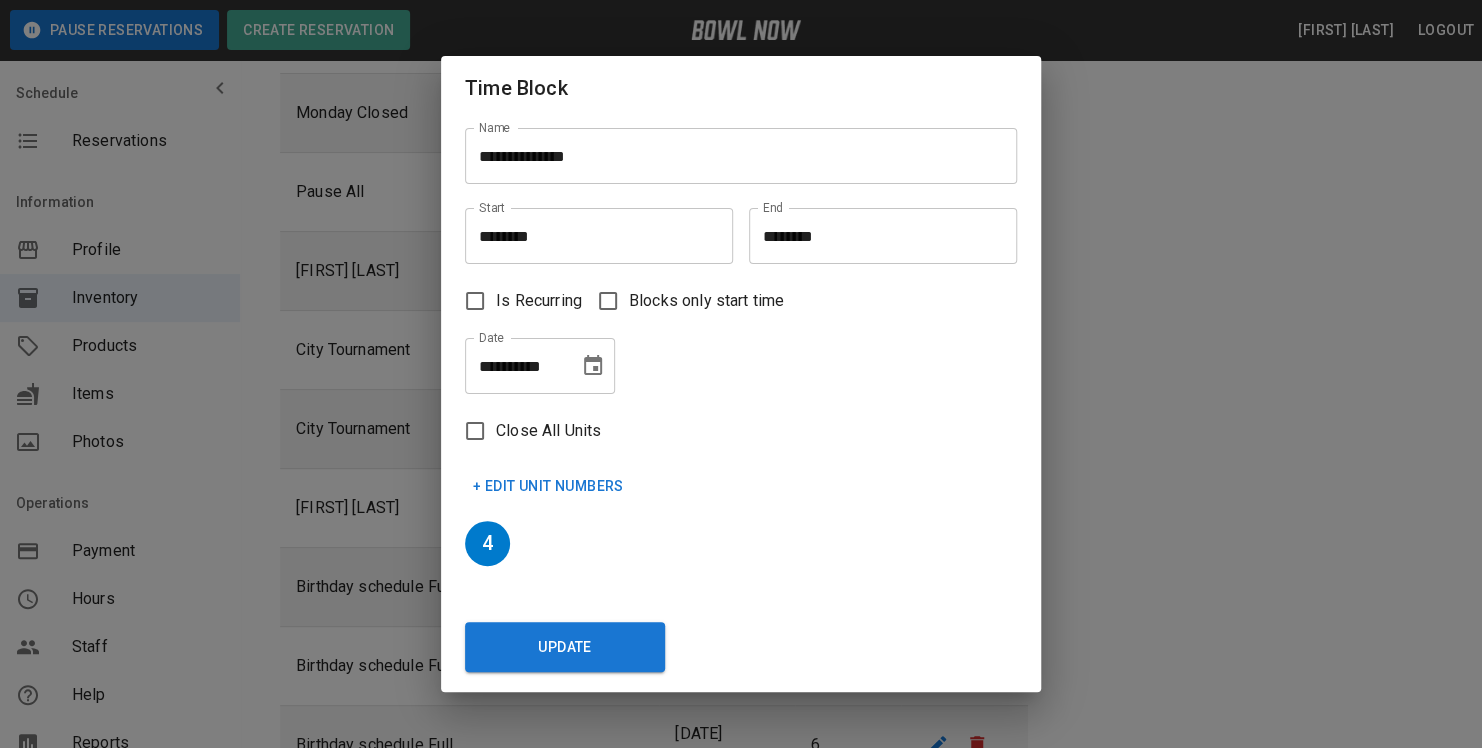 click on "**********" at bounding box center [515, 366] 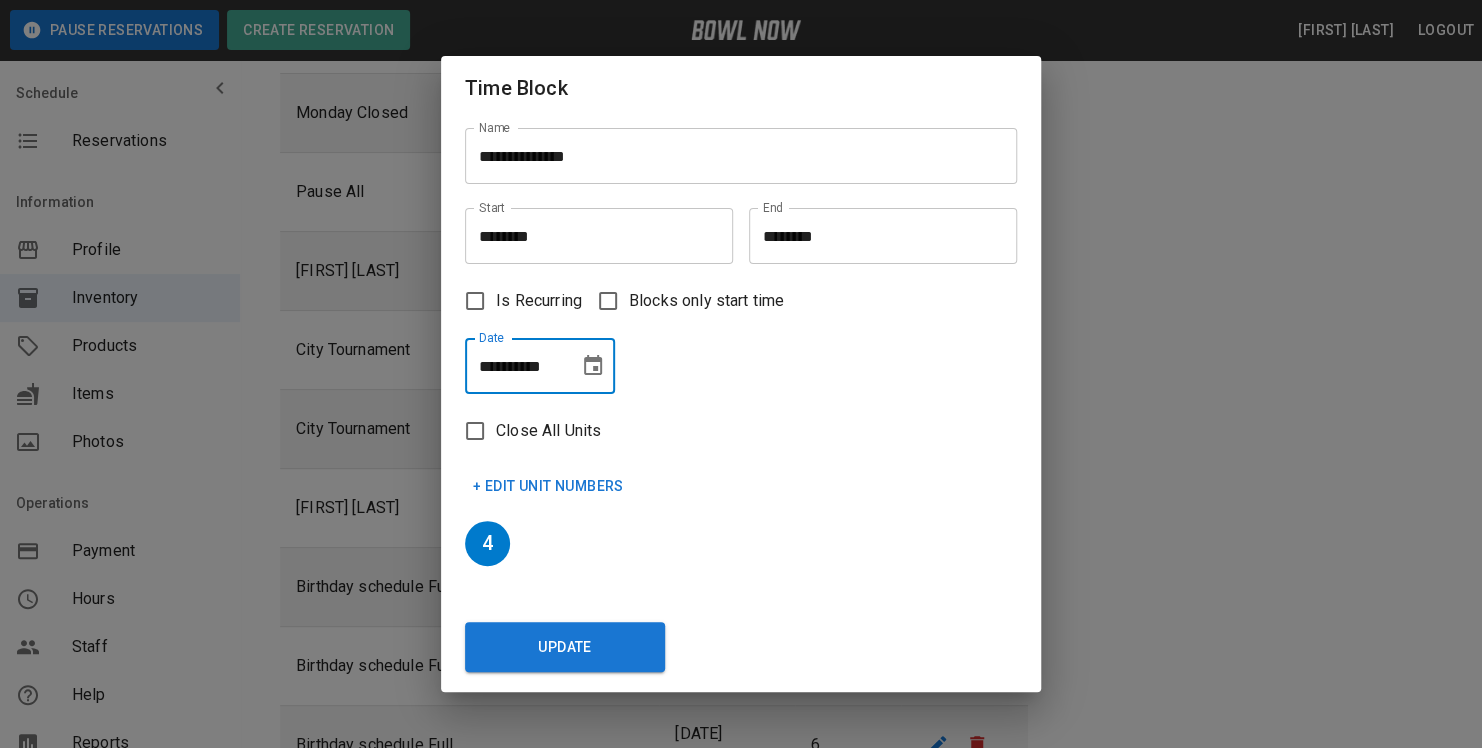 click on "**********" at bounding box center [515, 366] 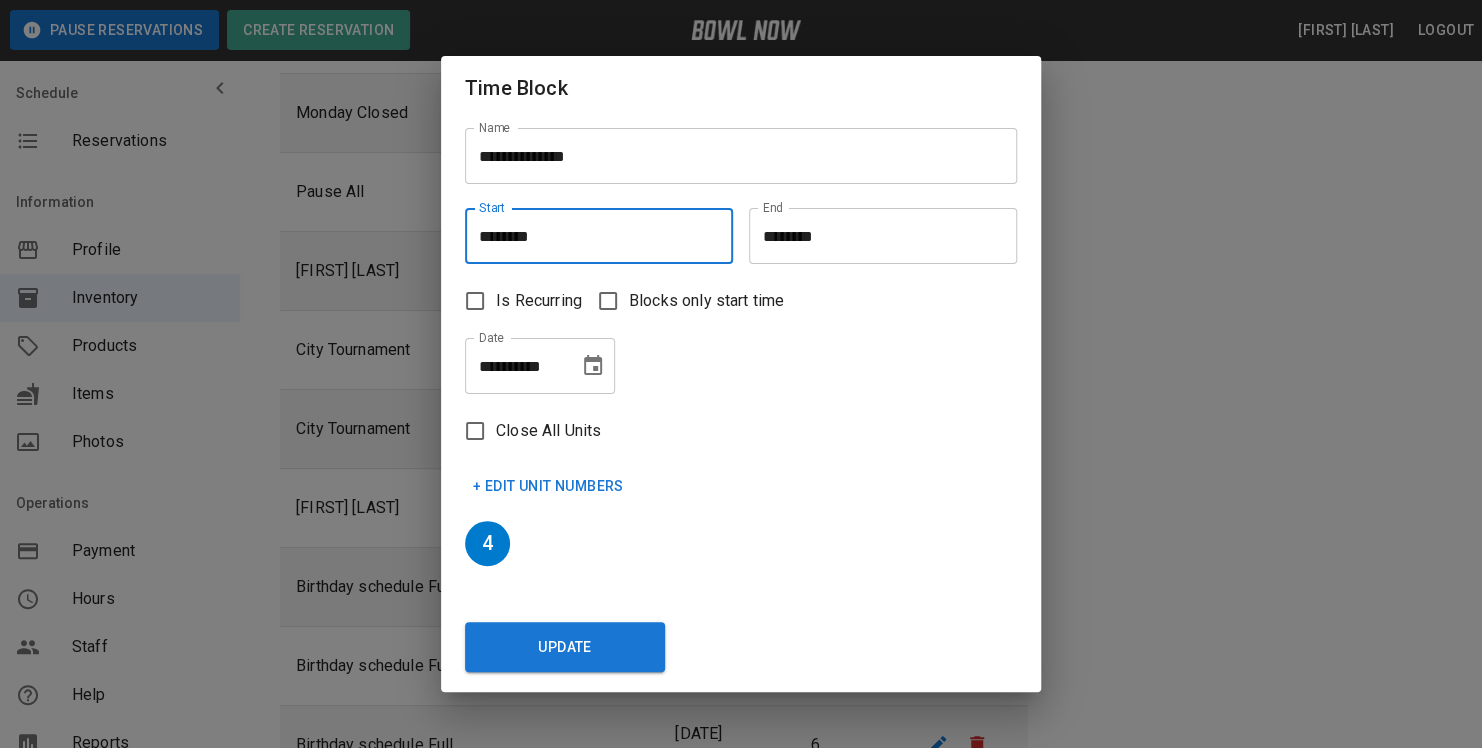 click on "********" at bounding box center [592, 236] 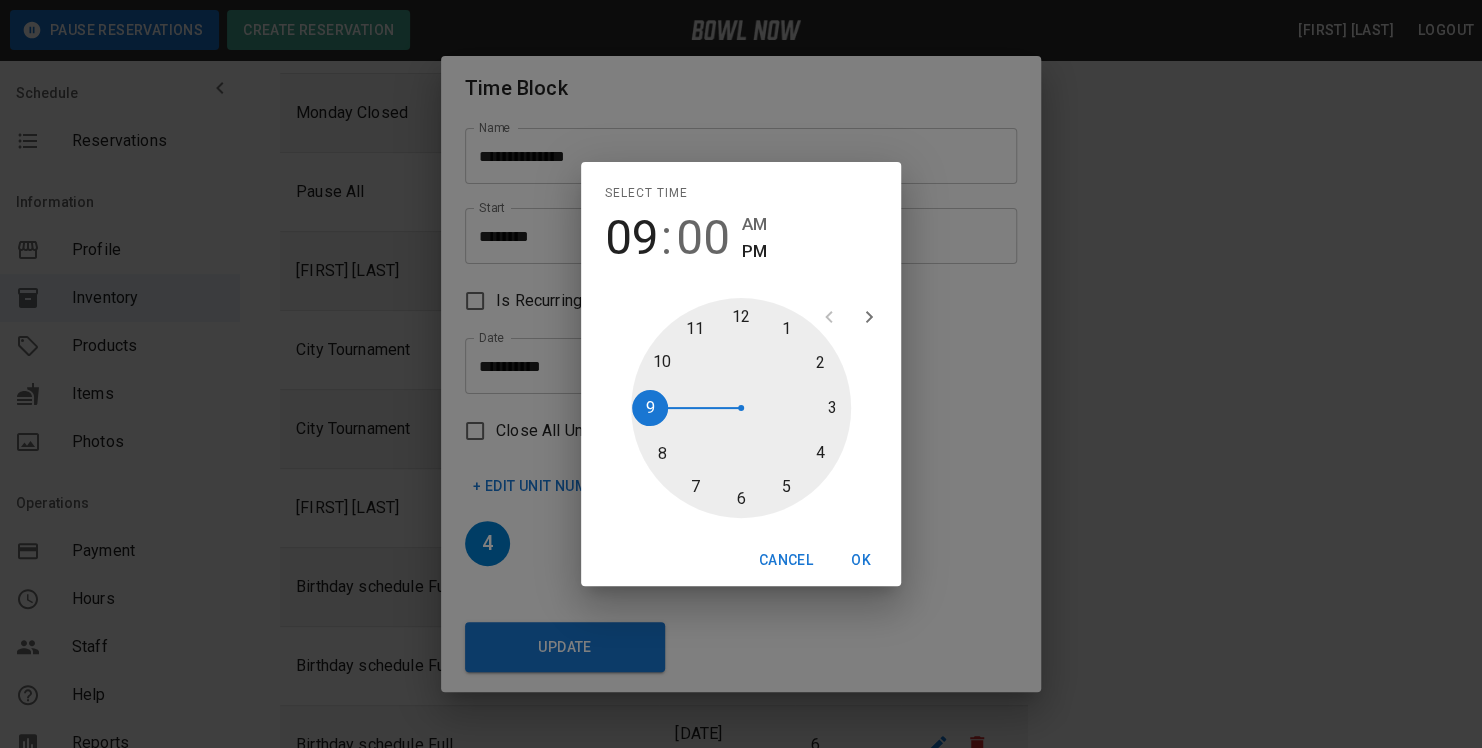 drag, startPoint x: 670, startPoint y: 484, endPoint x: 659, endPoint y: 324, distance: 160.37769 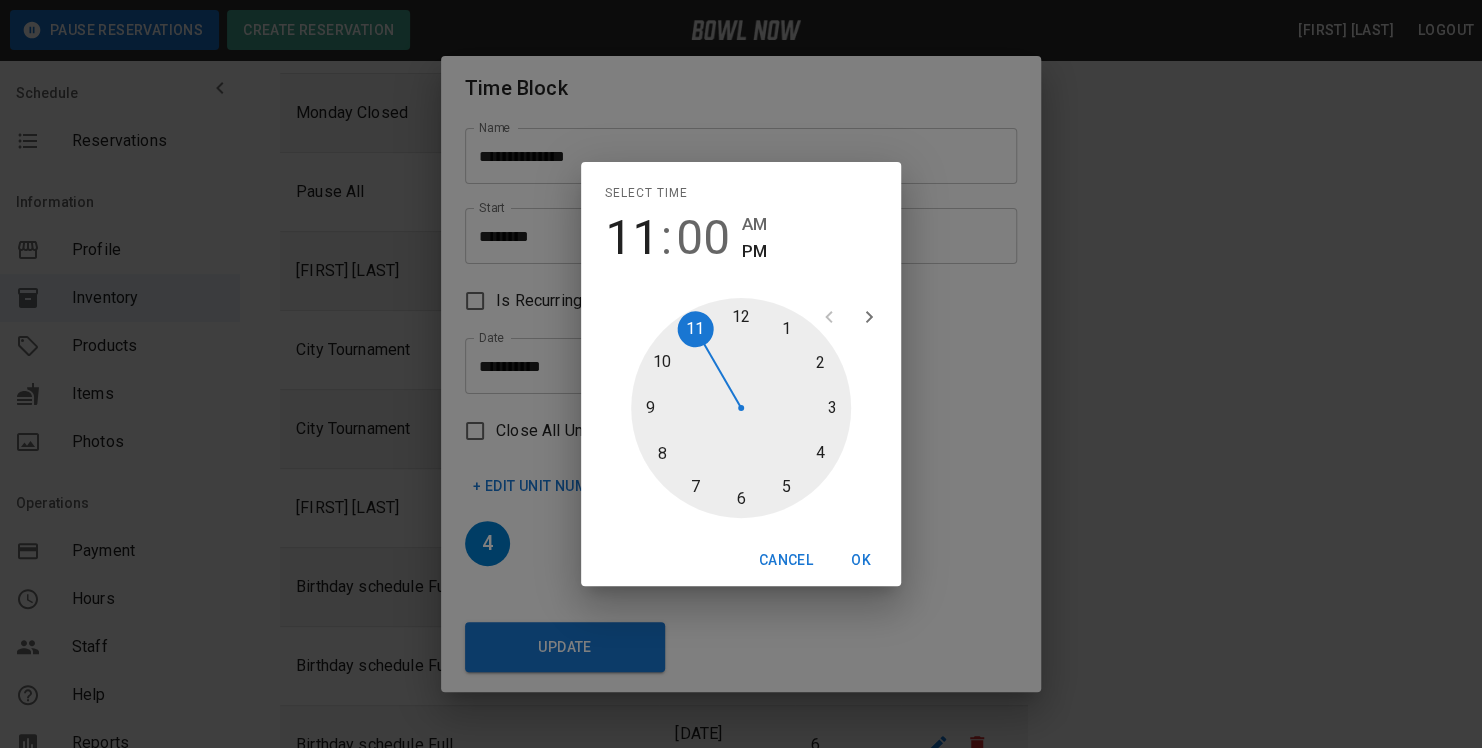 click on "OK" at bounding box center [861, 560] 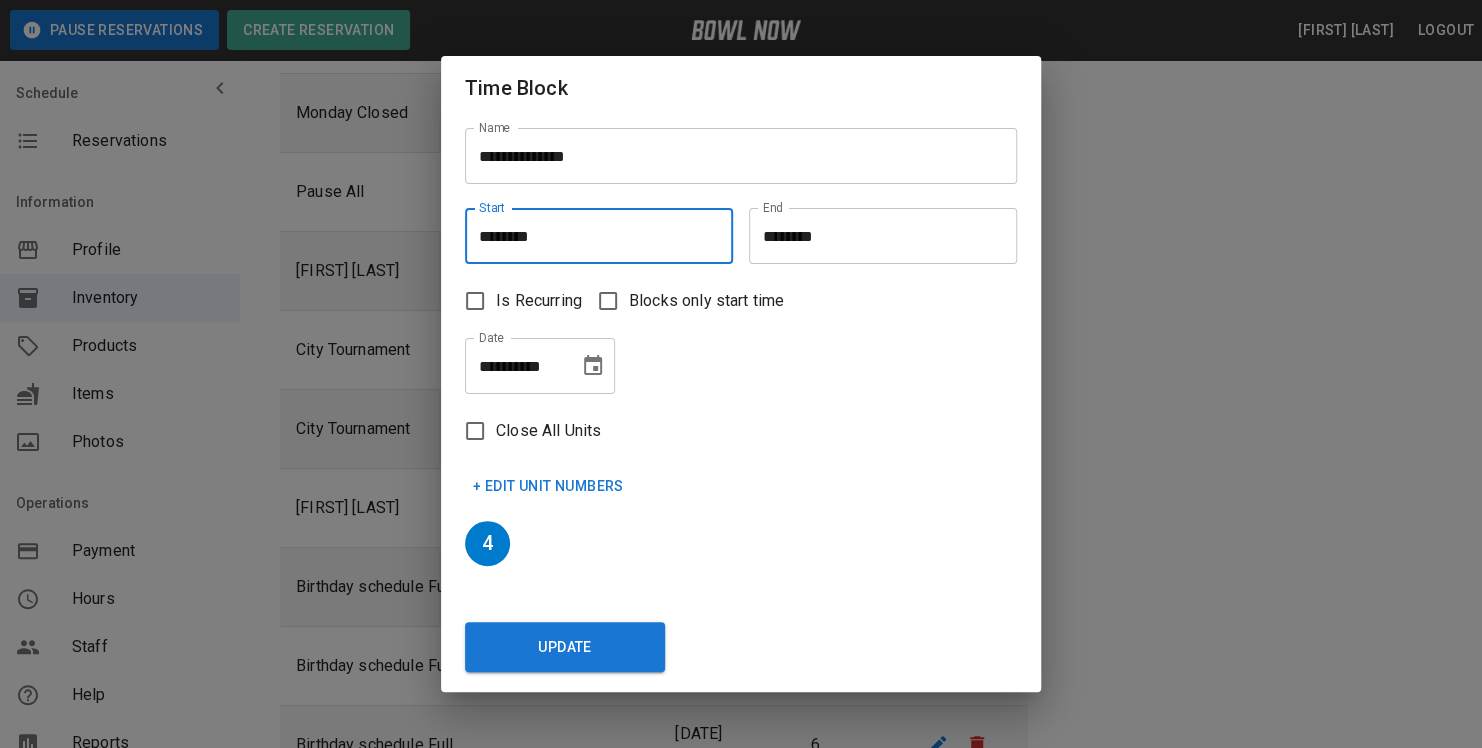 click on "********" at bounding box center (592, 236) 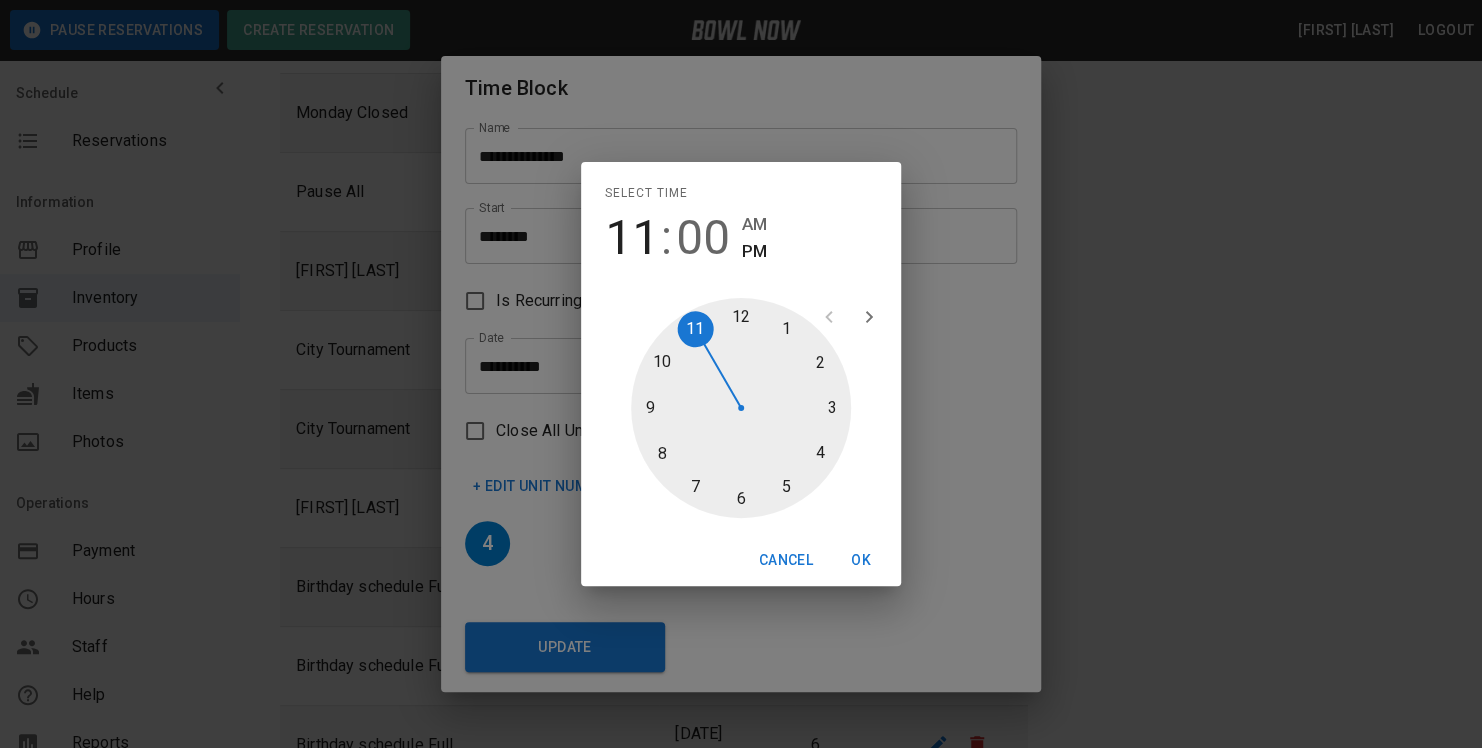 drag, startPoint x: 693, startPoint y: 488, endPoint x: 682, endPoint y: 328, distance: 160.37769 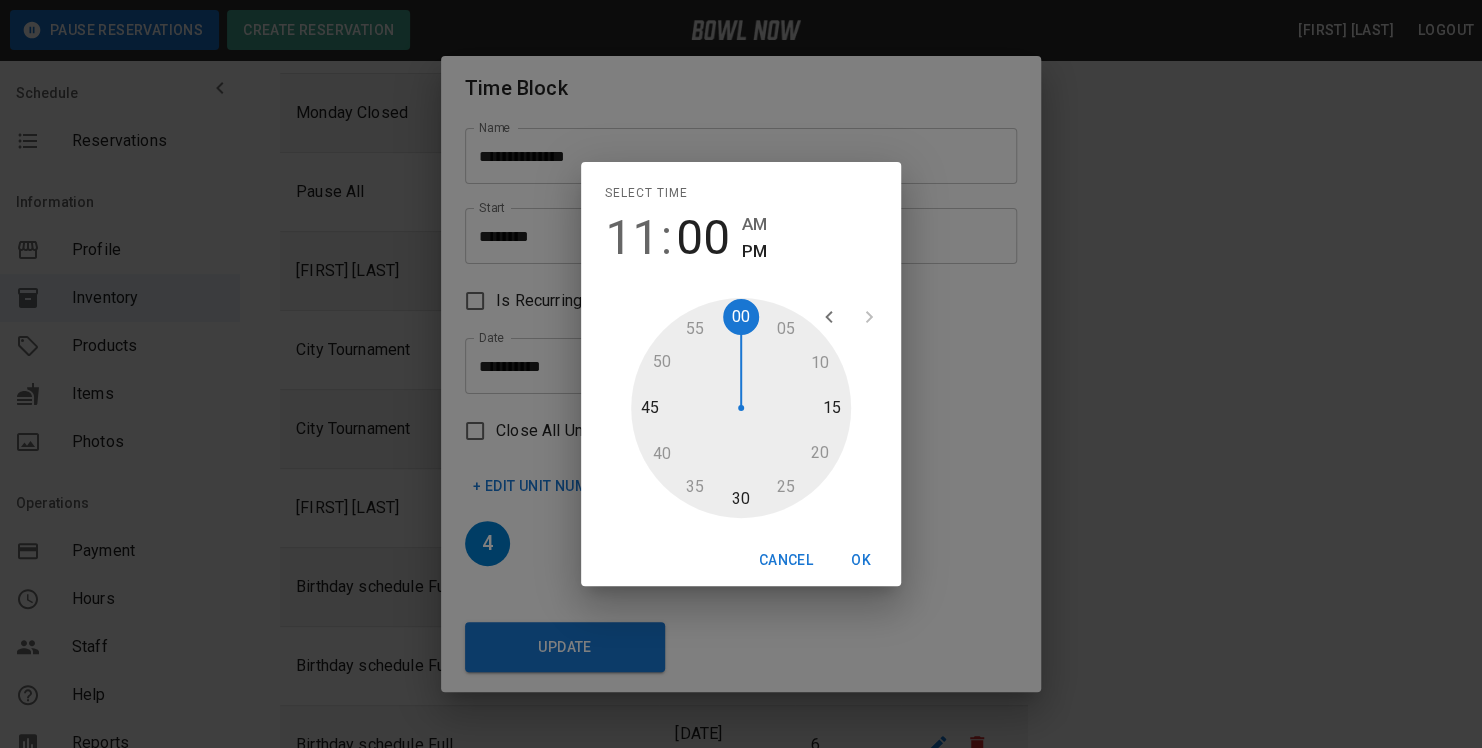 click on "AM" at bounding box center (754, 224) 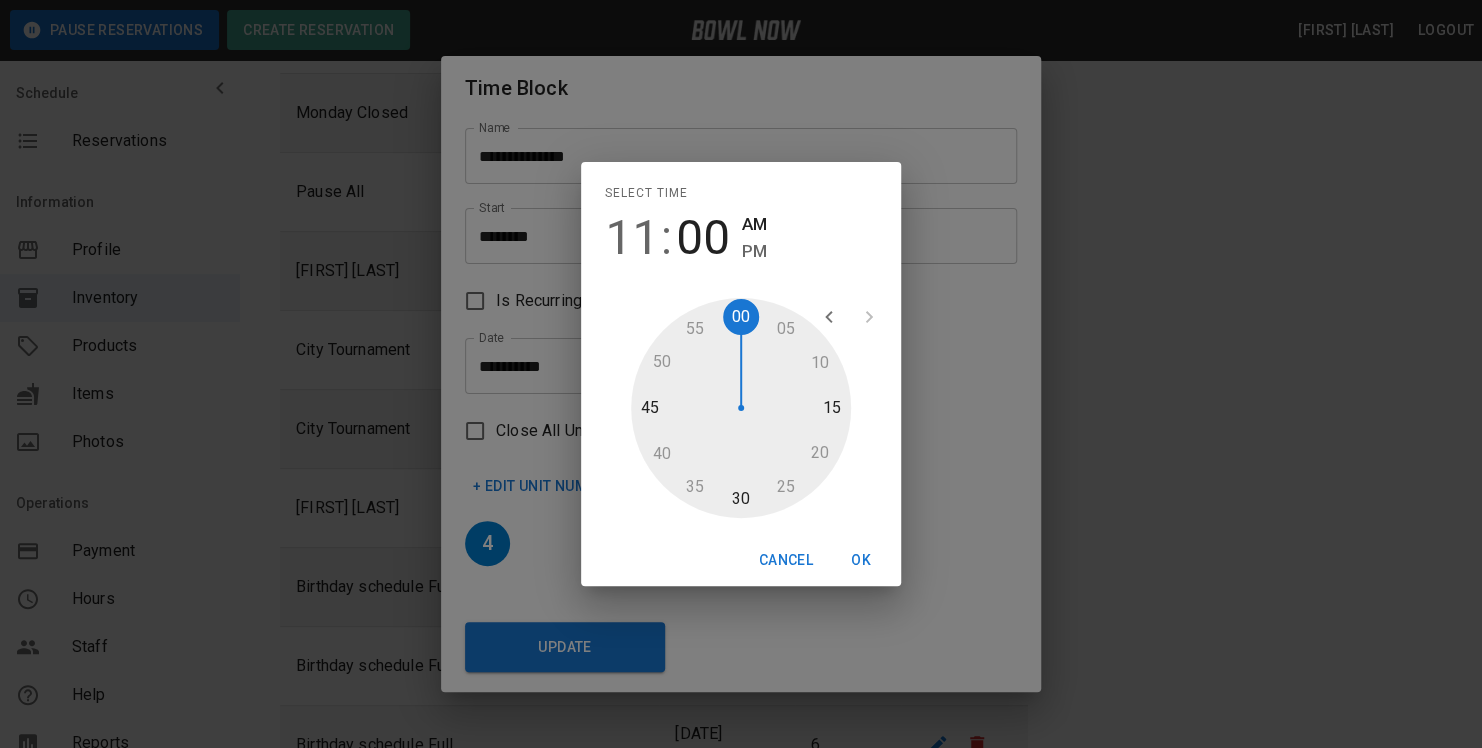 click on "OK" at bounding box center (861, 560) 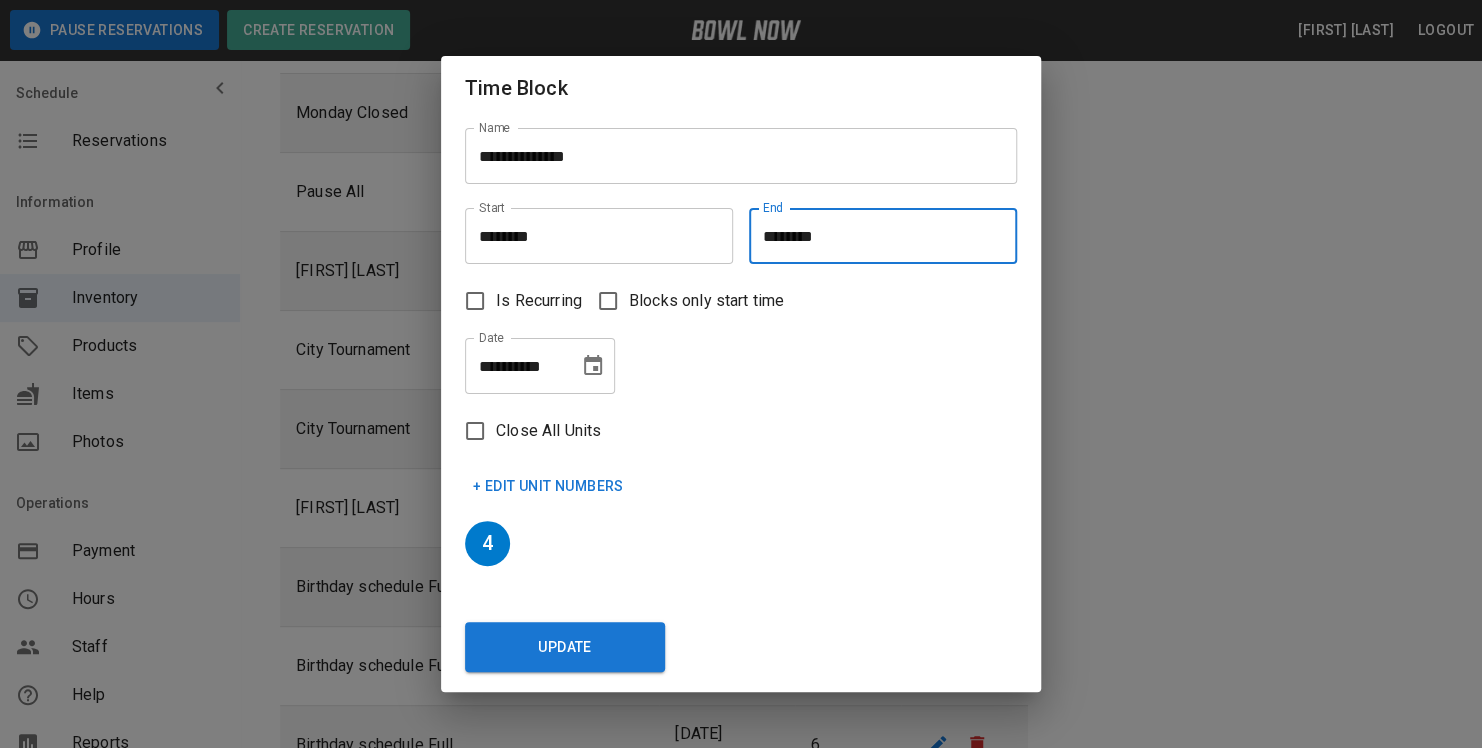 click on "********" at bounding box center [876, 236] 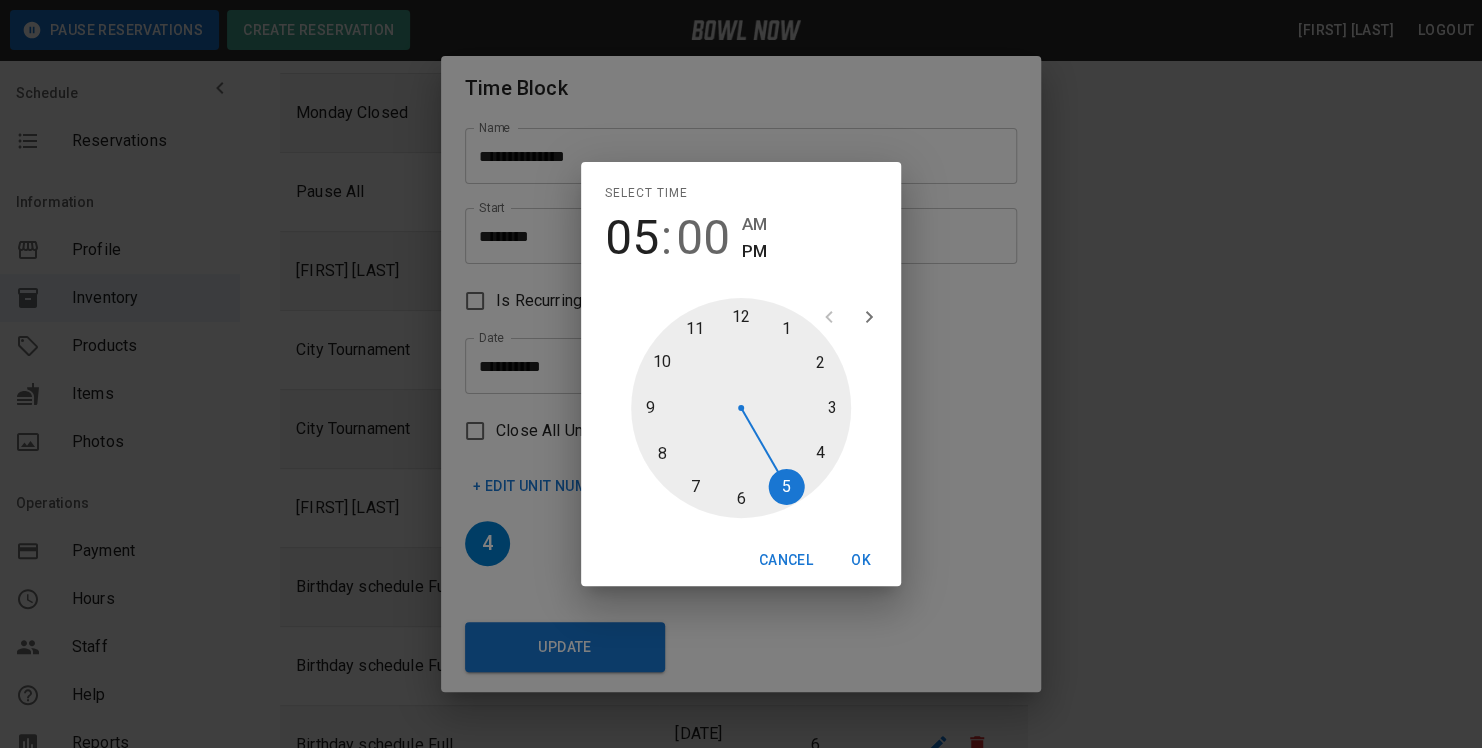 type on "********" 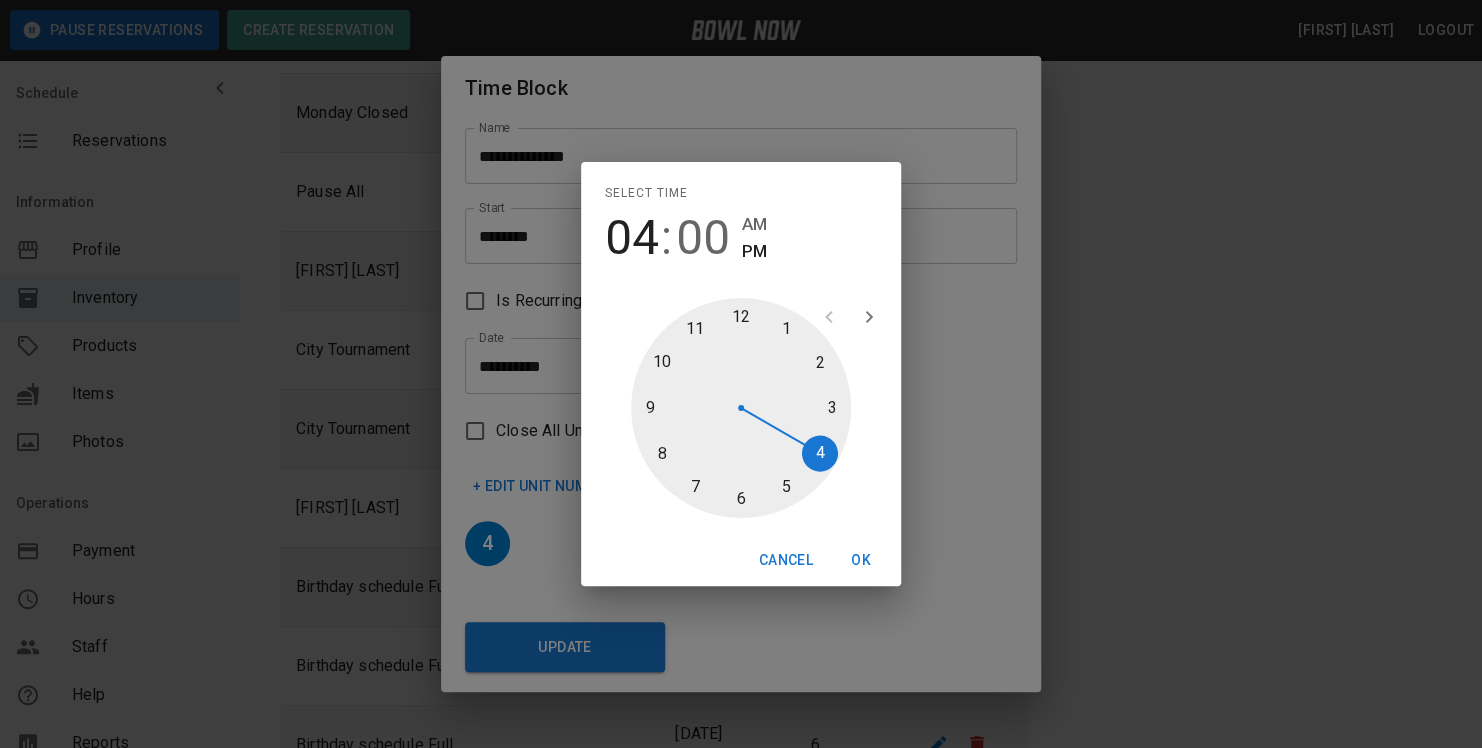 drag, startPoint x: 644, startPoint y: 403, endPoint x: 842, endPoint y: 463, distance: 206.89128 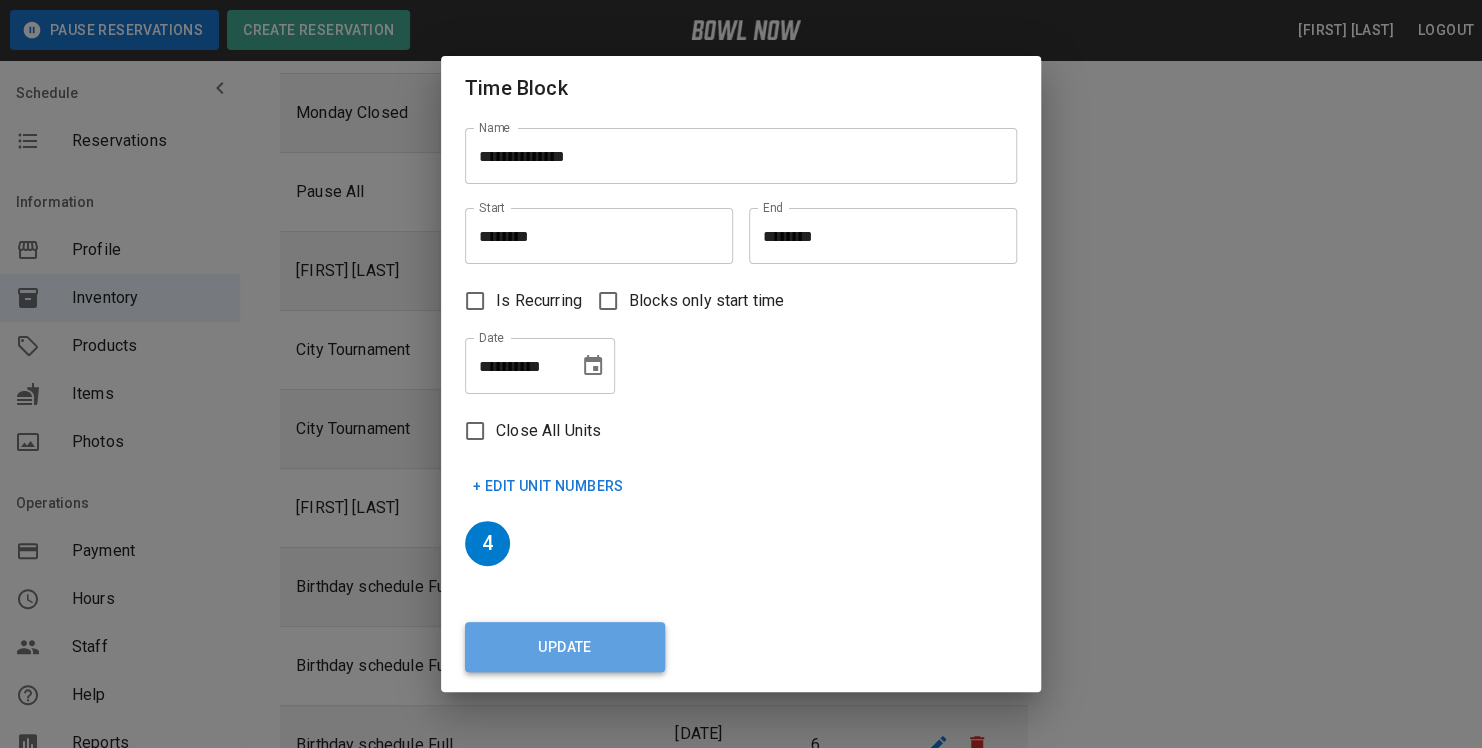 click on "Update" at bounding box center (565, 647) 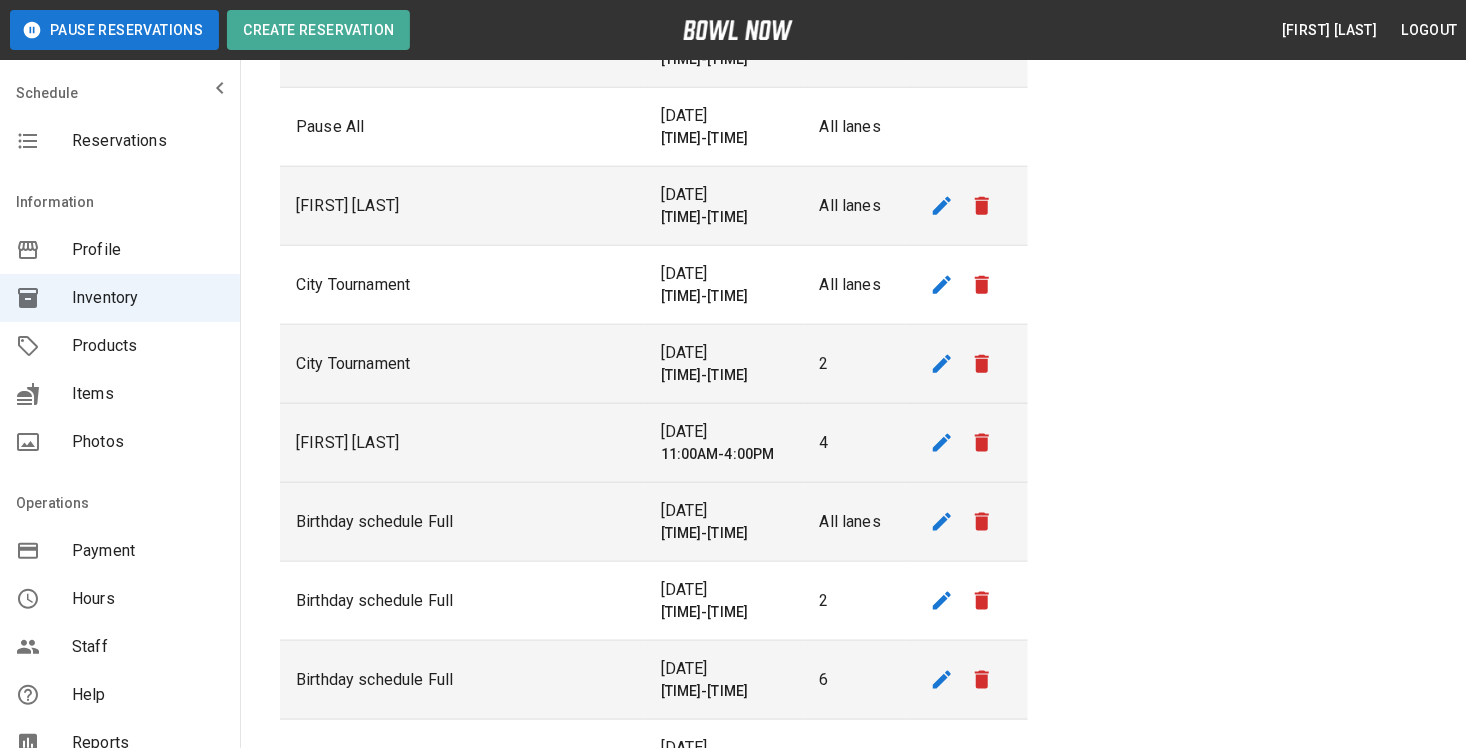 scroll, scrollTop: 1000, scrollLeft: 0, axis: vertical 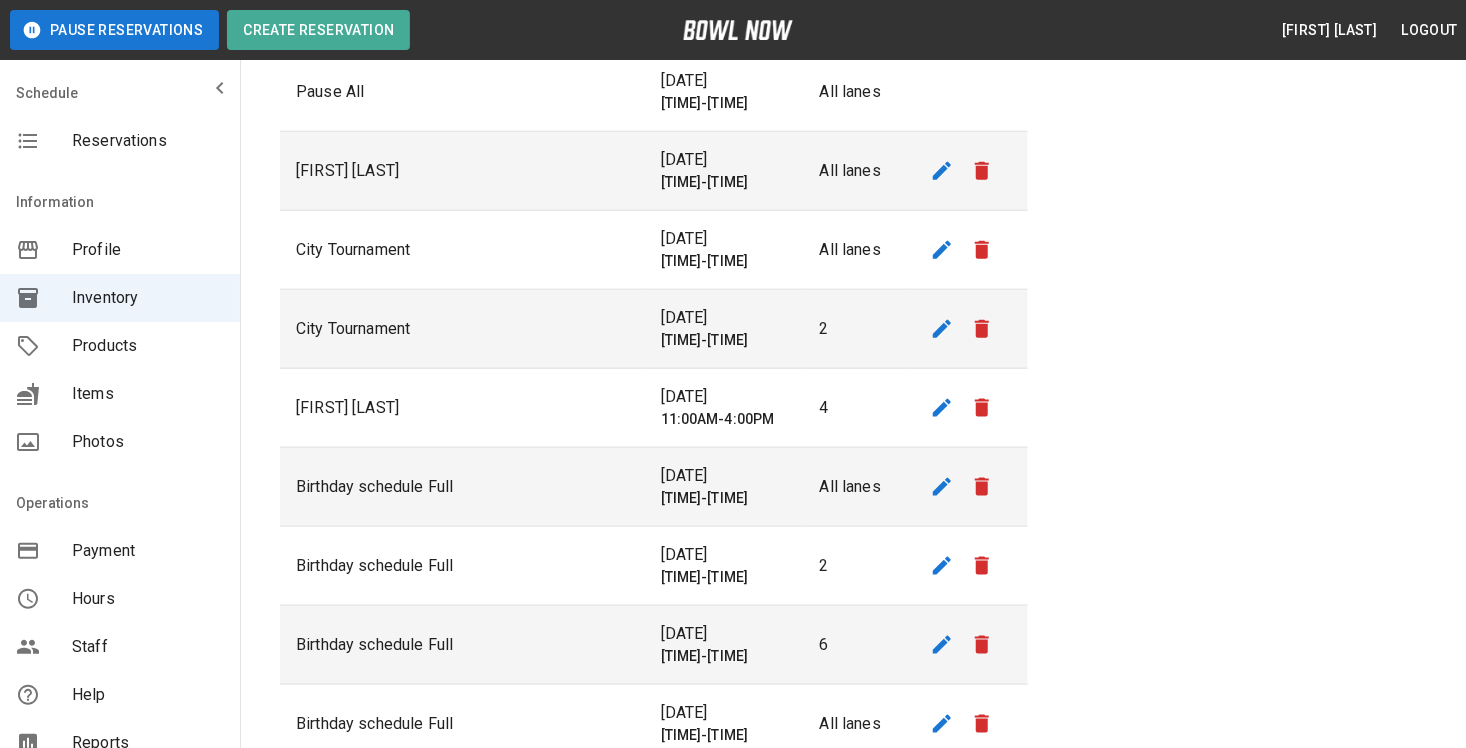 click on "[DATE]" at bounding box center (724, 476) 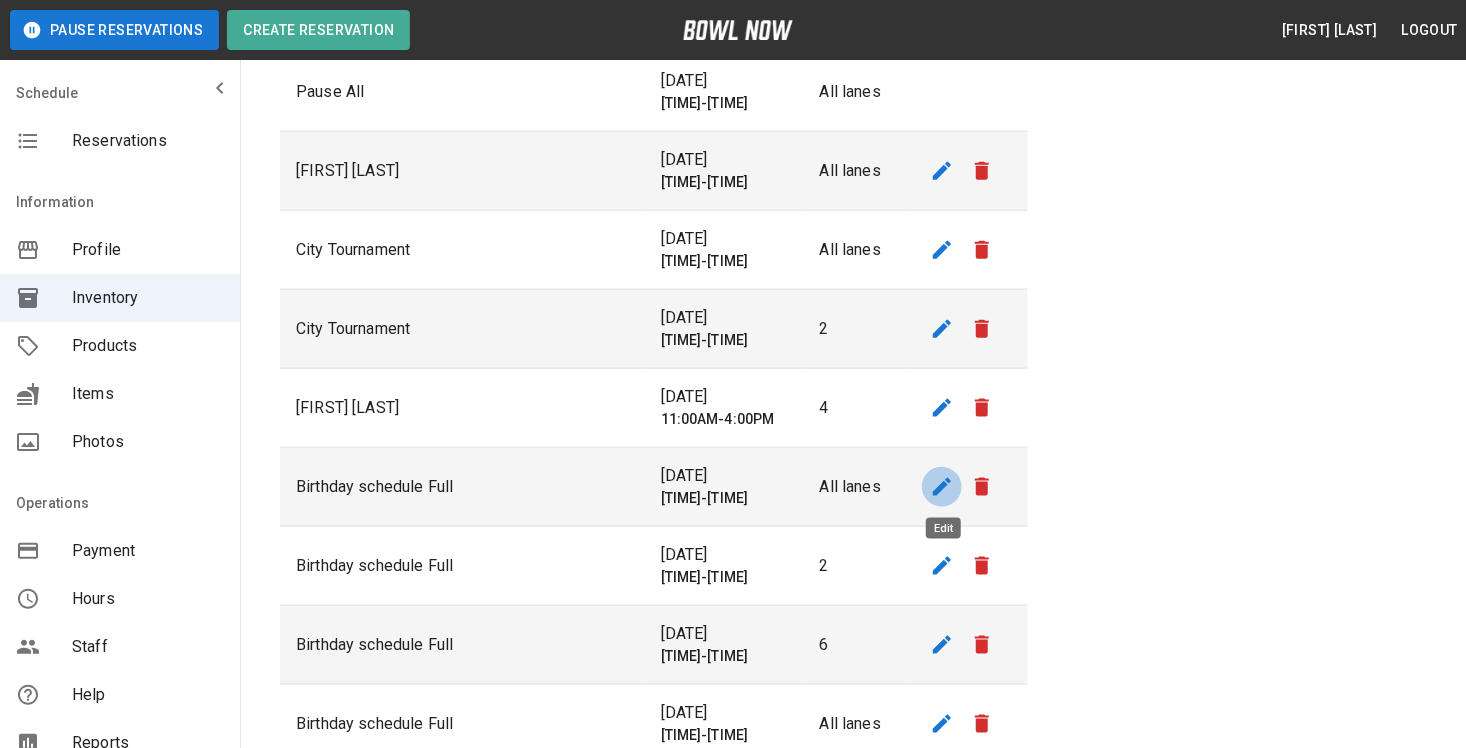 click 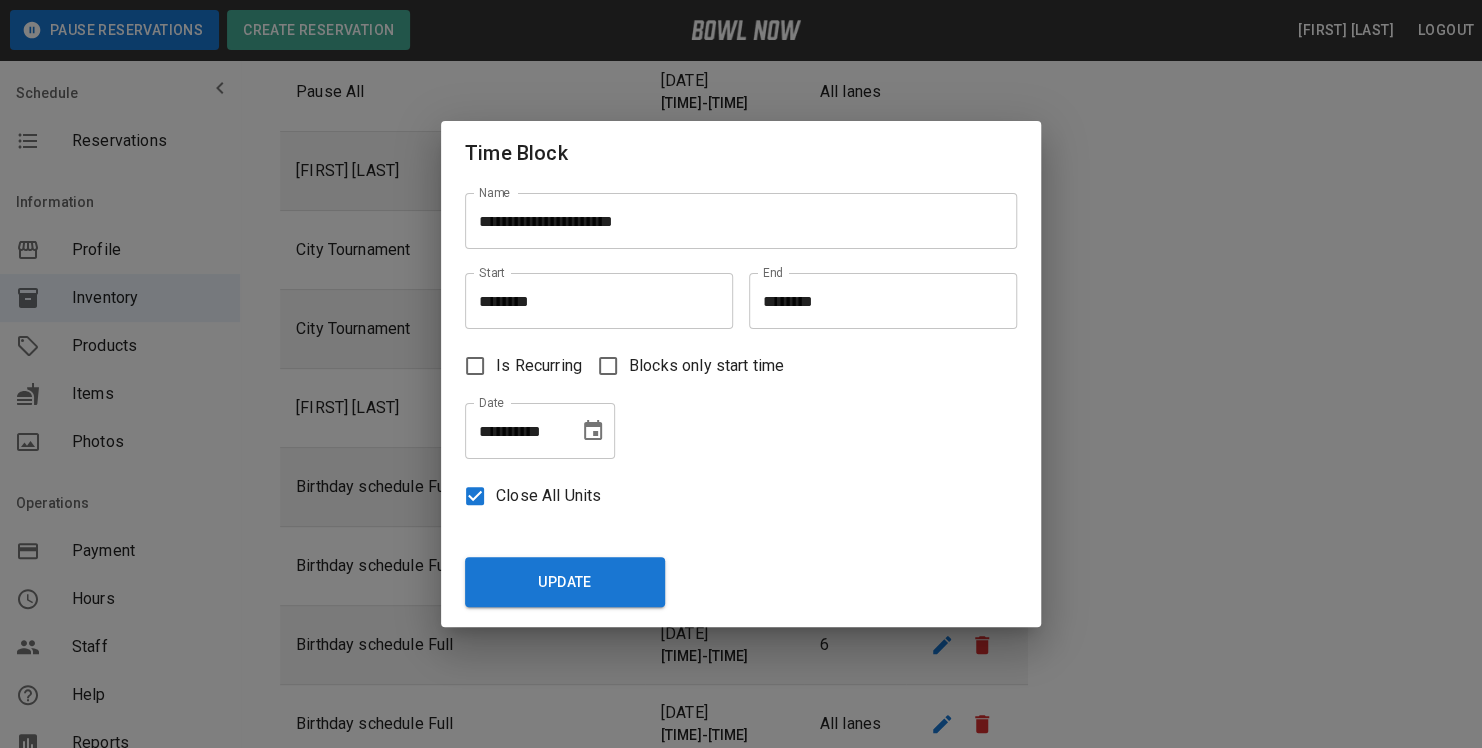 click on "**********" at bounding box center [515, 431] 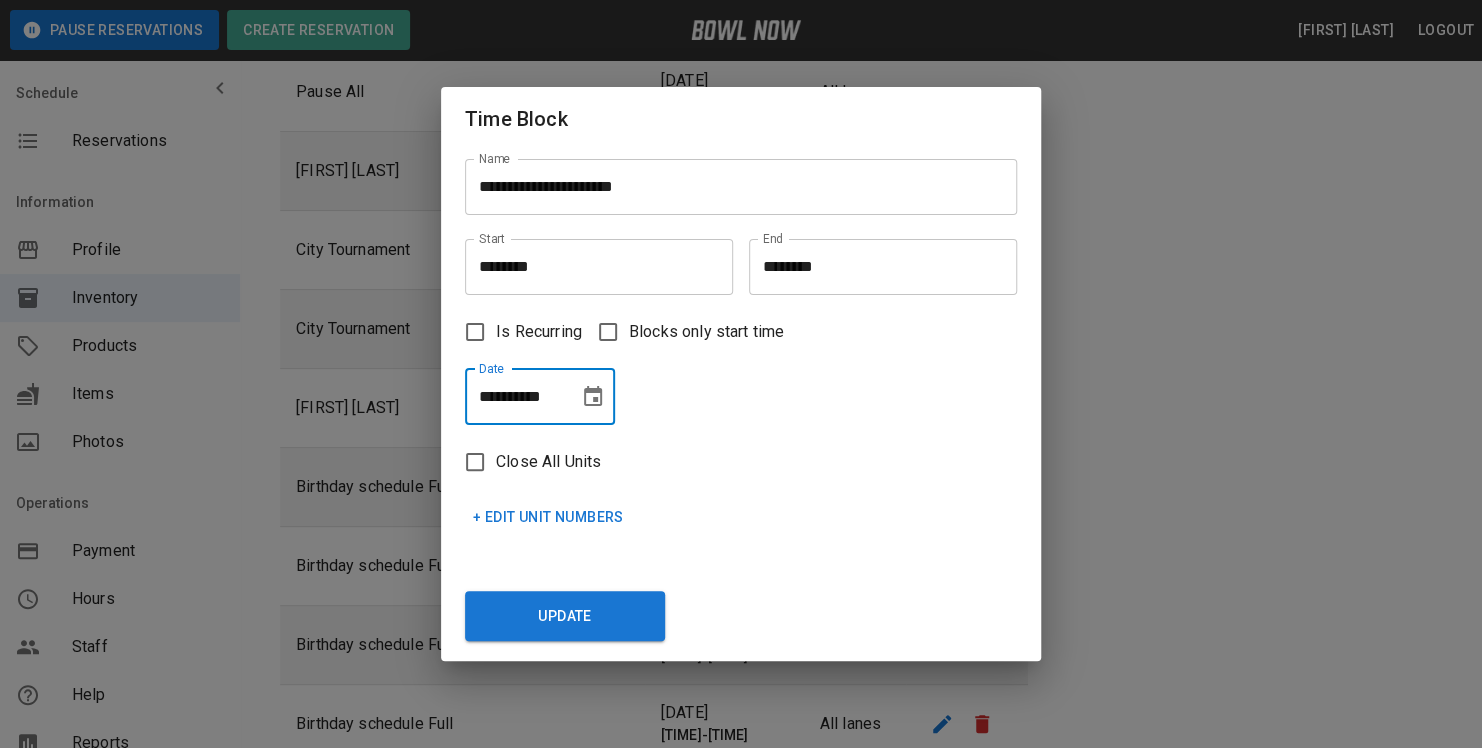click on "**********" at bounding box center [515, 397] 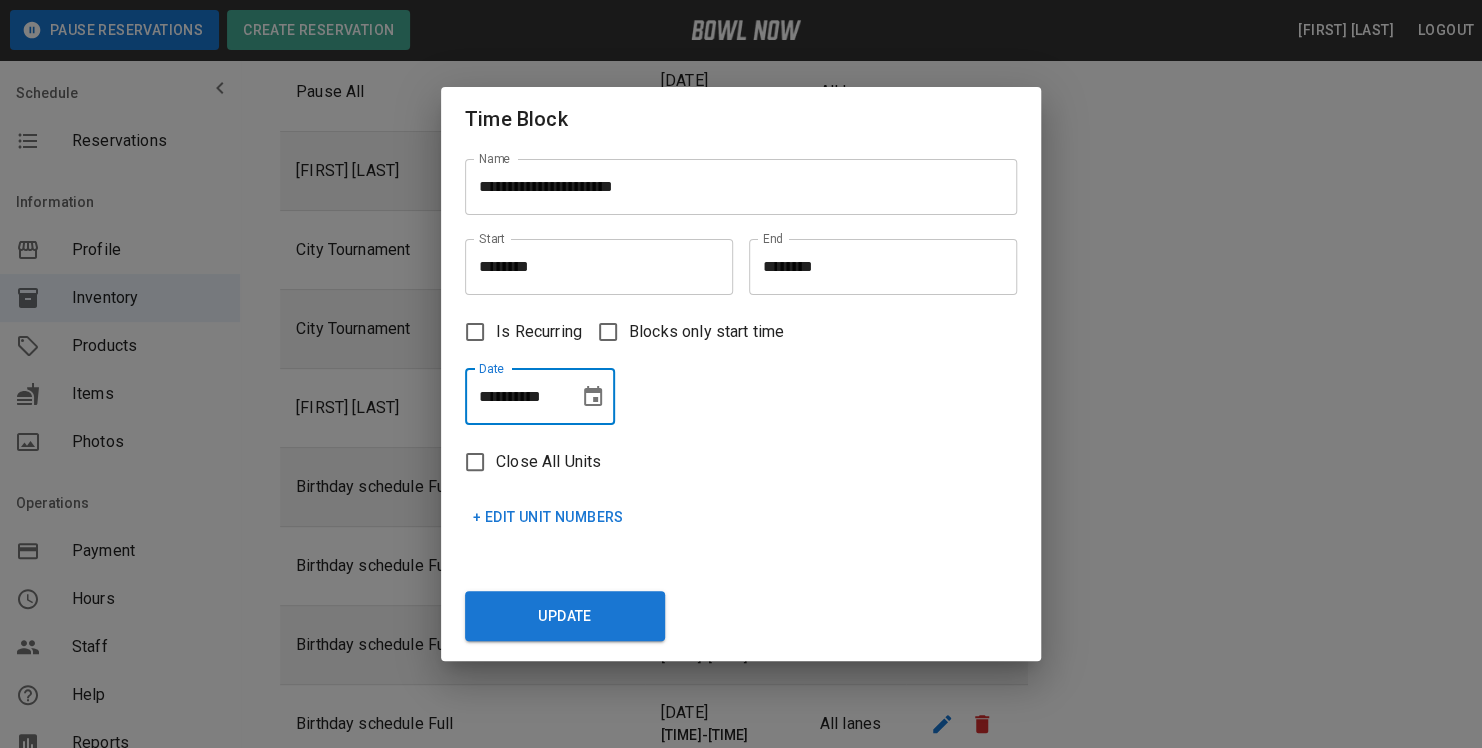 click on "**********" at bounding box center (515, 397) 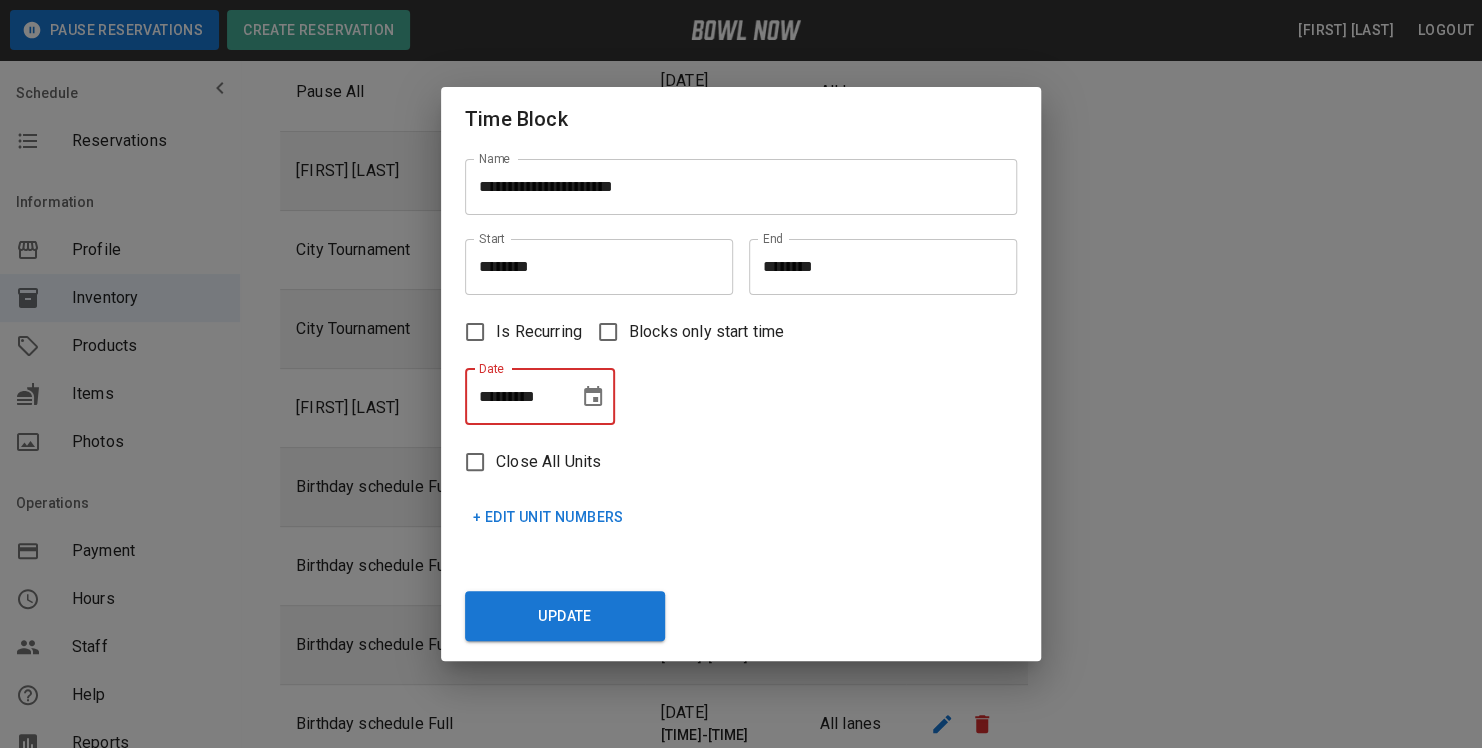 click on "*********" at bounding box center [515, 397] 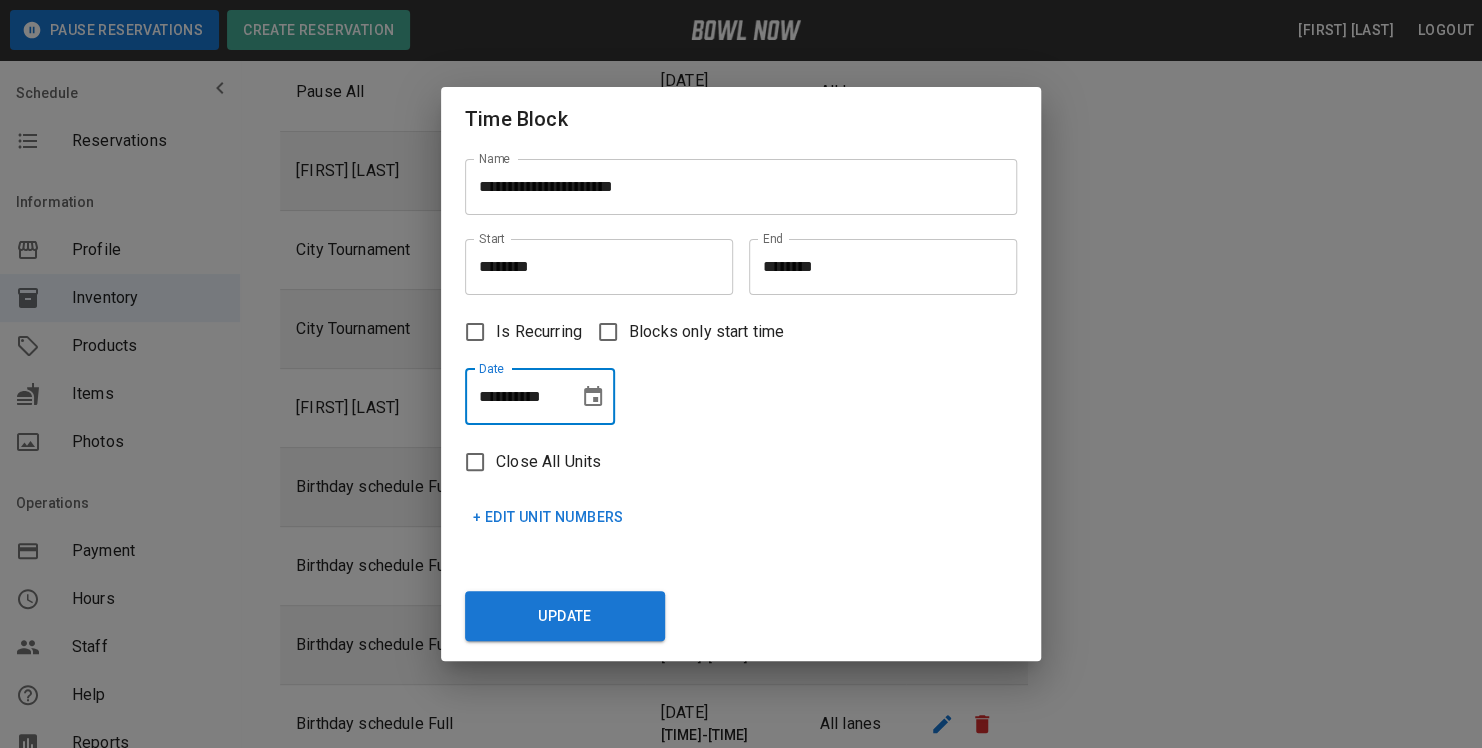 type on "**********" 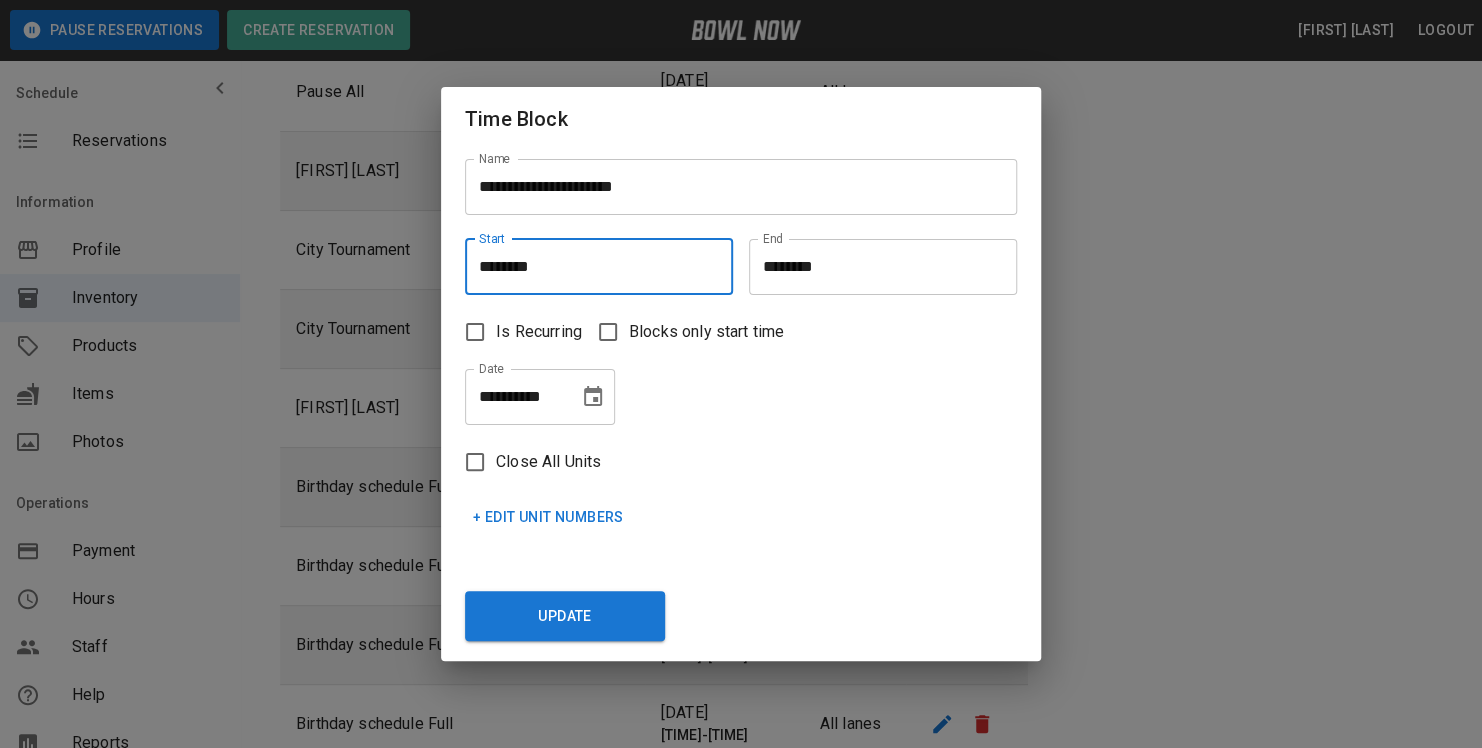 click on "********" at bounding box center [592, 267] 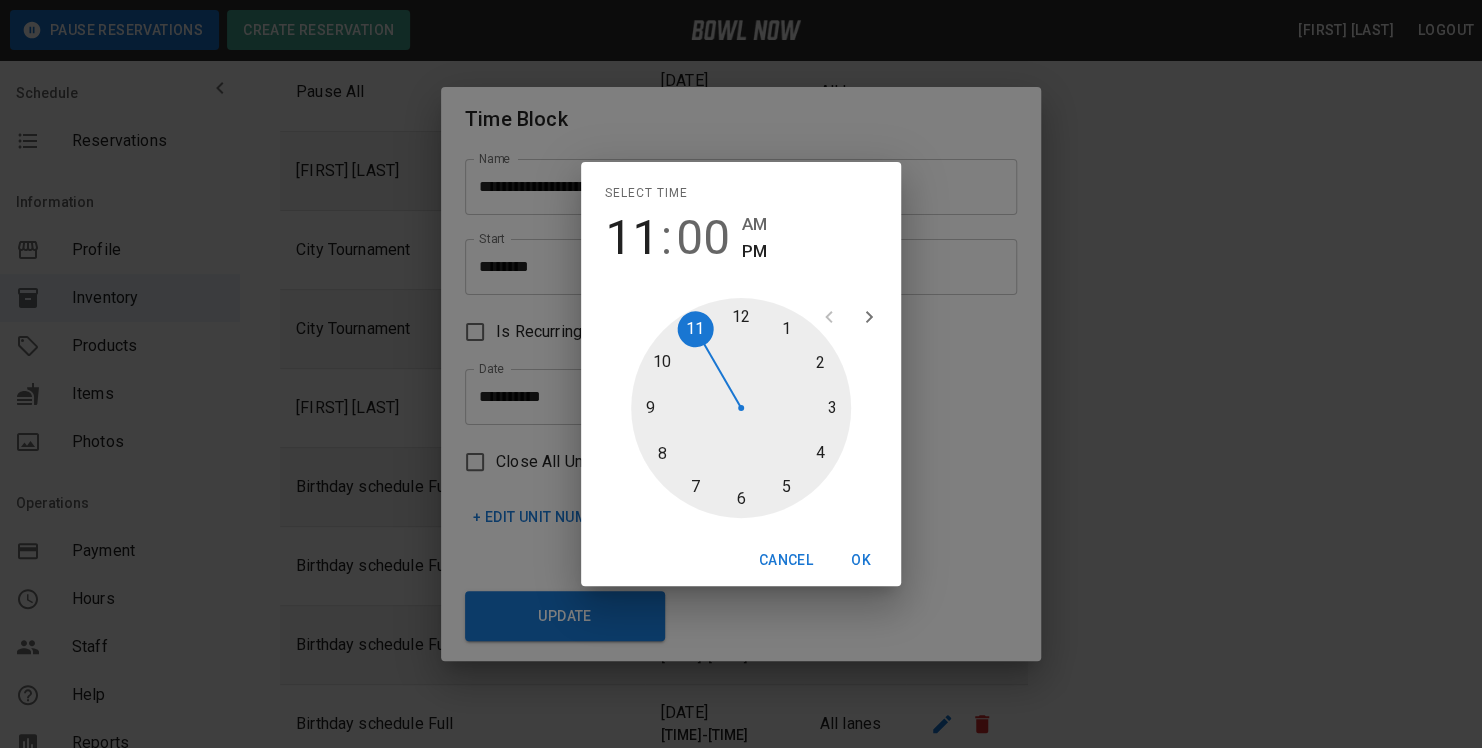 drag, startPoint x: 733, startPoint y: 315, endPoint x: 696, endPoint y: 340, distance: 44.65423 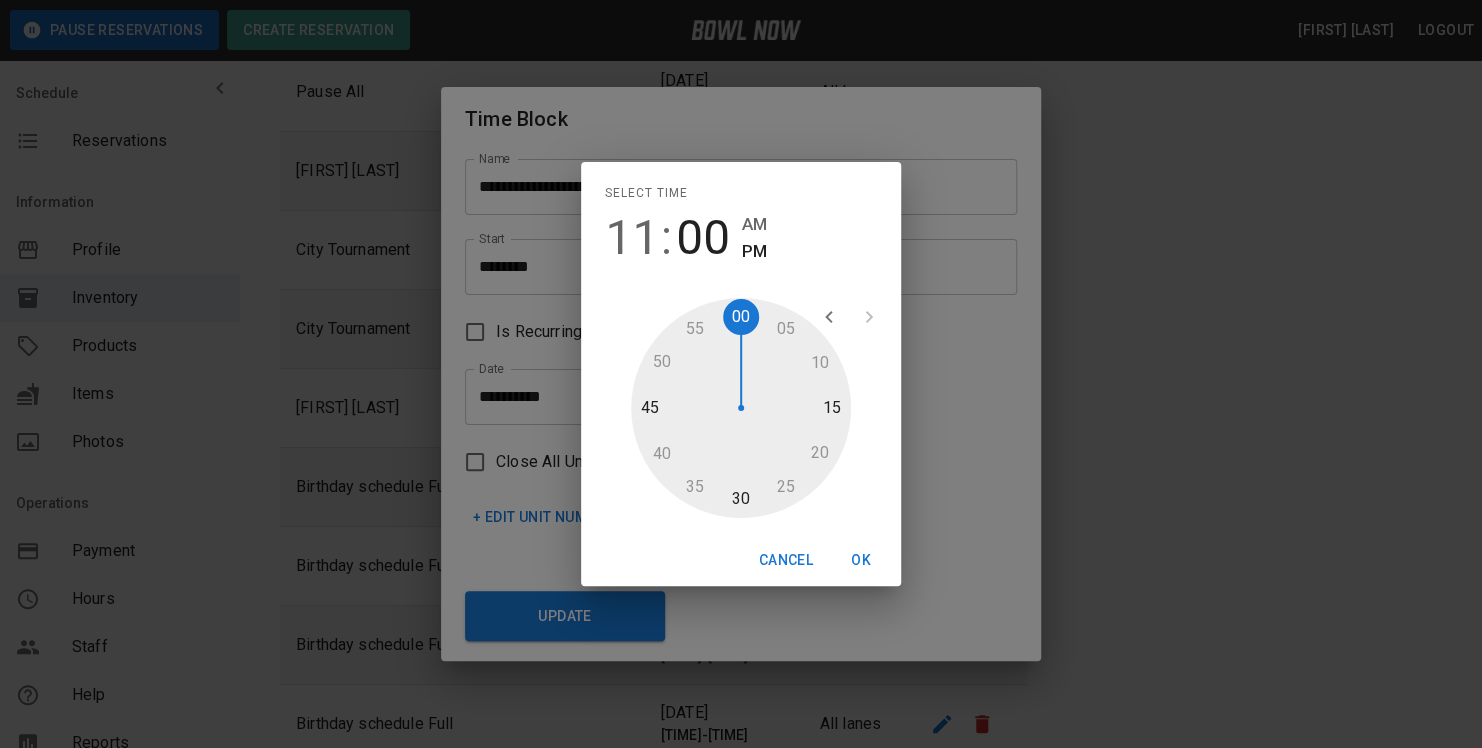 click on "AM" at bounding box center [754, 224] 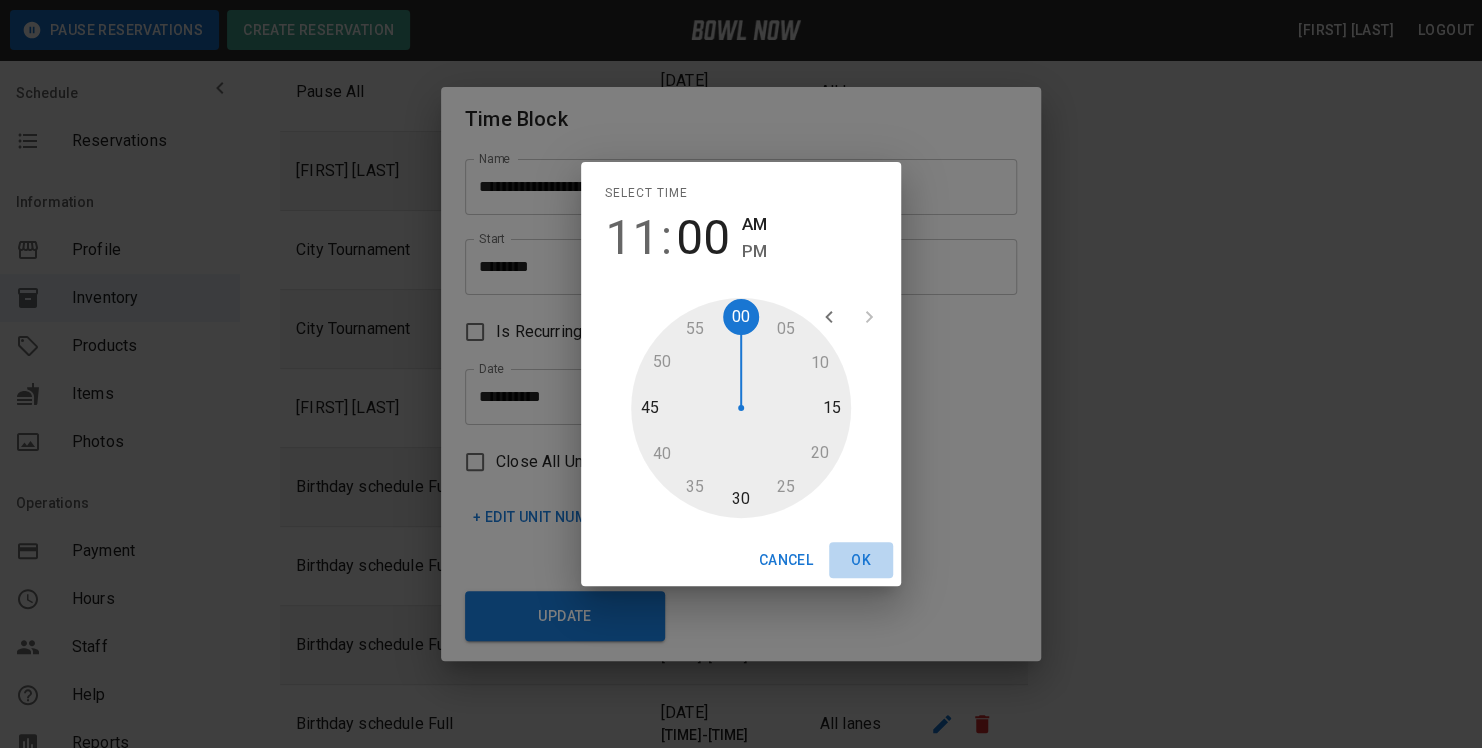 click on "OK" at bounding box center (861, 560) 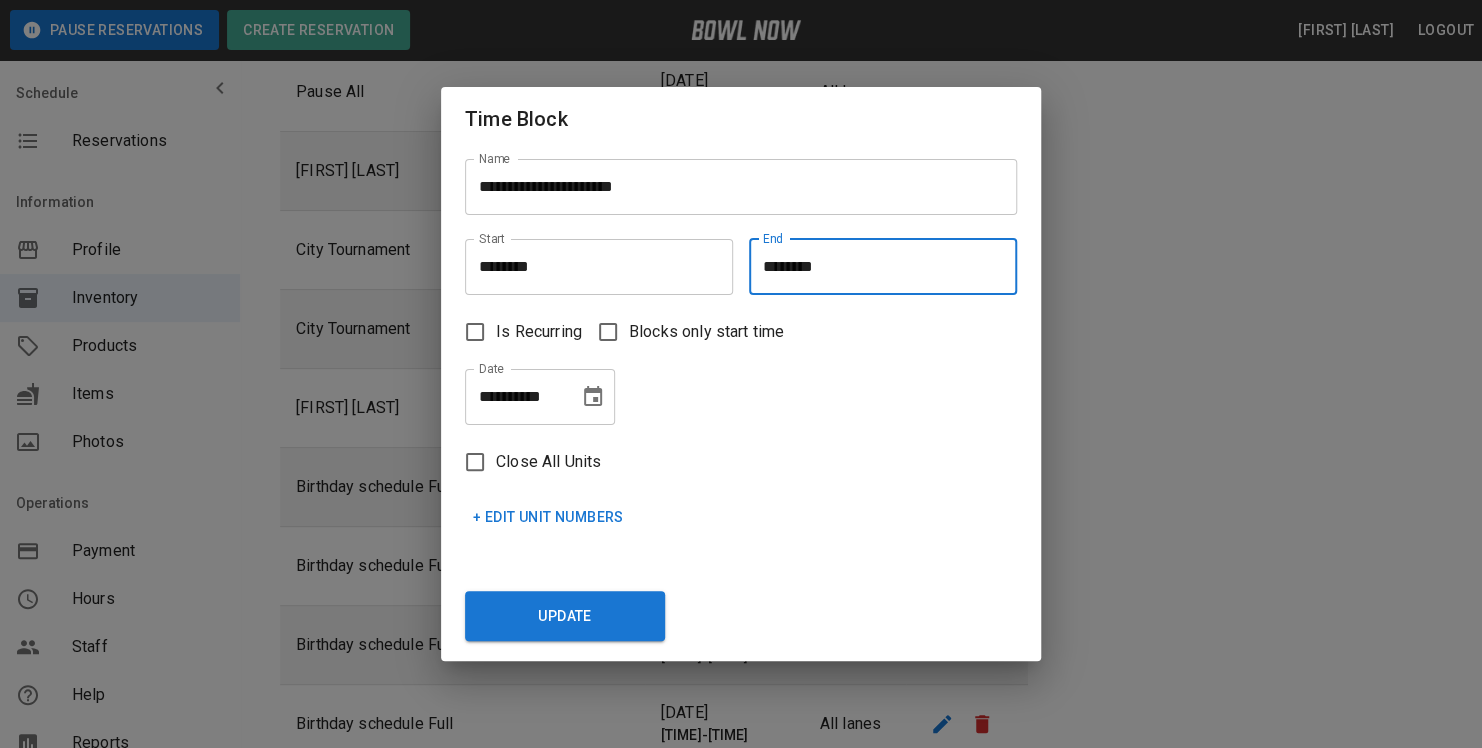 click on "********" at bounding box center (876, 267) 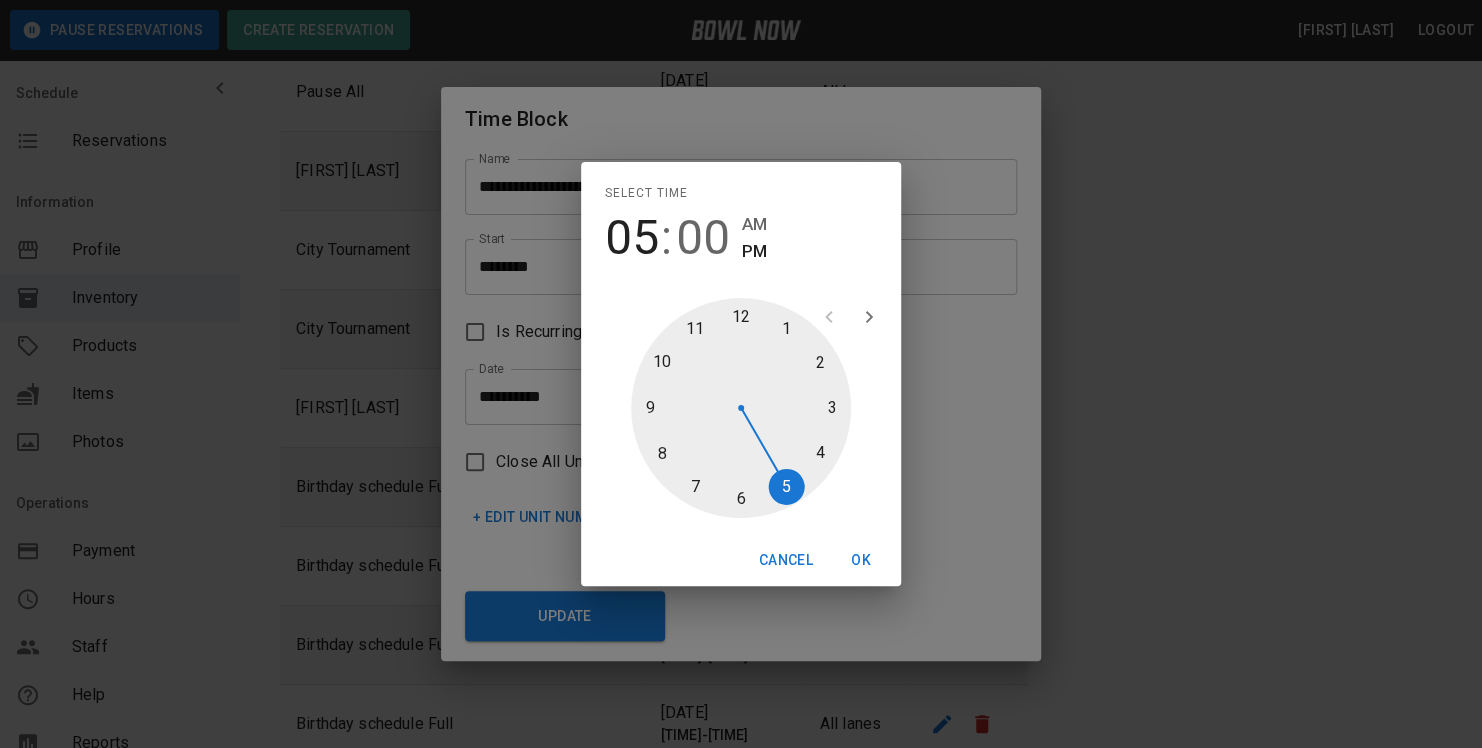 type on "********" 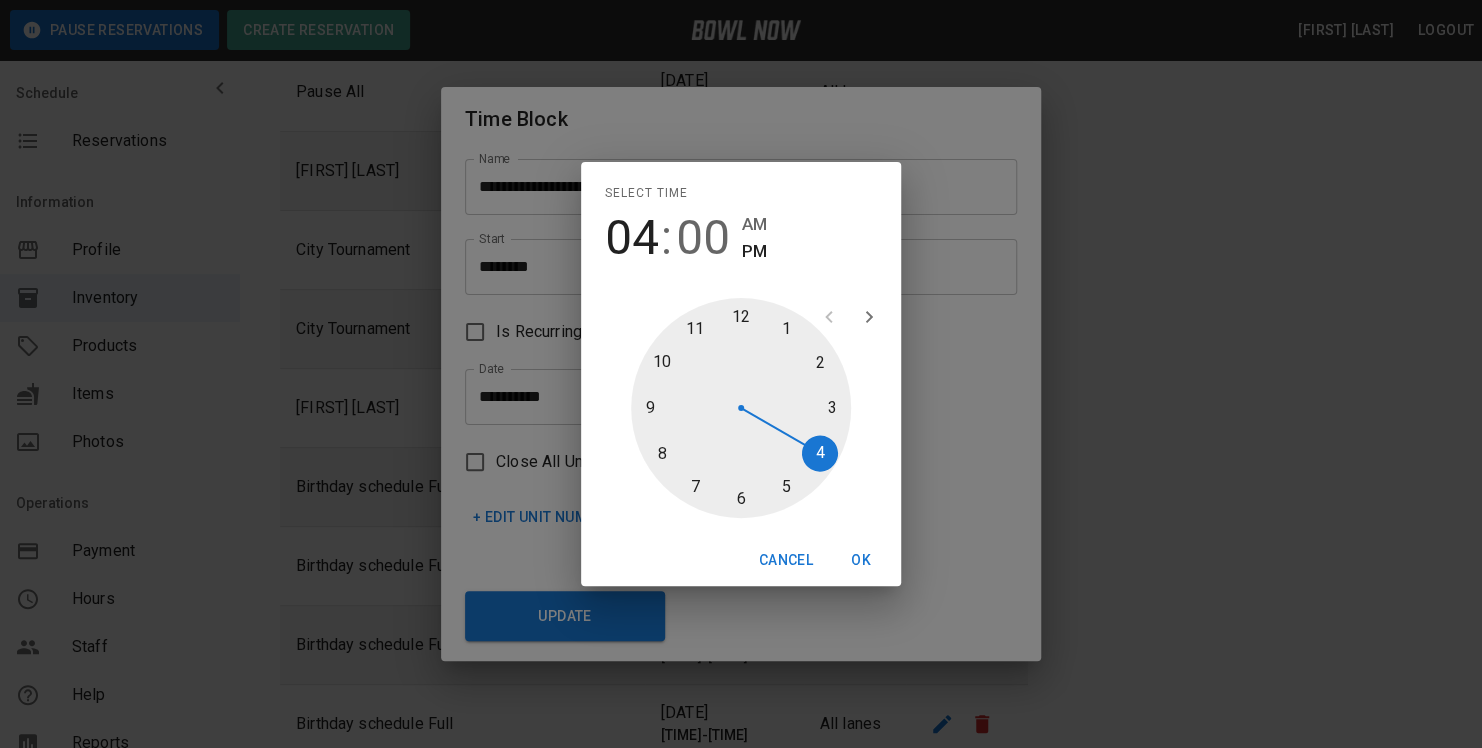 drag, startPoint x: 660, startPoint y: 449, endPoint x: 825, endPoint y: 472, distance: 166.59532 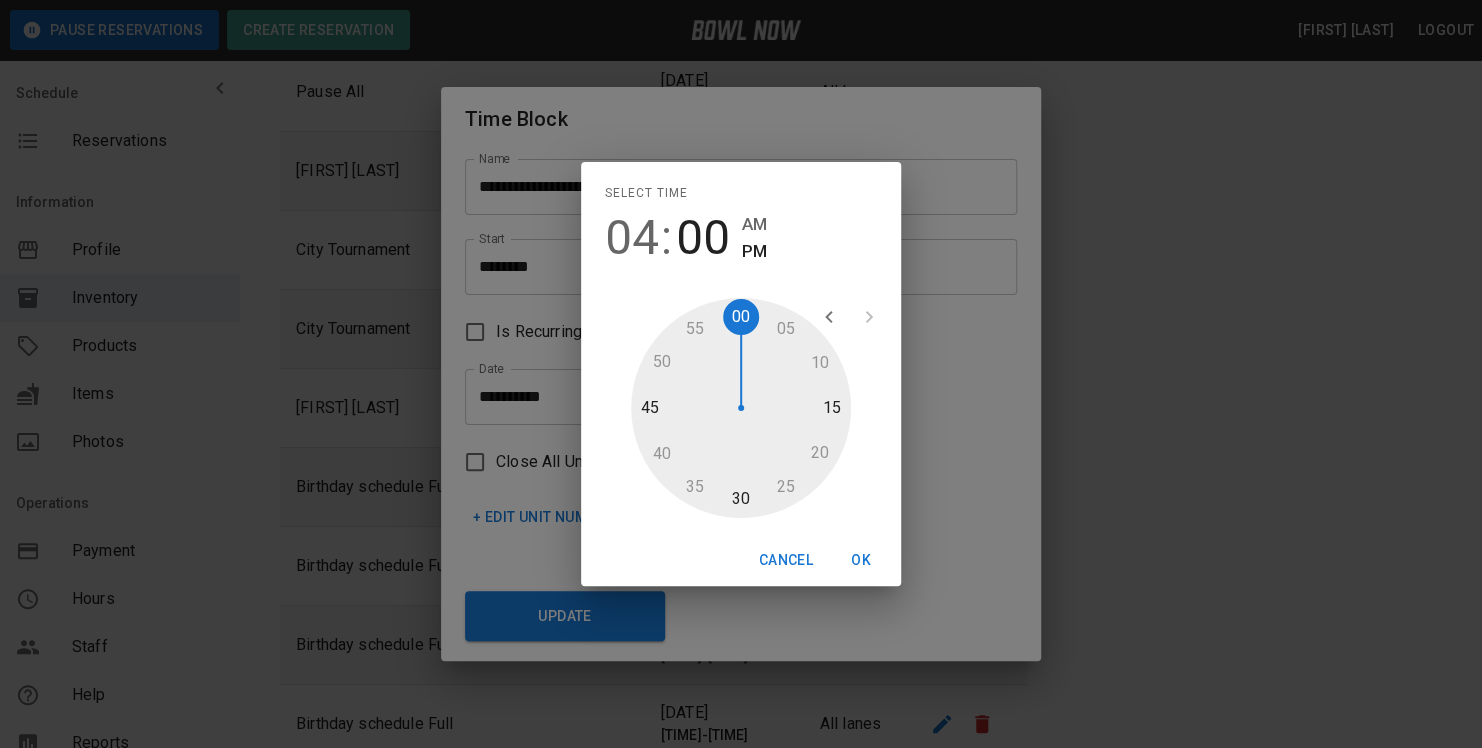 click on "PM" at bounding box center [754, 251] 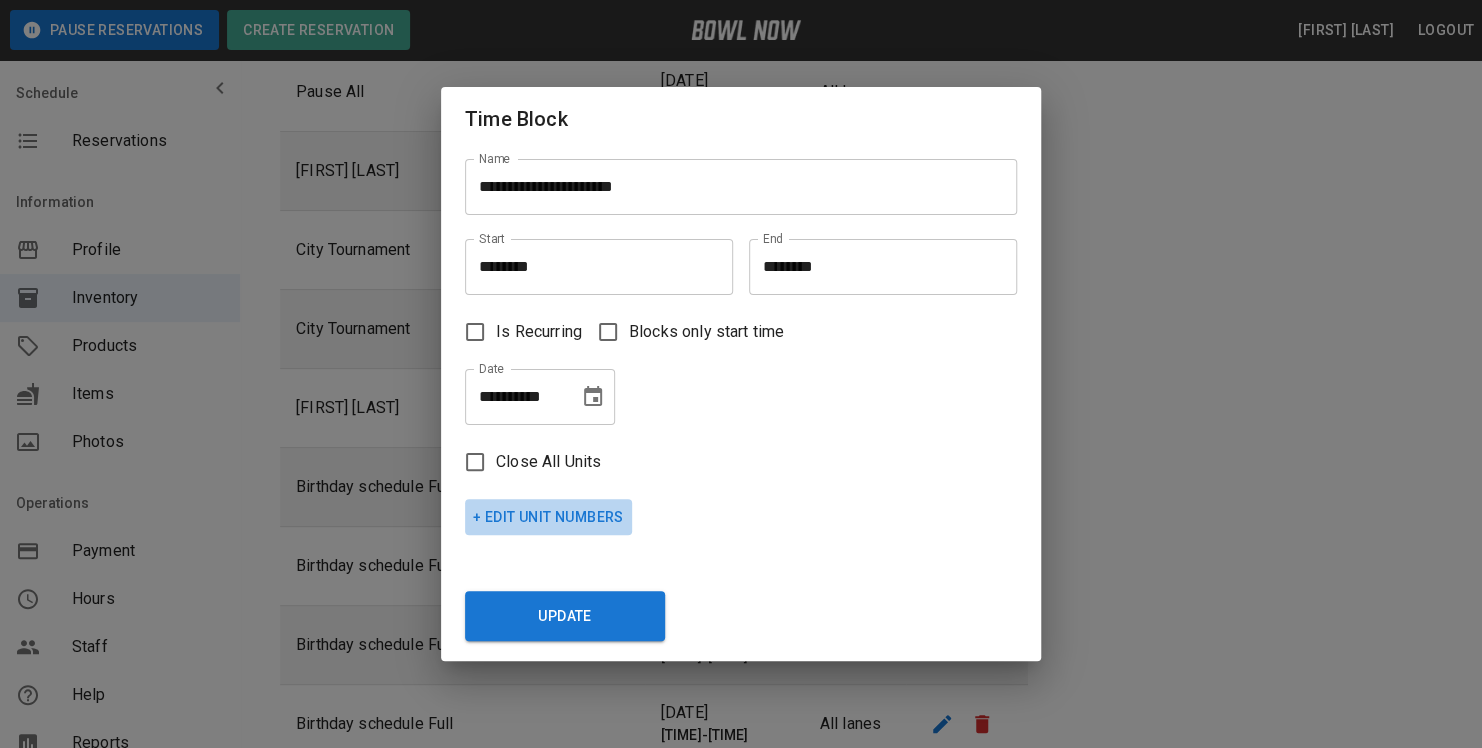 click on "+ Edit Unit Numbers" at bounding box center [548, 517] 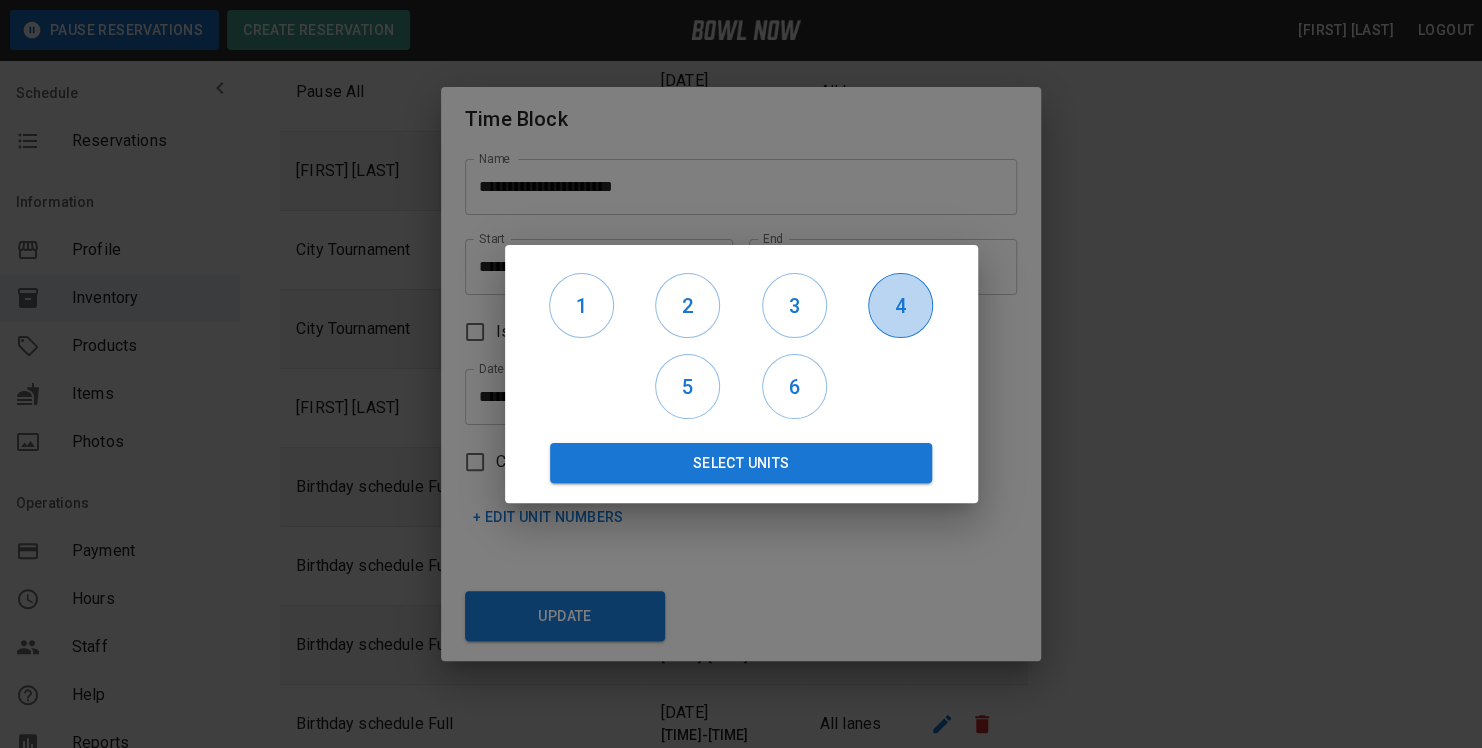 click on "4" at bounding box center [900, 306] 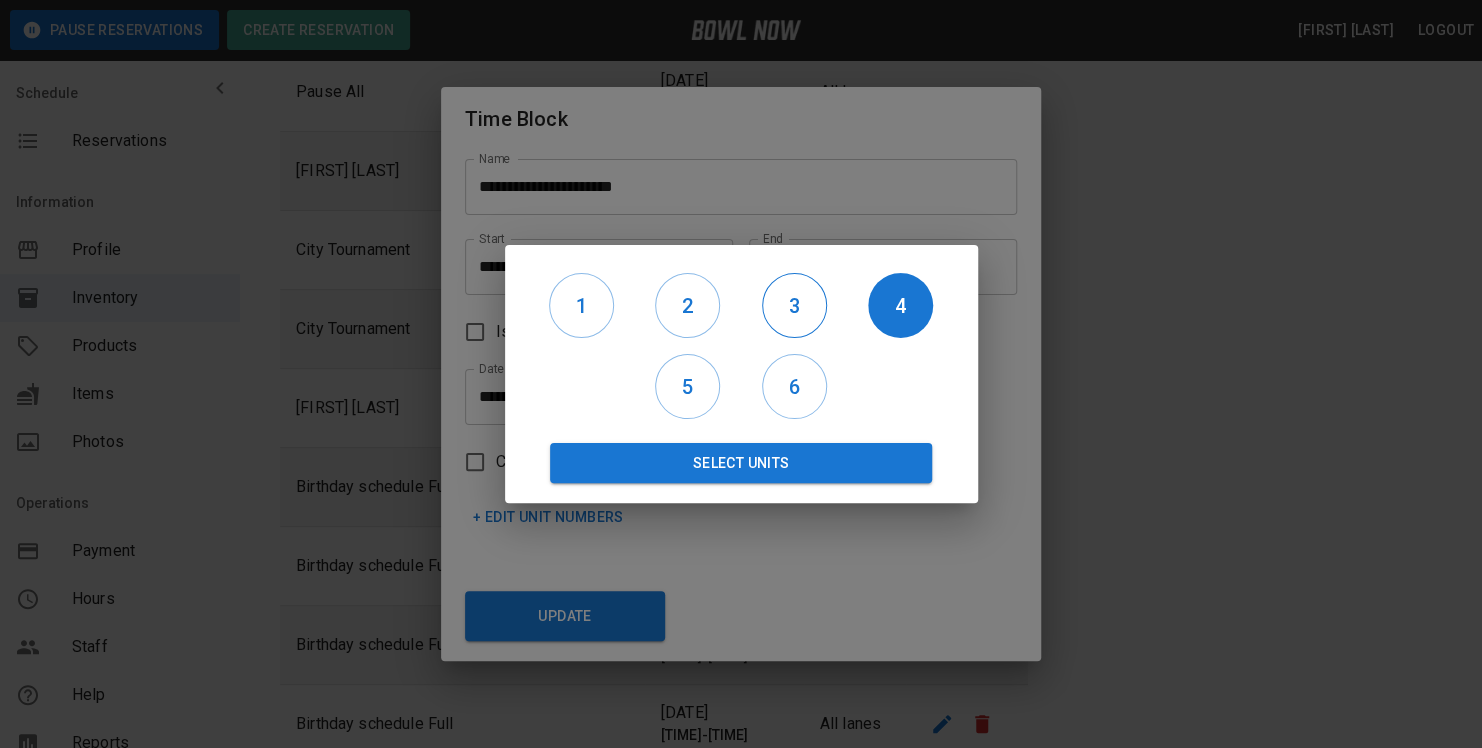 click on "3" at bounding box center (794, 306) 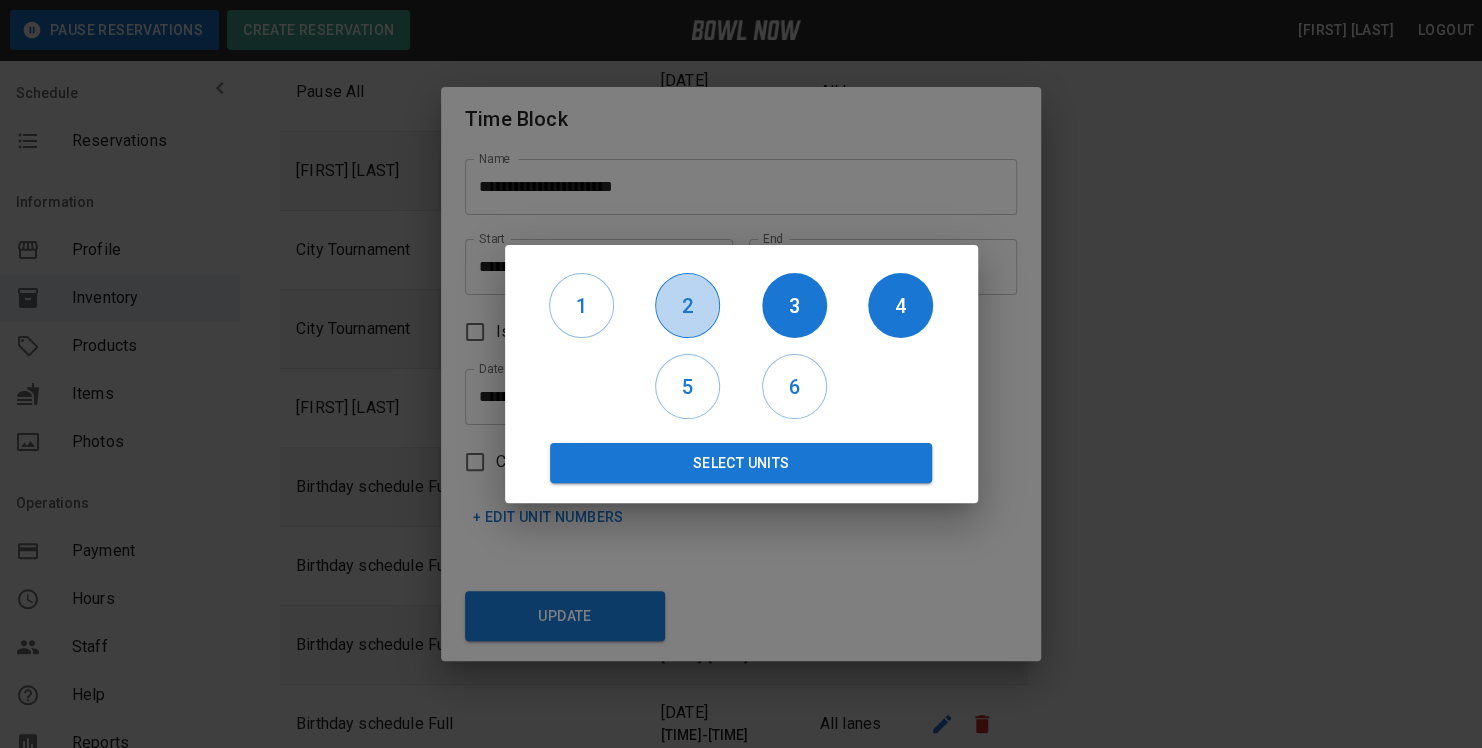 click on "2" at bounding box center [687, 306] 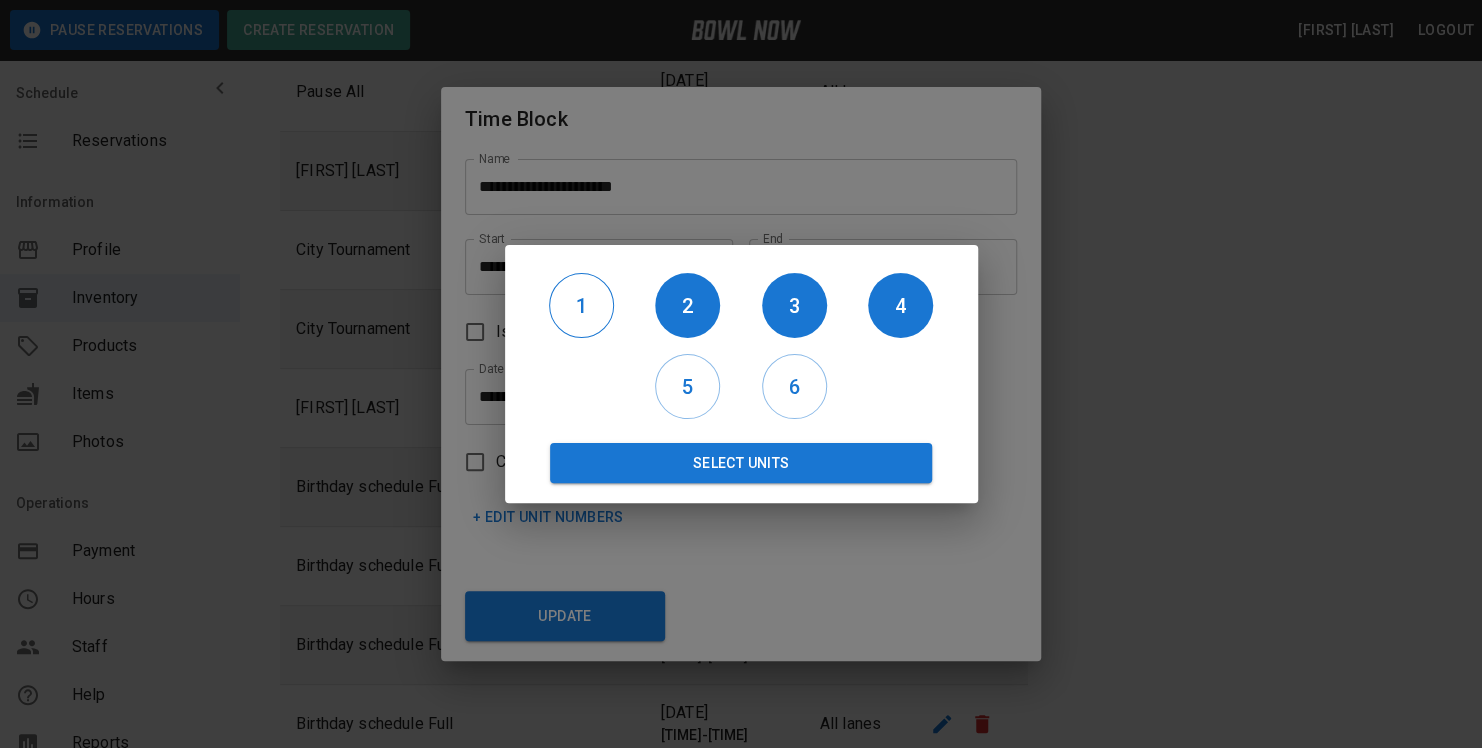 click on "1" at bounding box center (581, 306) 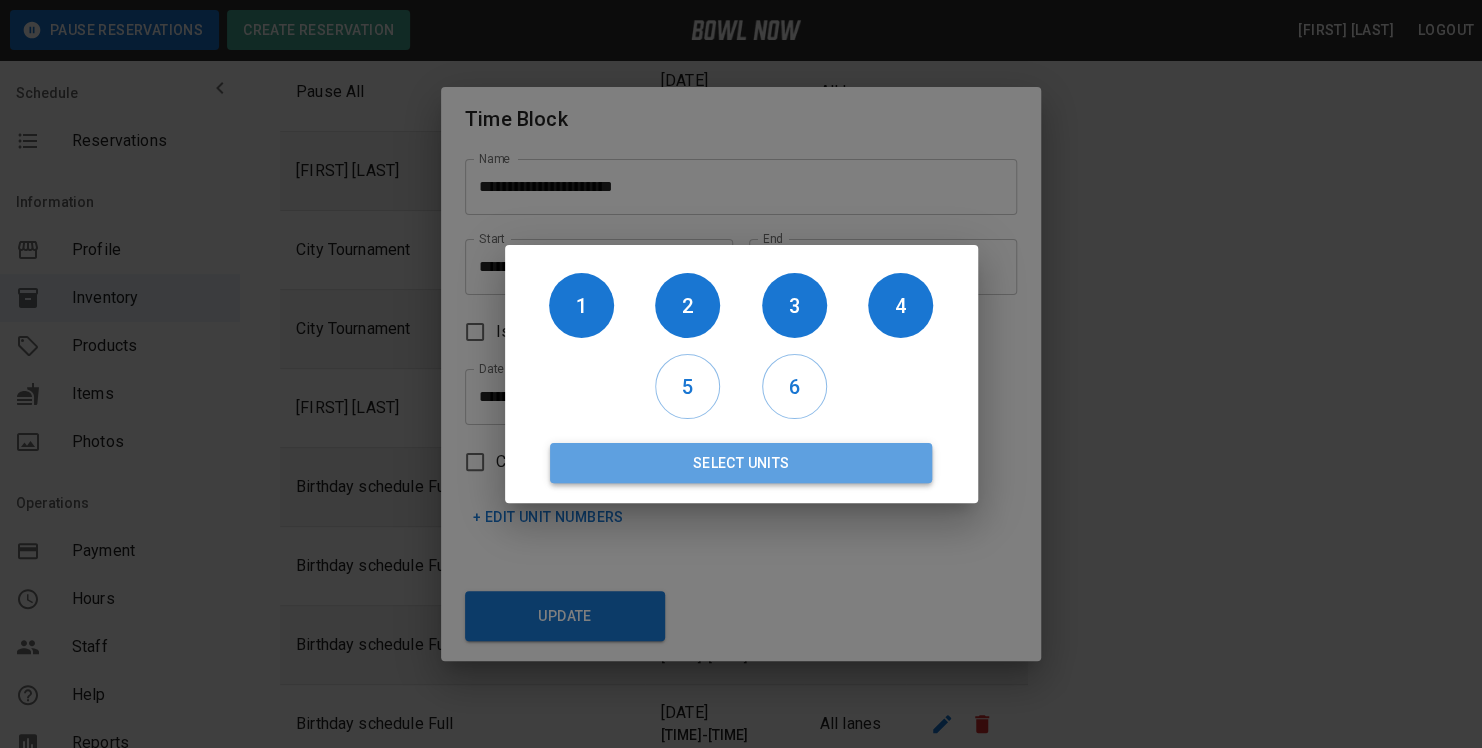 click on "Select Units" at bounding box center [741, 463] 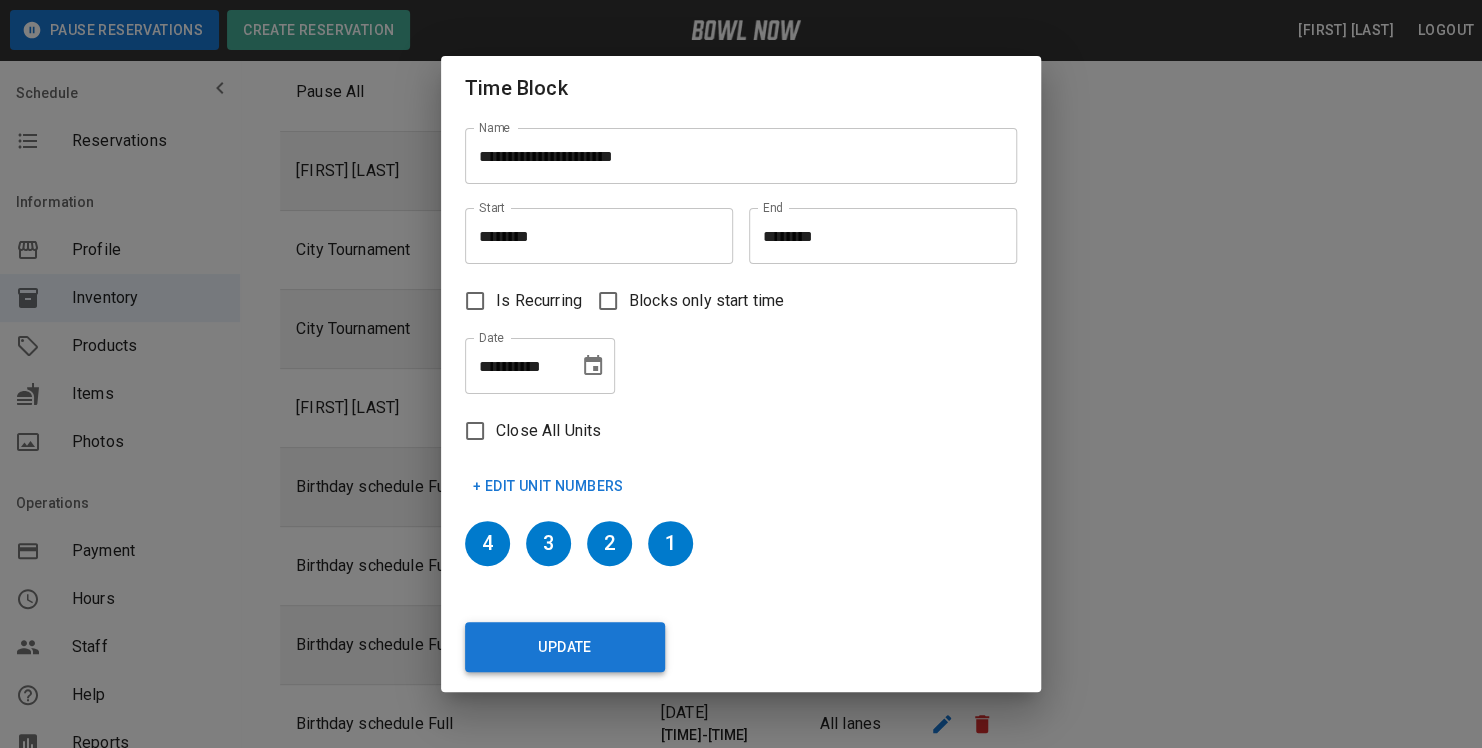 click on "Update" at bounding box center (565, 647) 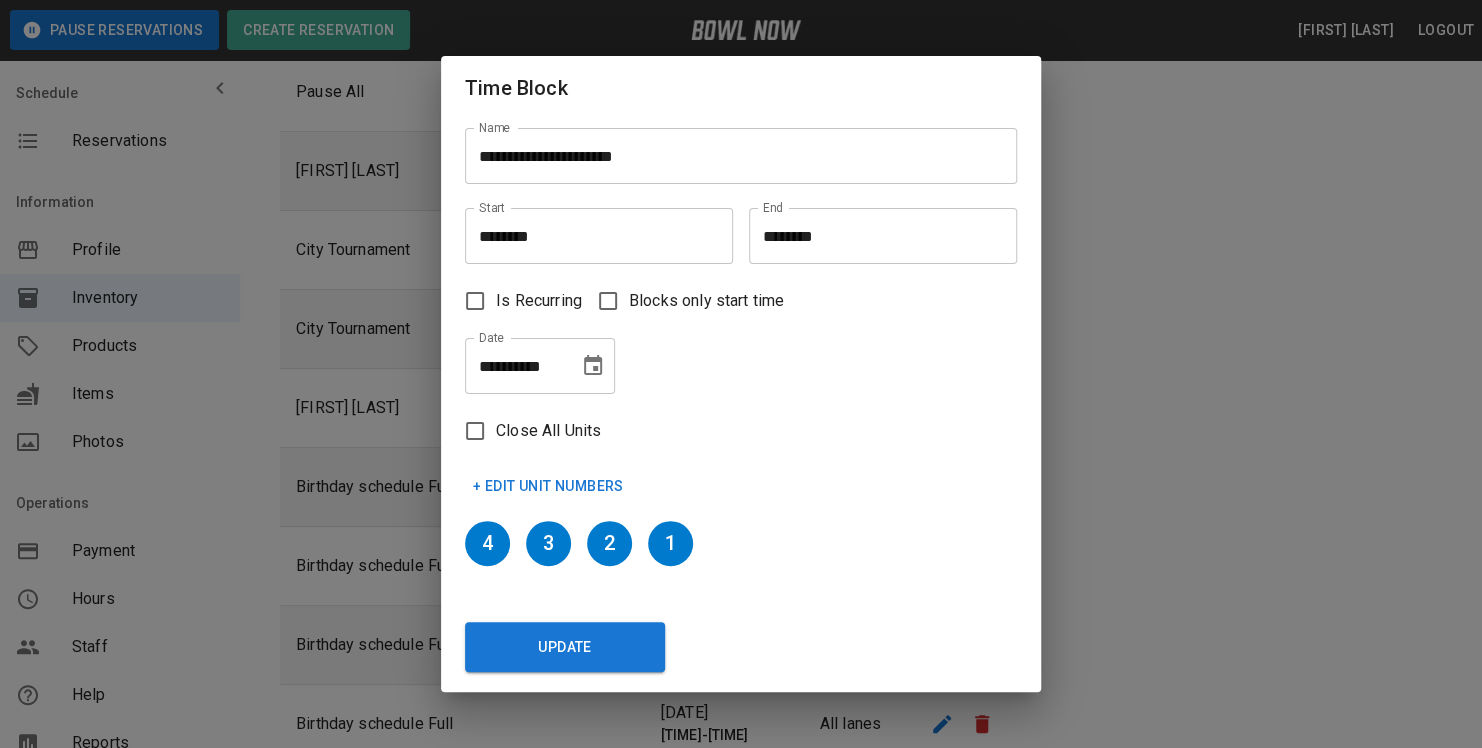 type on "********" 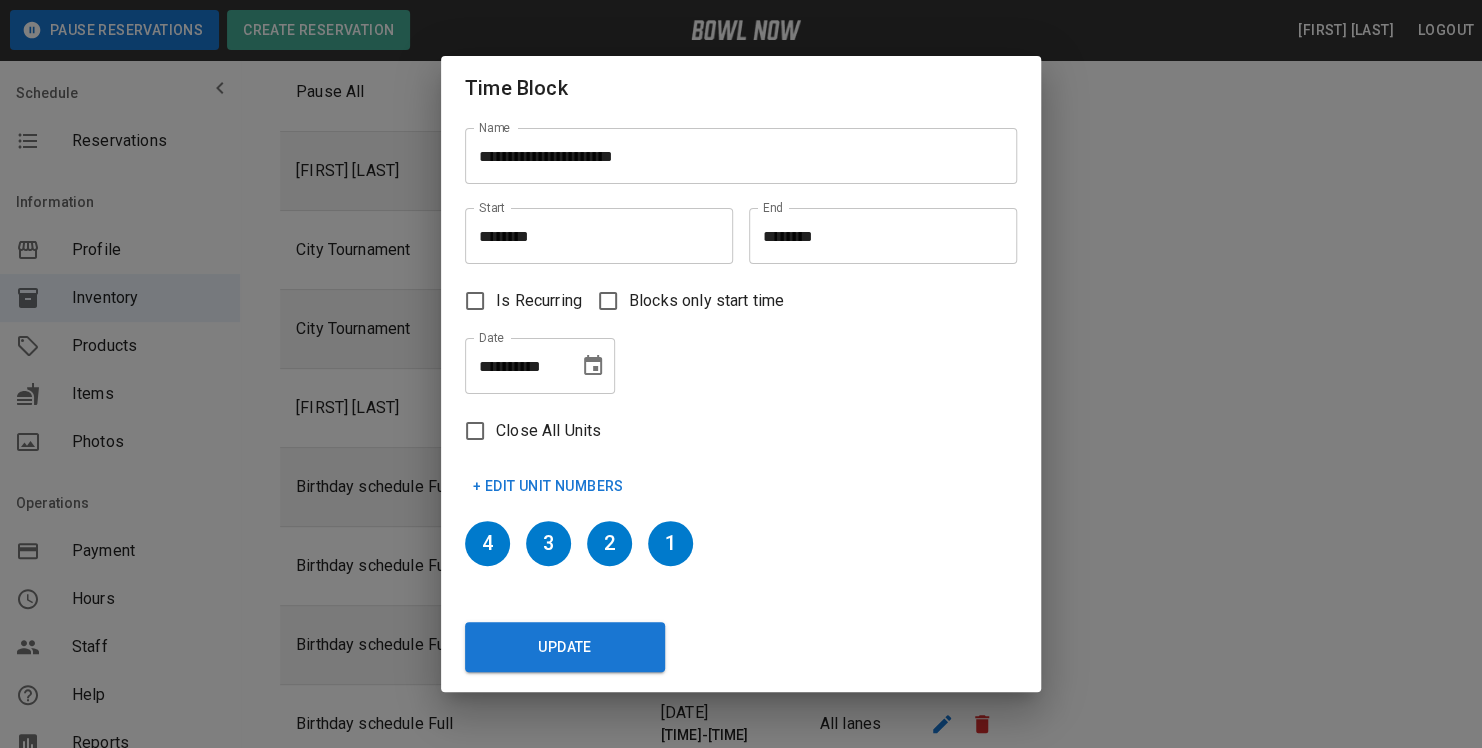 type on "********" 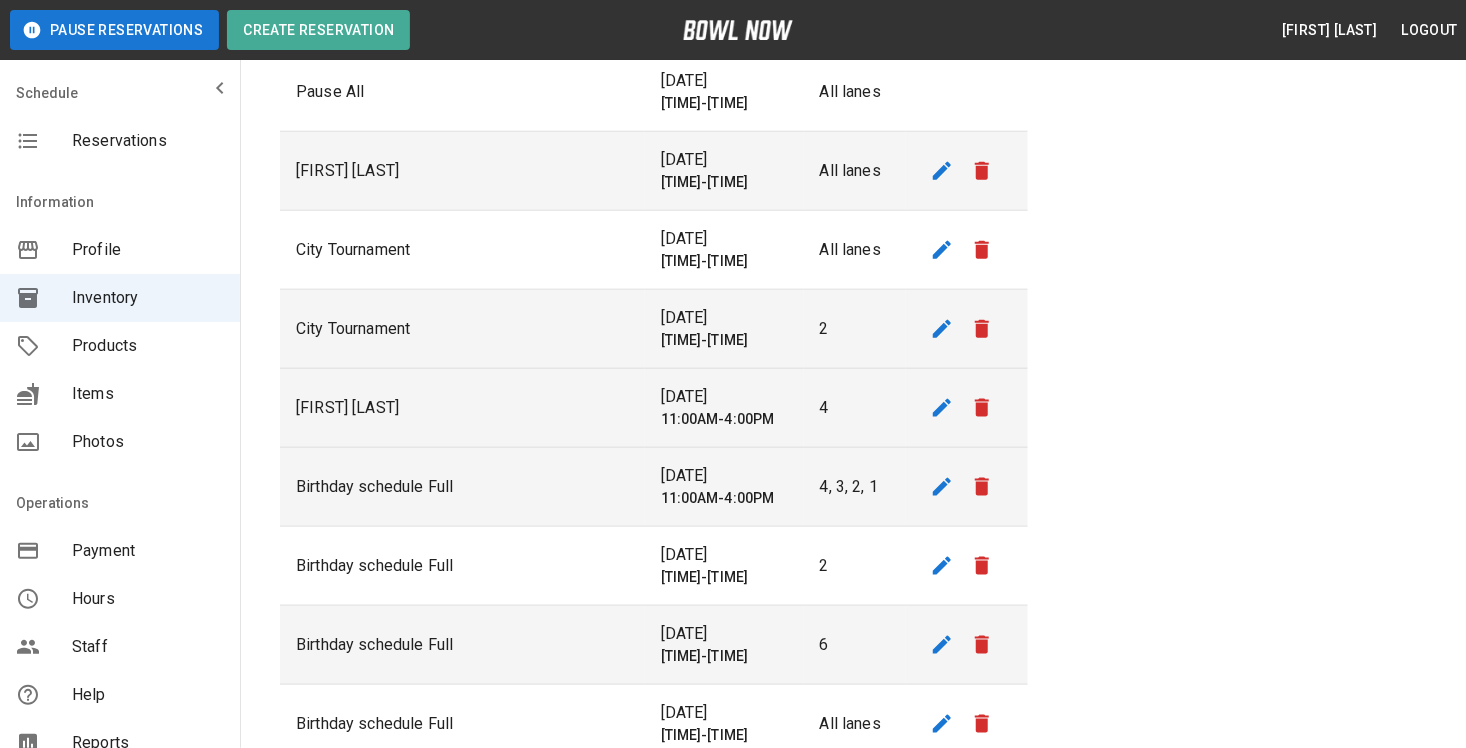click on "[DATE]" at bounding box center (724, 397) 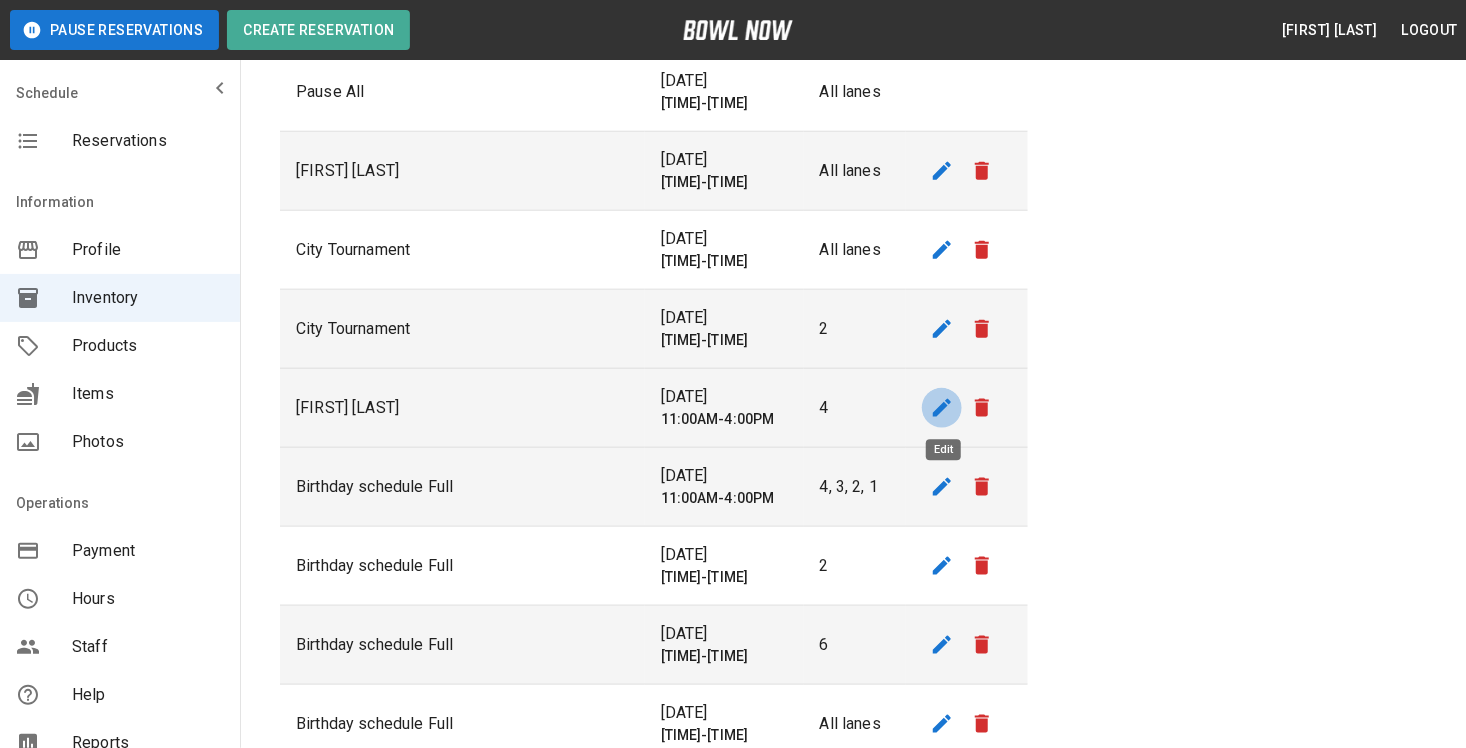 click 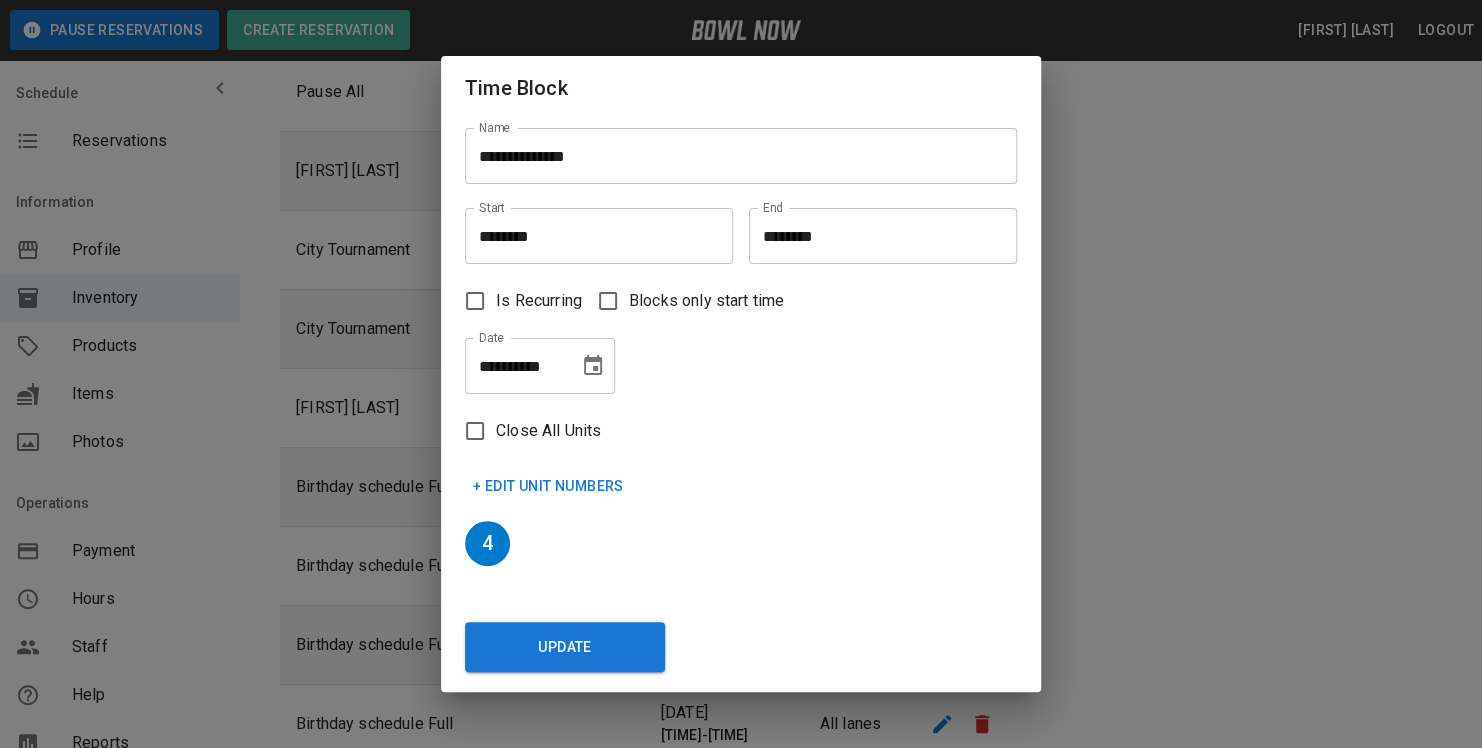 click on "**********" at bounding box center [515, 366] 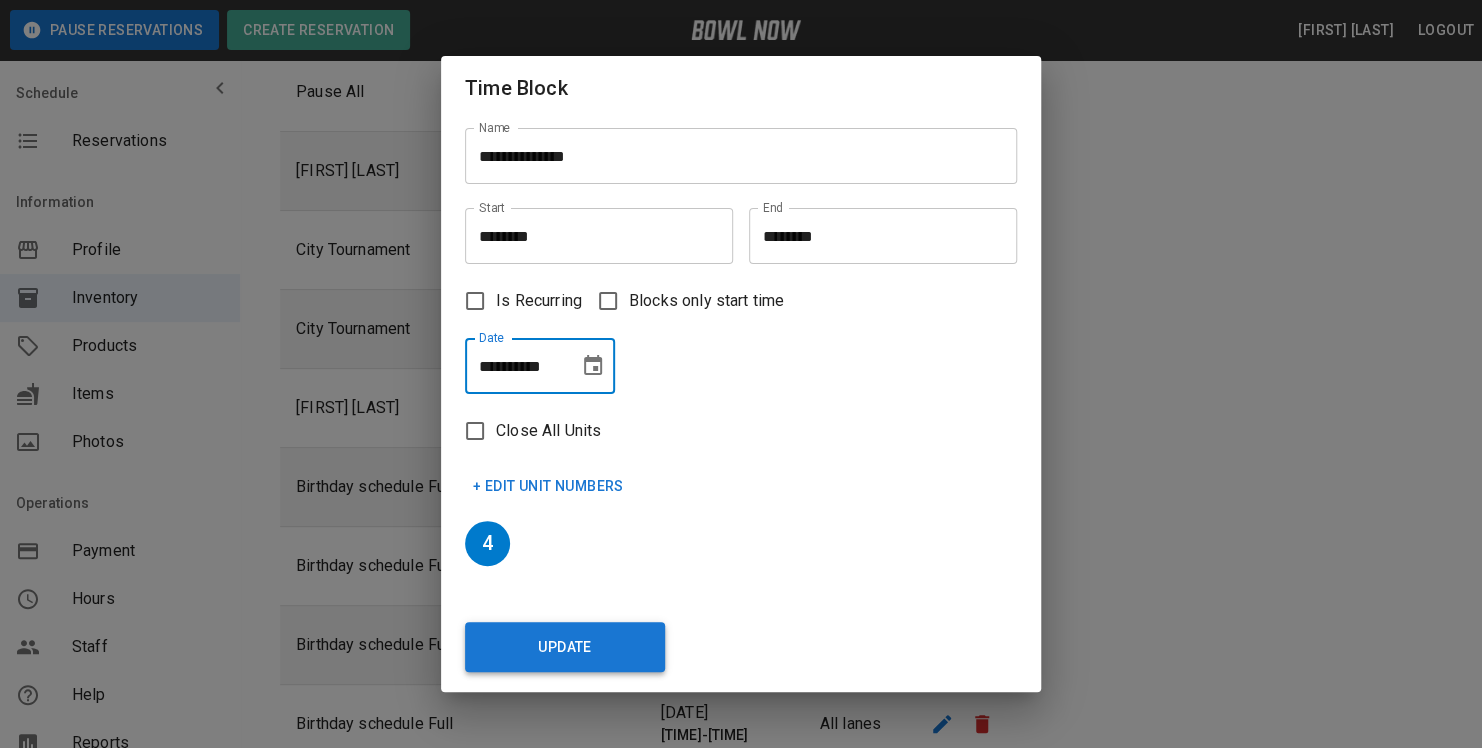 type on "**********" 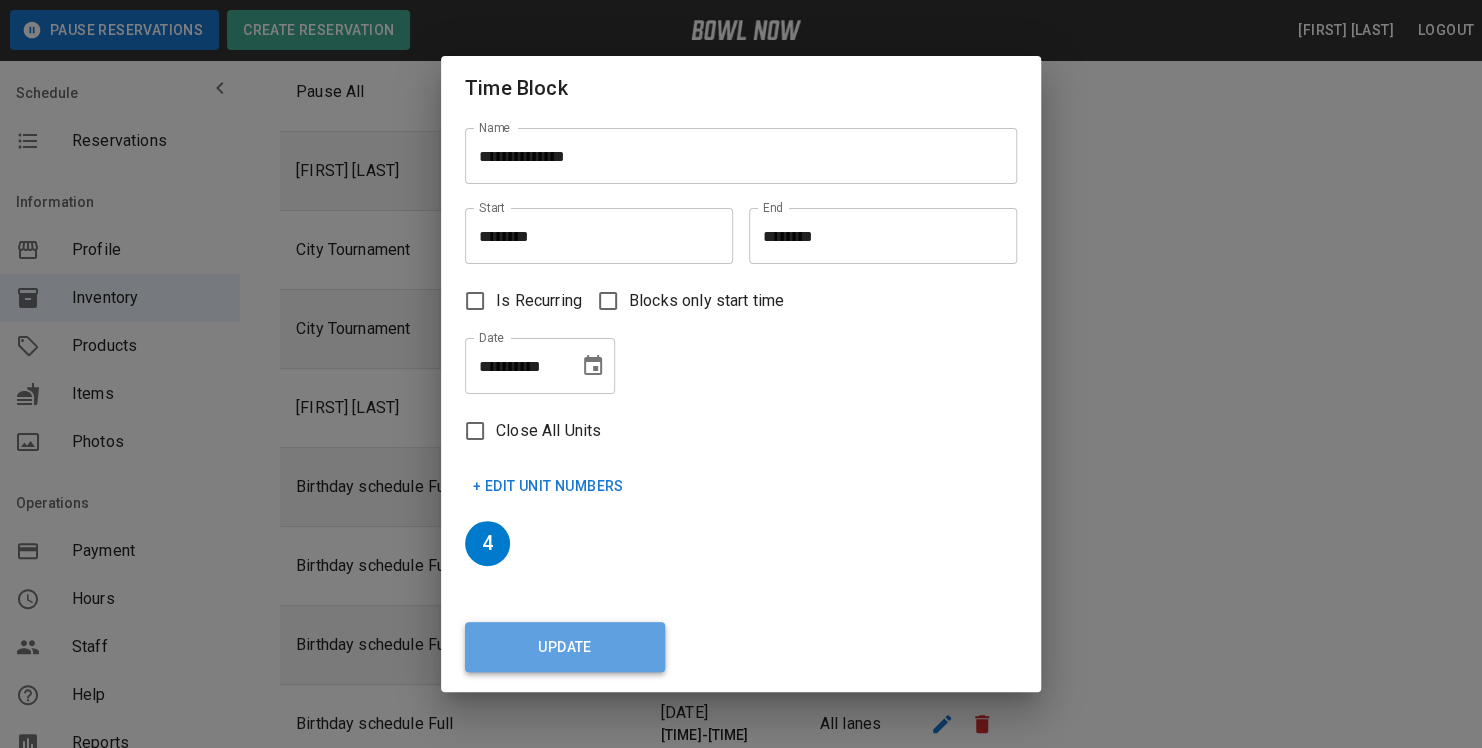 click on "Update" at bounding box center [565, 647] 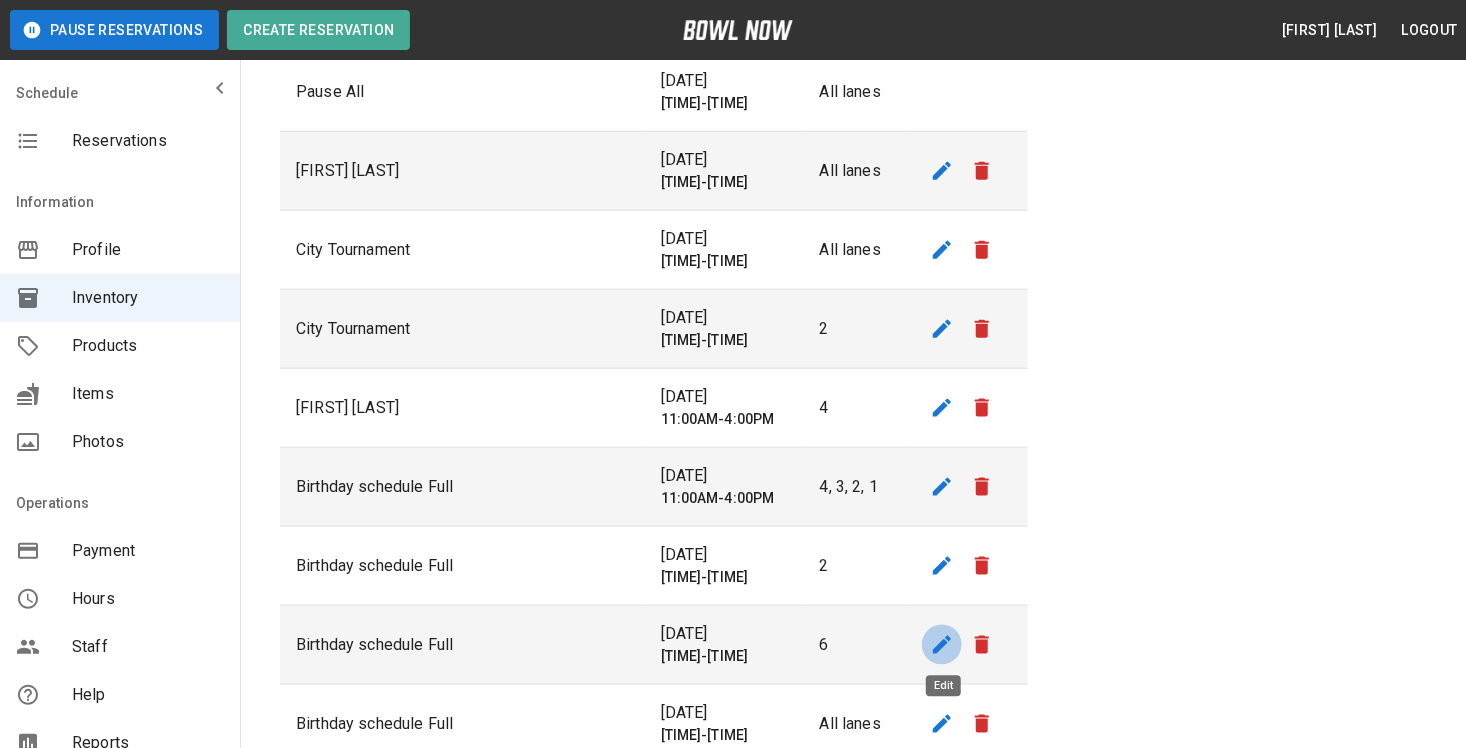 click 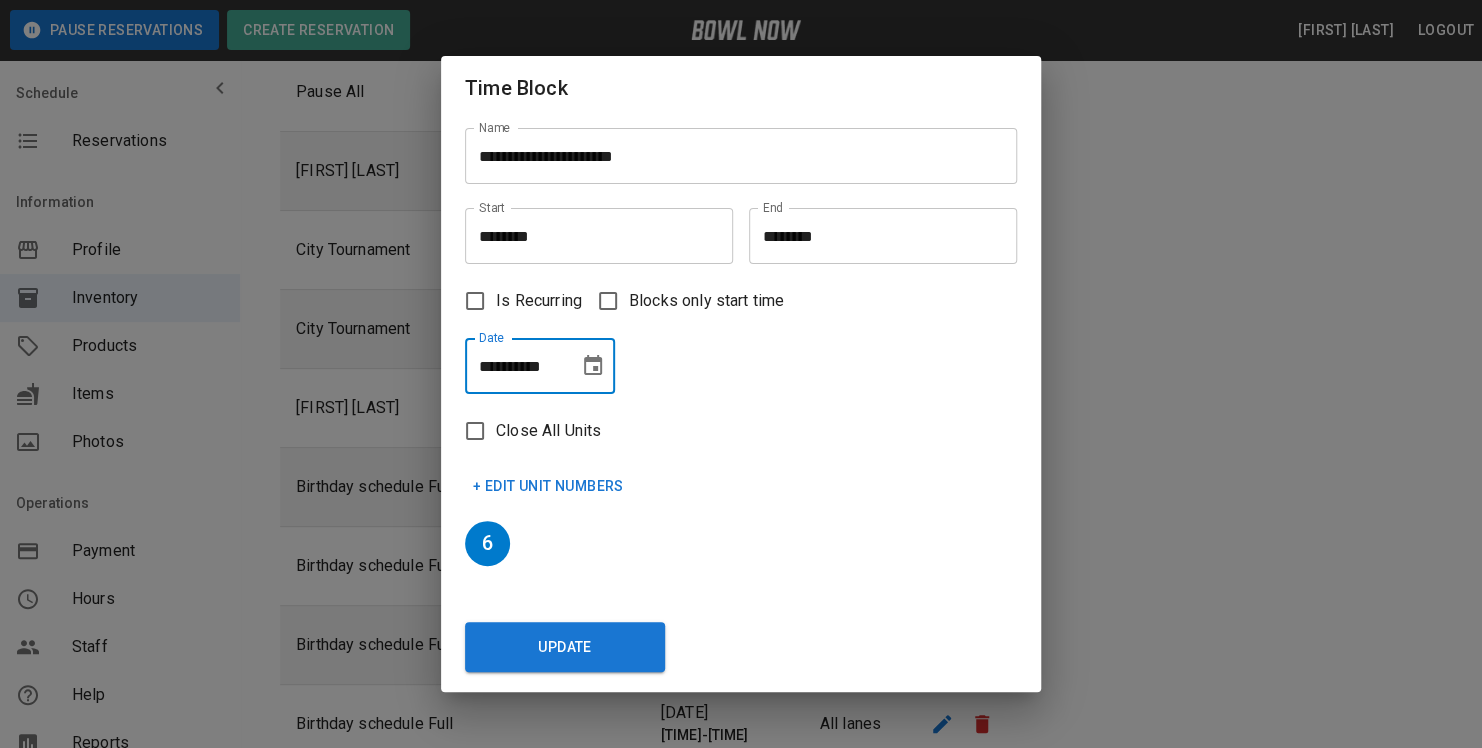 click on "**********" at bounding box center [515, 366] 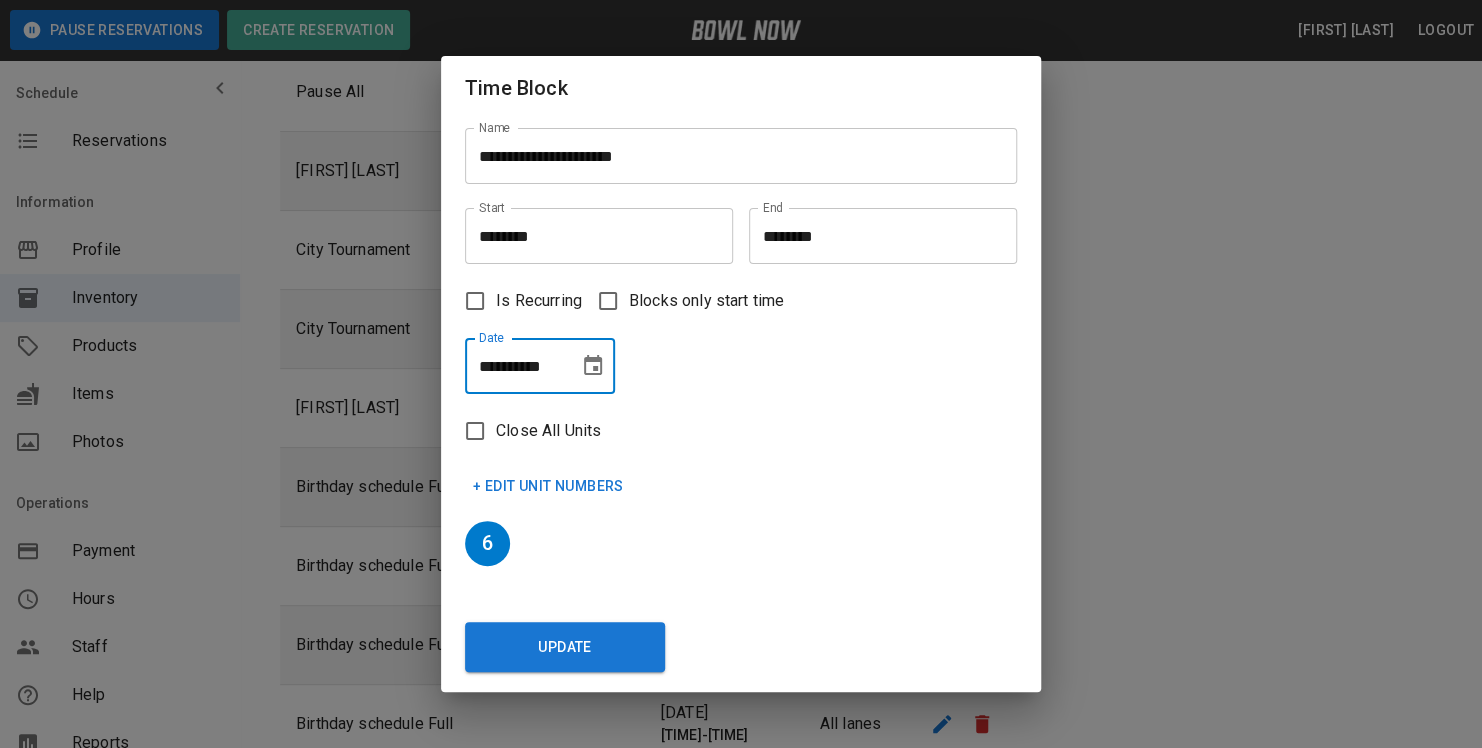 click on "**********" at bounding box center (515, 366) 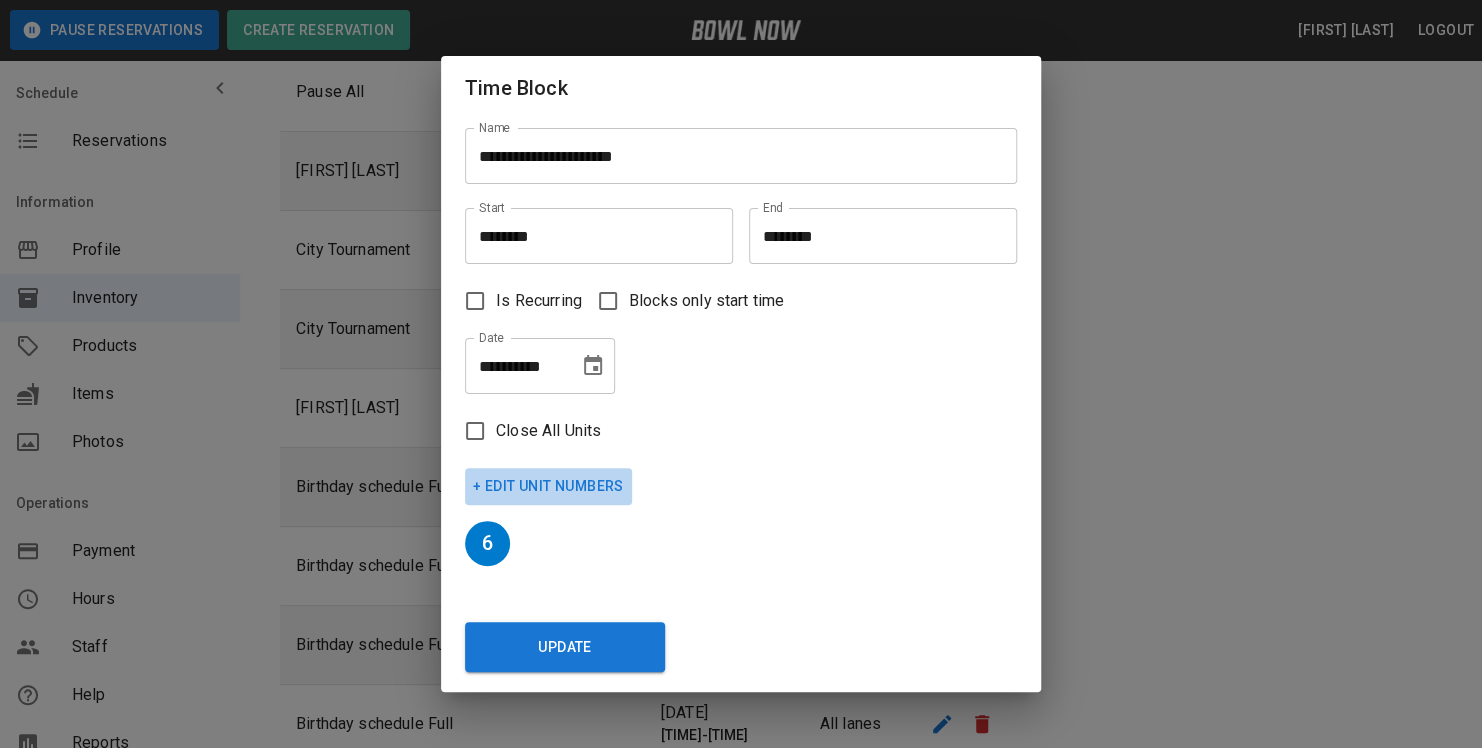 click on "+ Edit Unit Numbers" at bounding box center (548, 486) 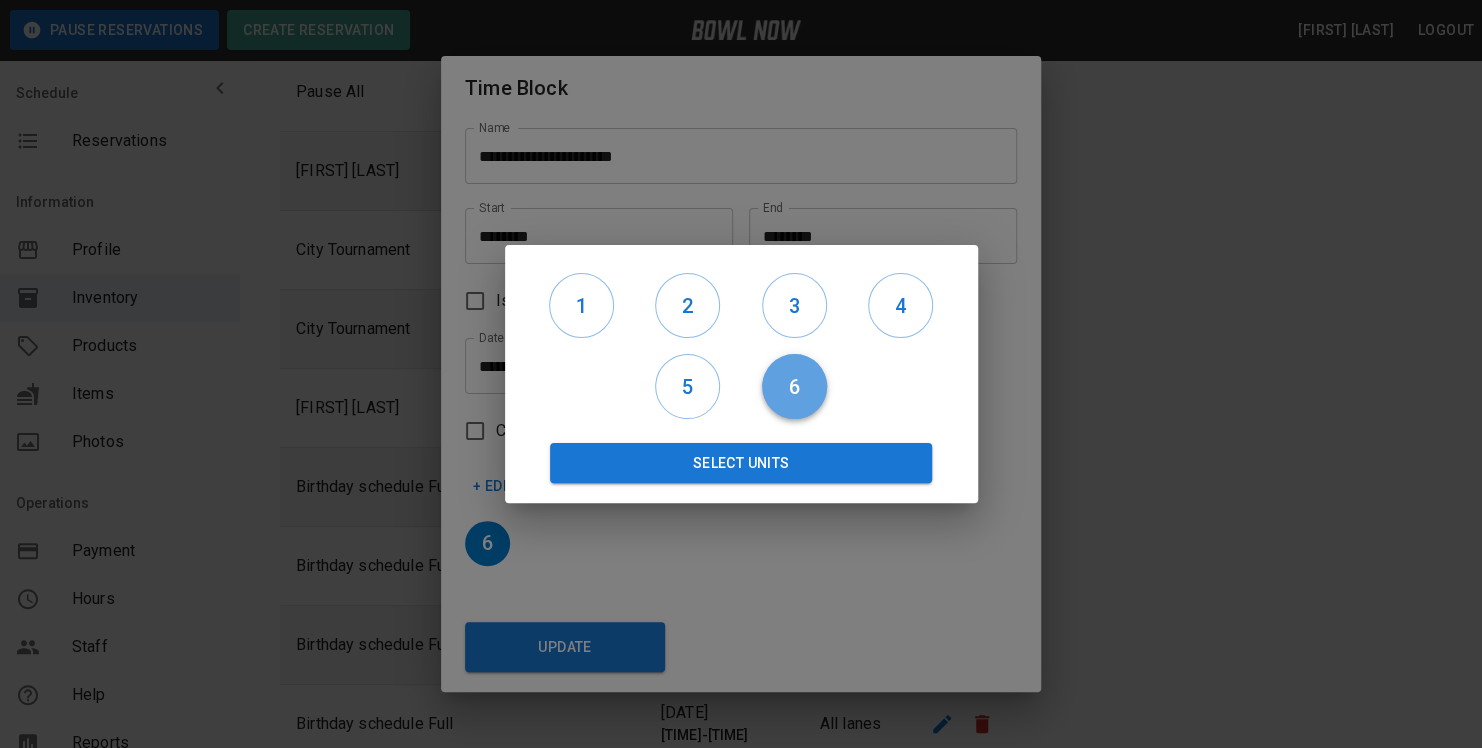 click on "6" at bounding box center [794, 387] 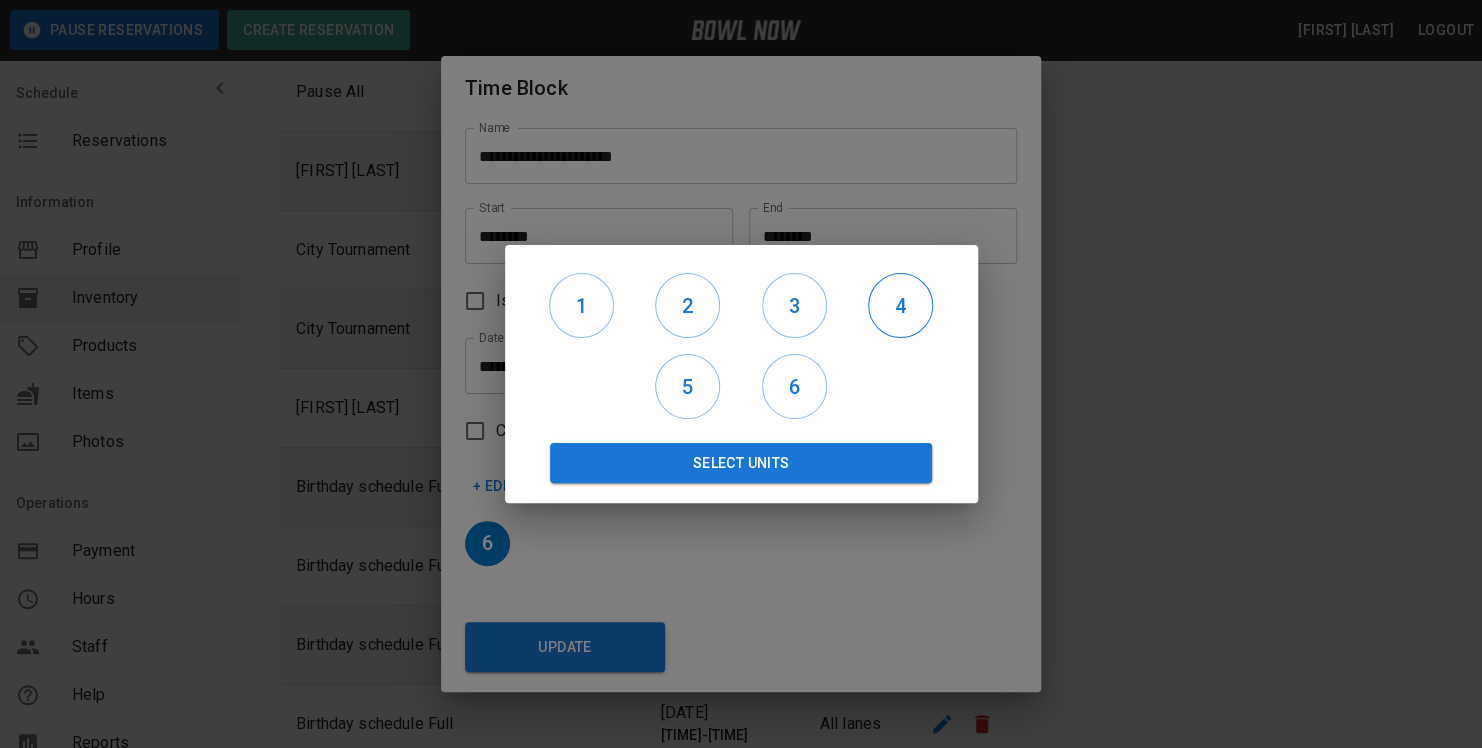 click on "4" at bounding box center (900, 306) 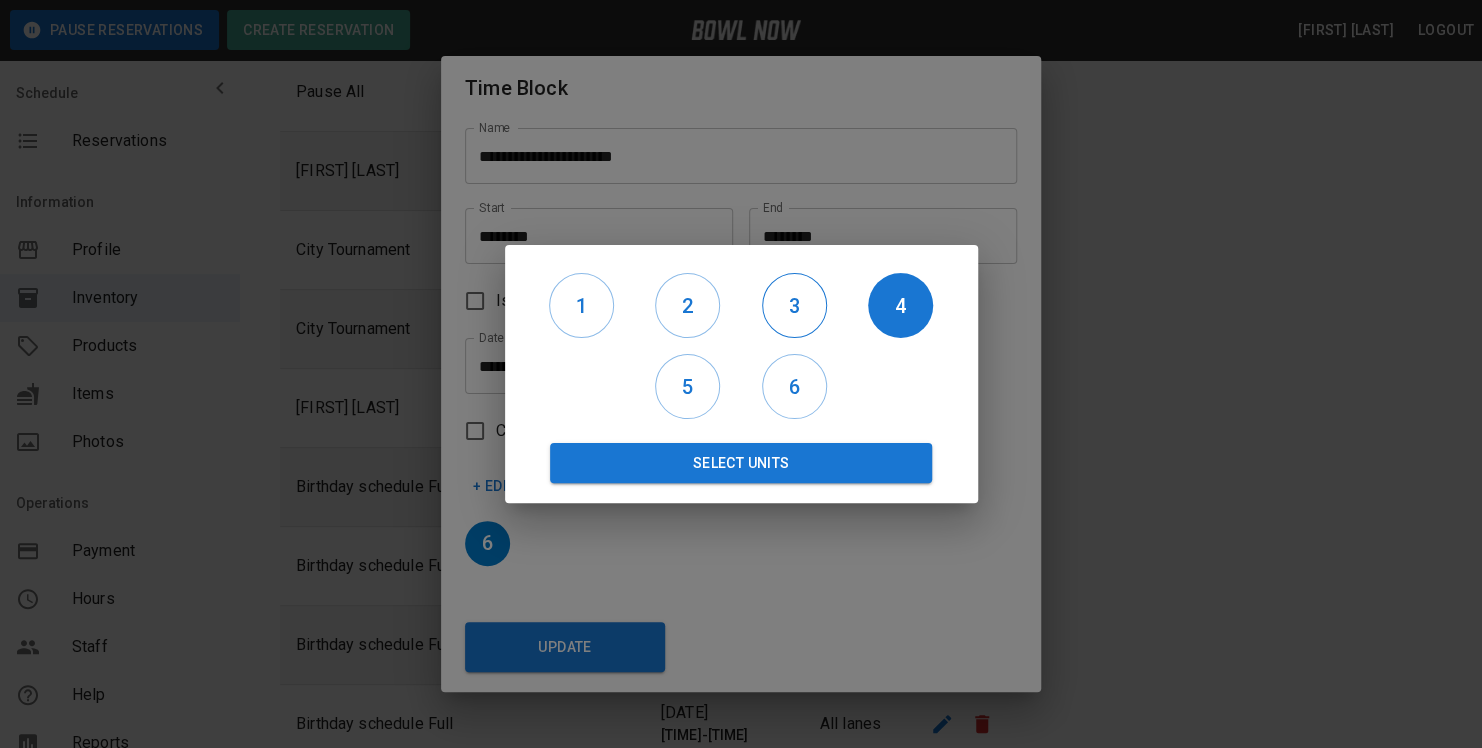 click on "3" at bounding box center (794, 306) 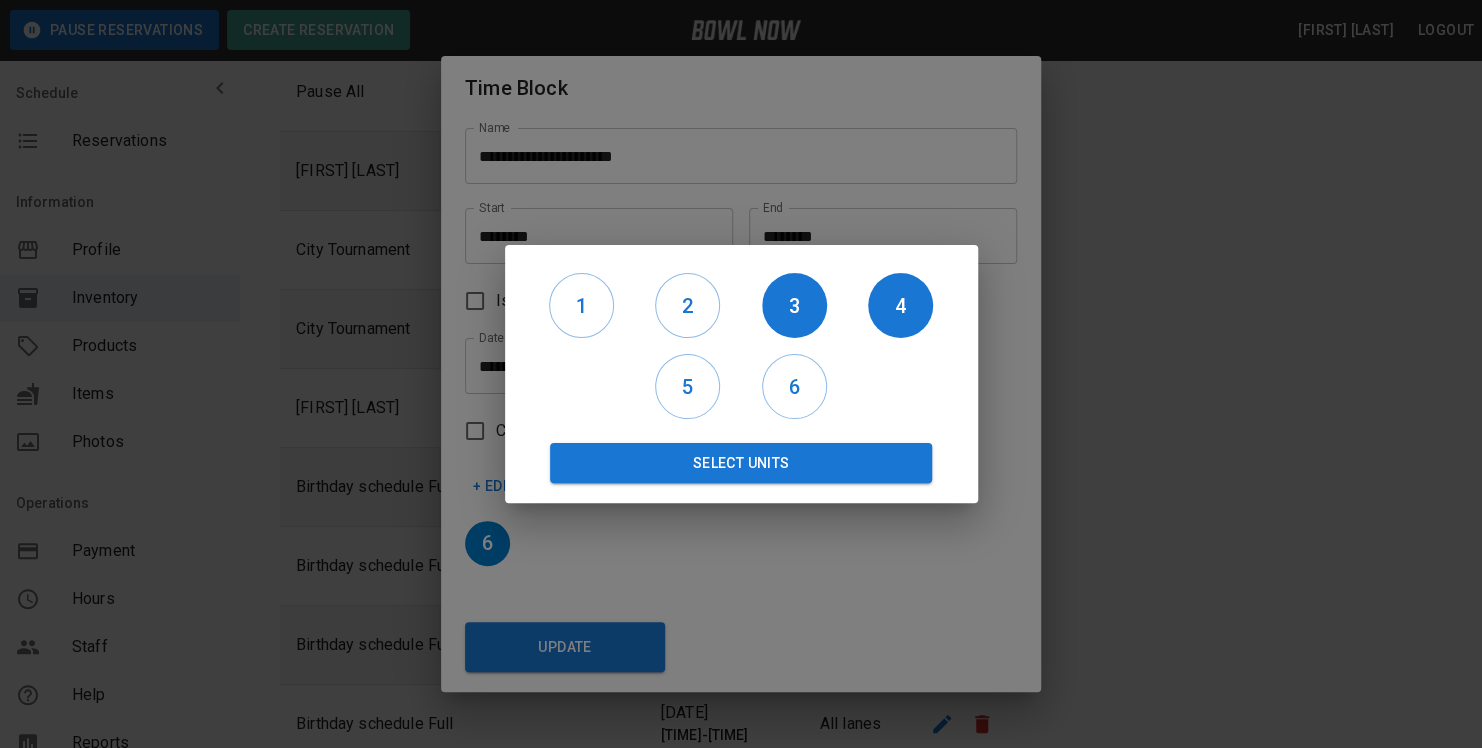 click on "2" at bounding box center [688, 305] 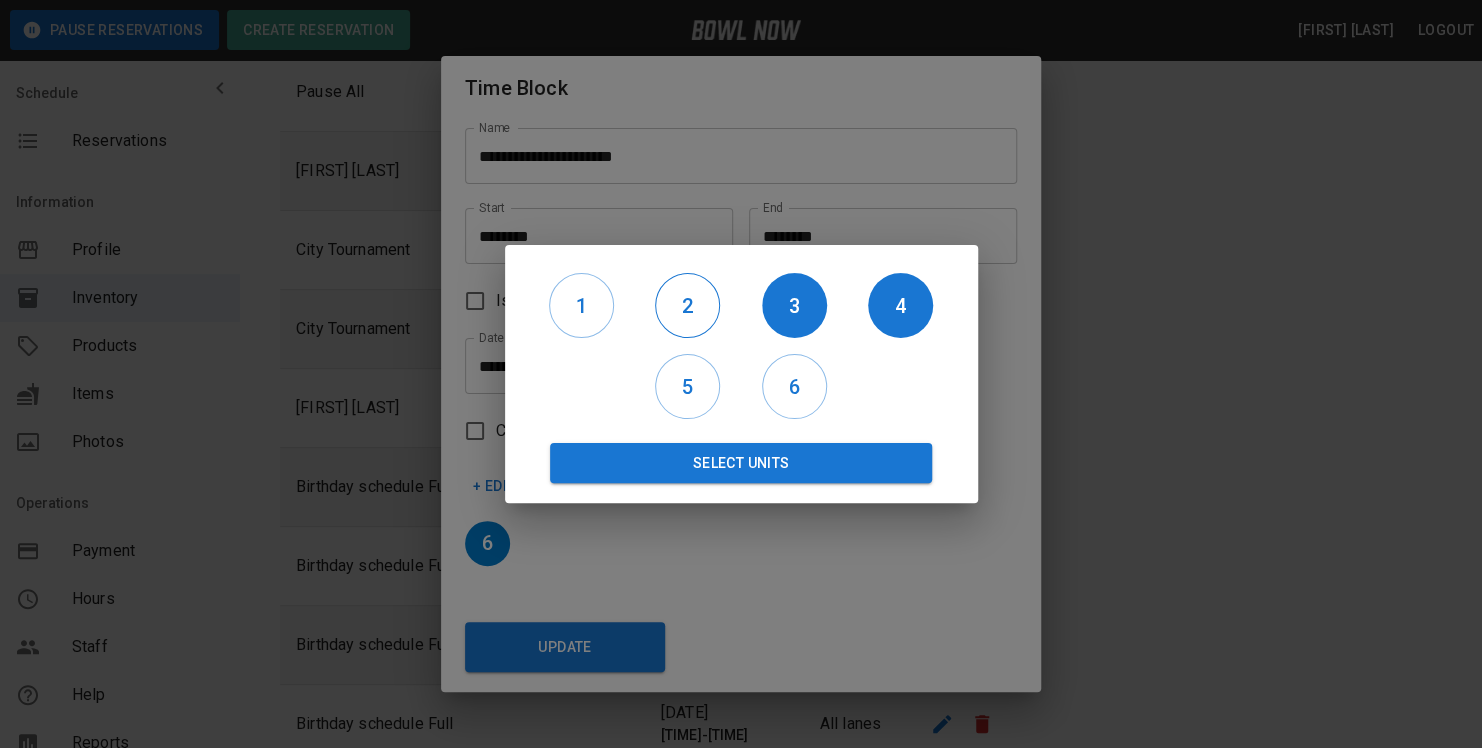 click on "2" at bounding box center (687, 306) 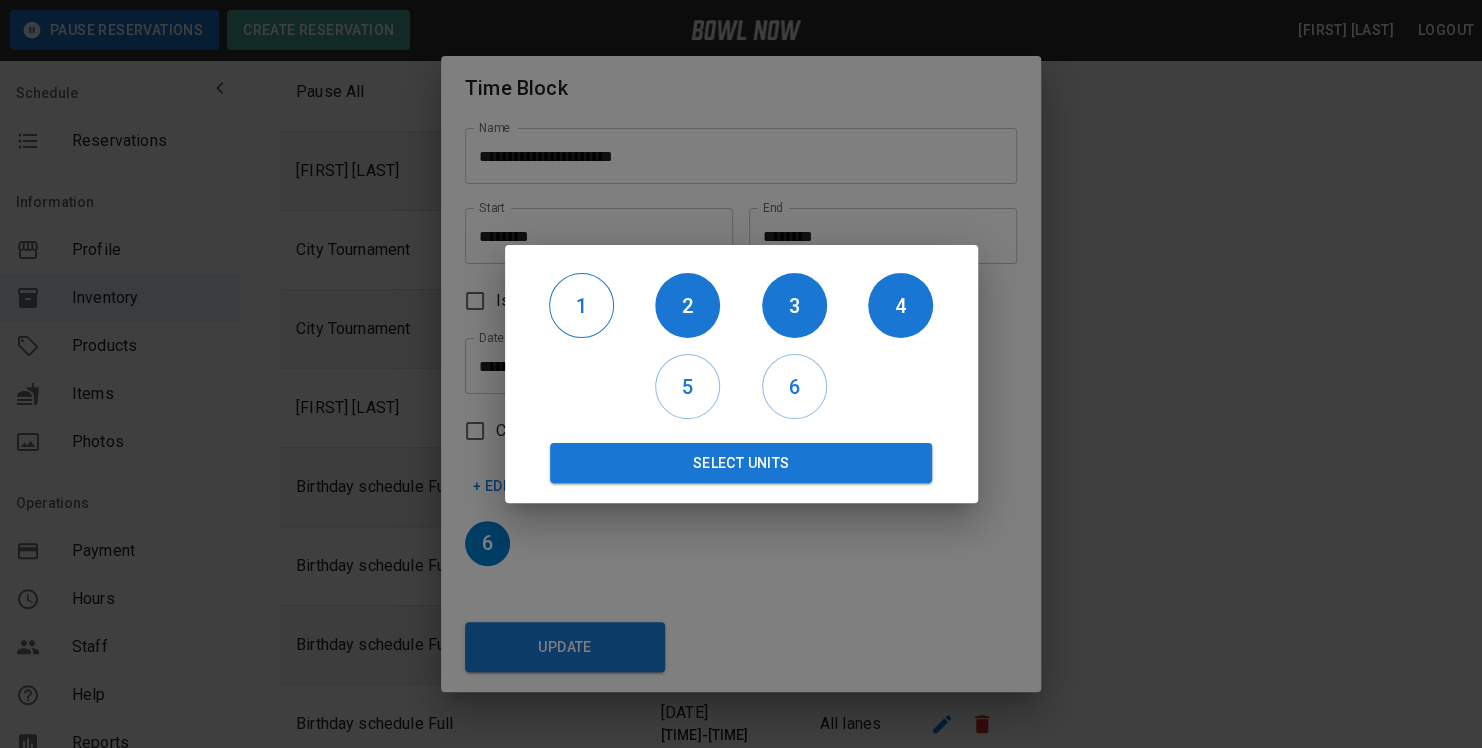 click on "1" at bounding box center [581, 306] 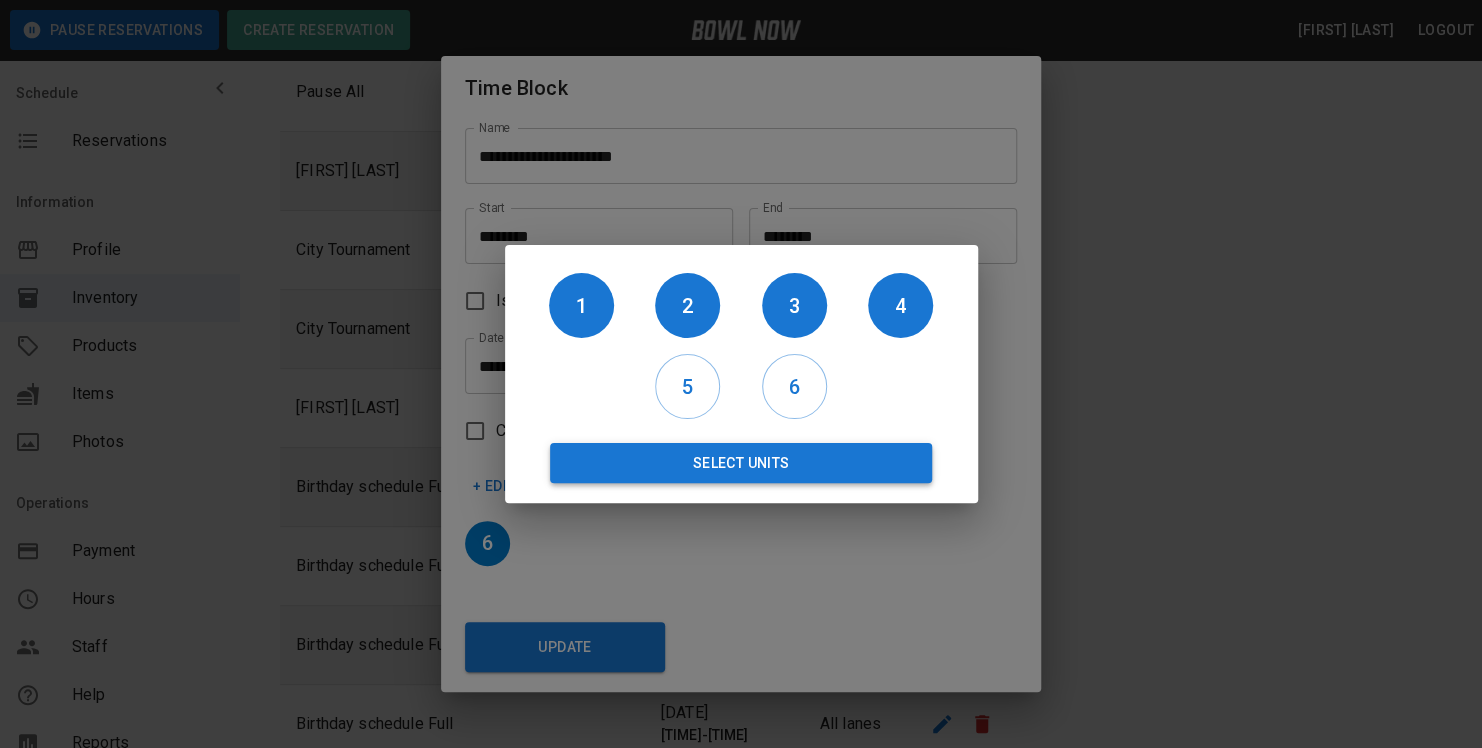 click on "Select Units" at bounding box center (741, 463) 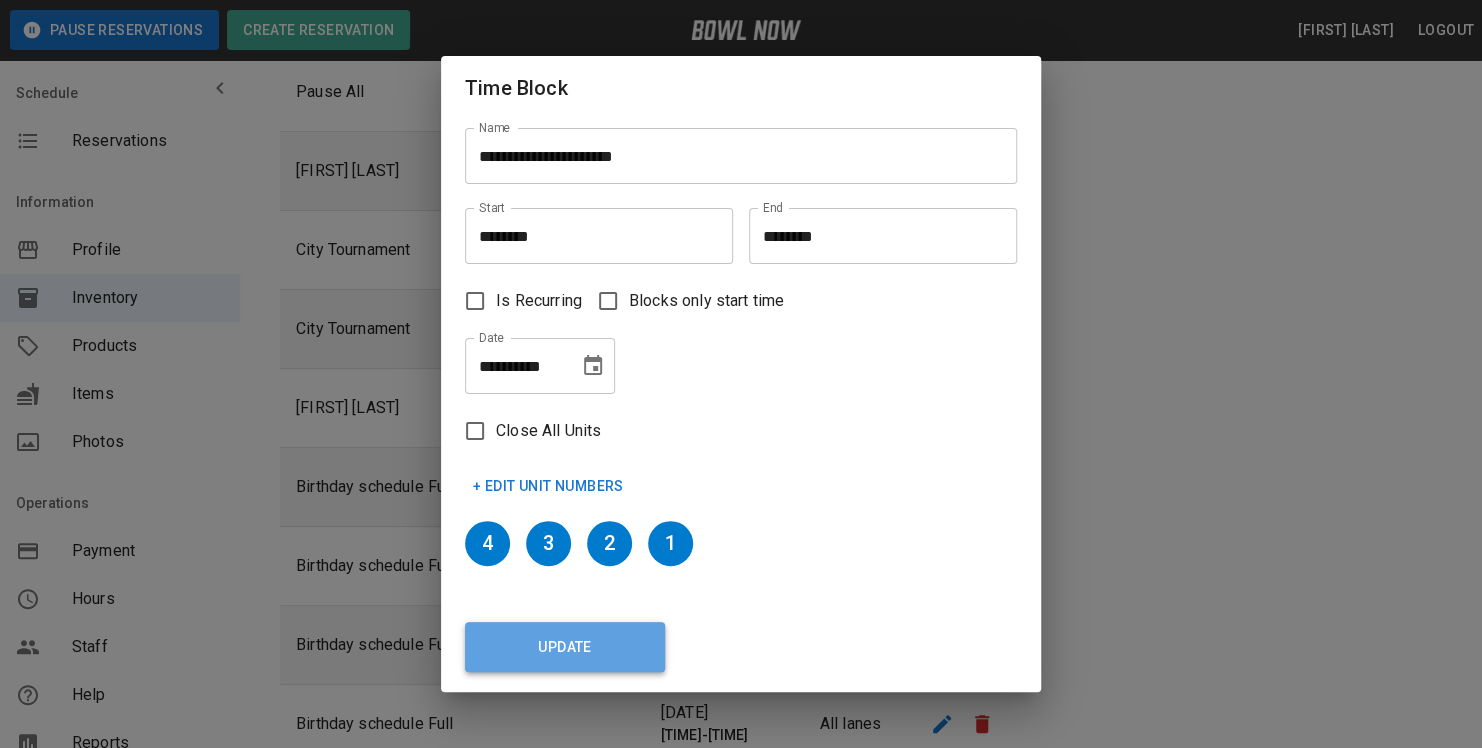 click on "Update" at bounding box center (565, 647) 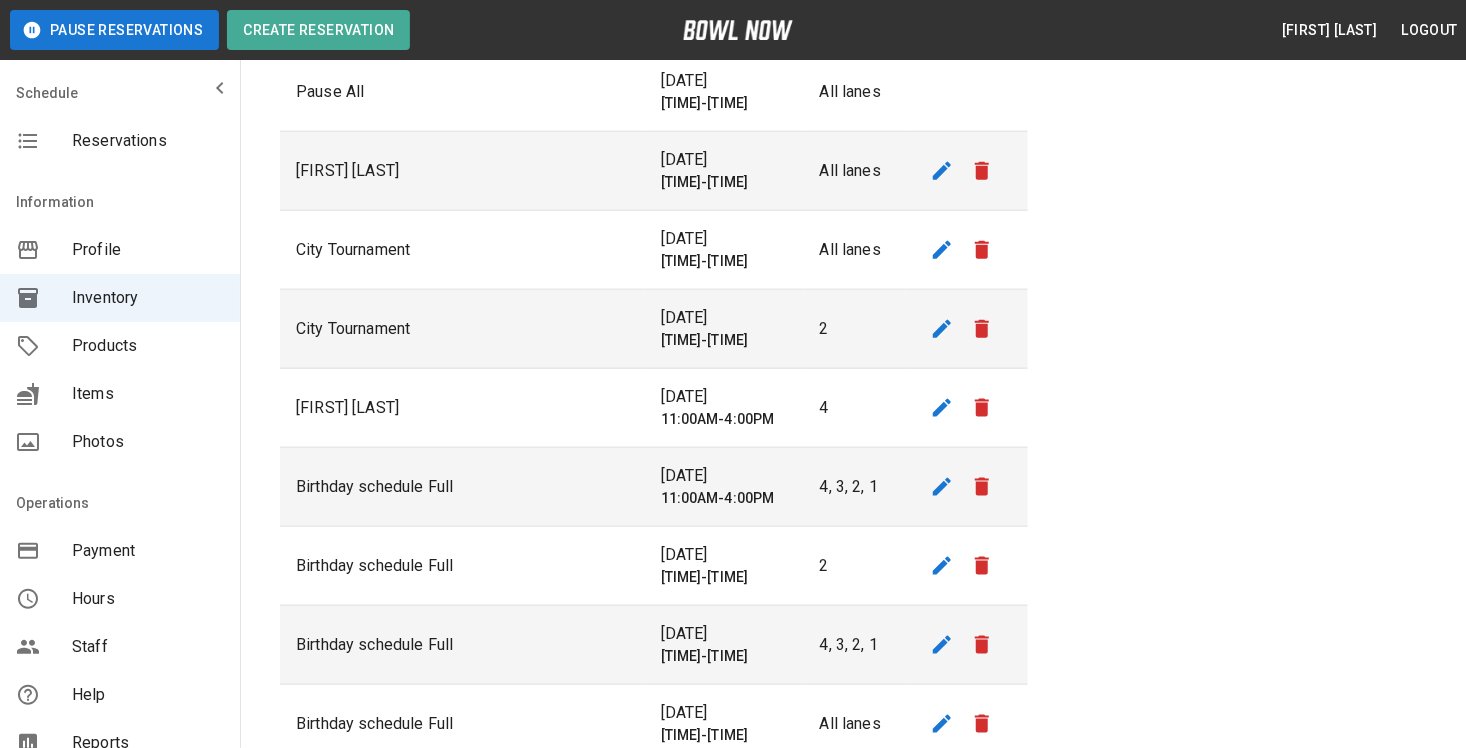 scroll, scrollTop: 1100, scrollLeft: 0, axis: vertical 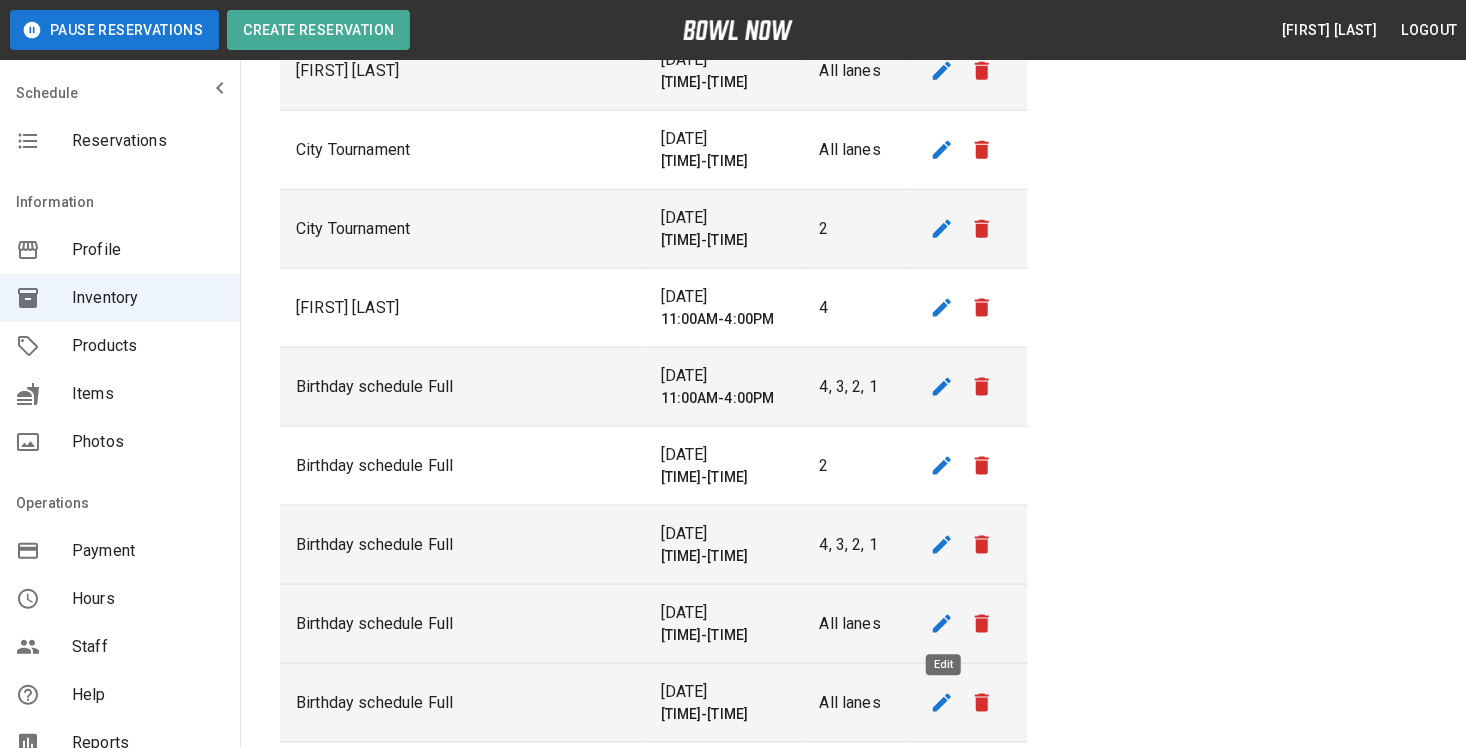 click 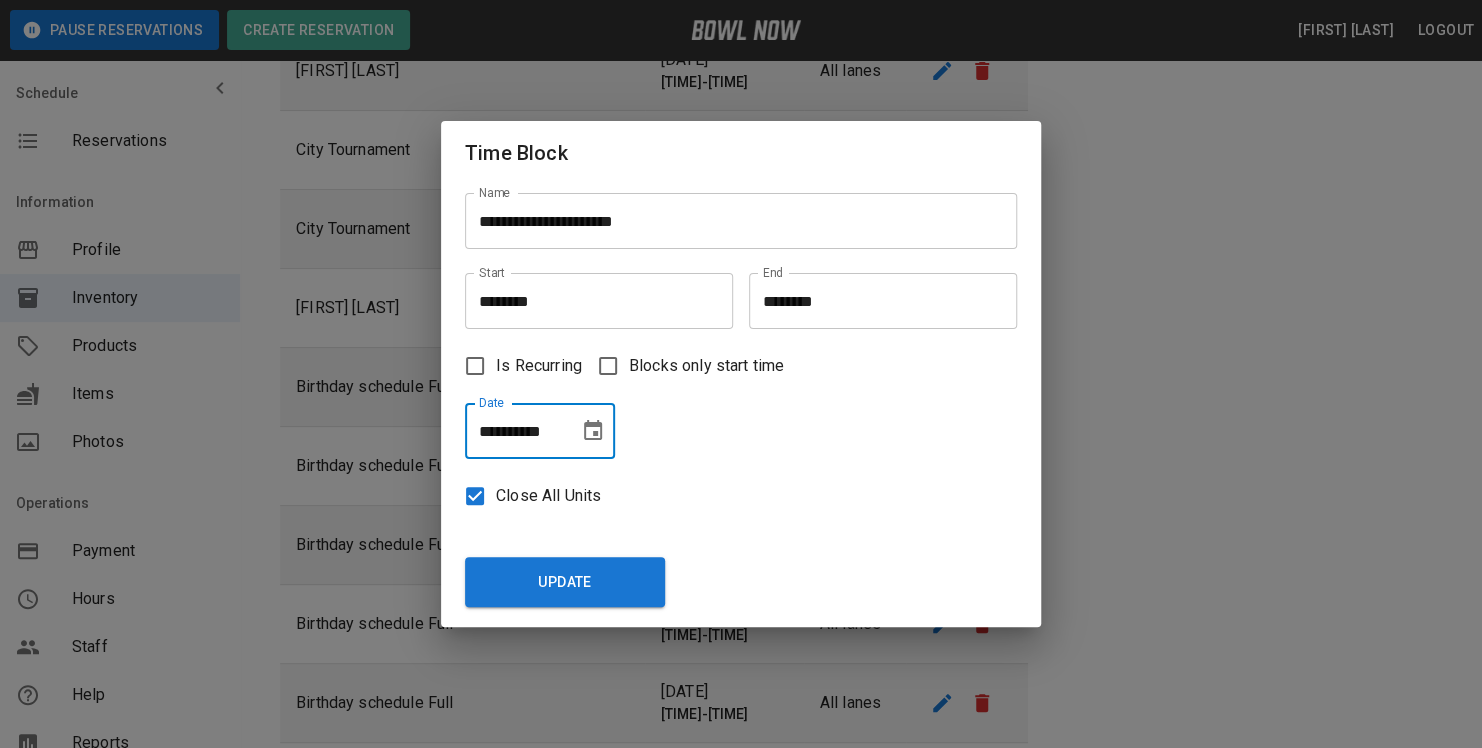 click on "**********" at bounding box center [515, 431] 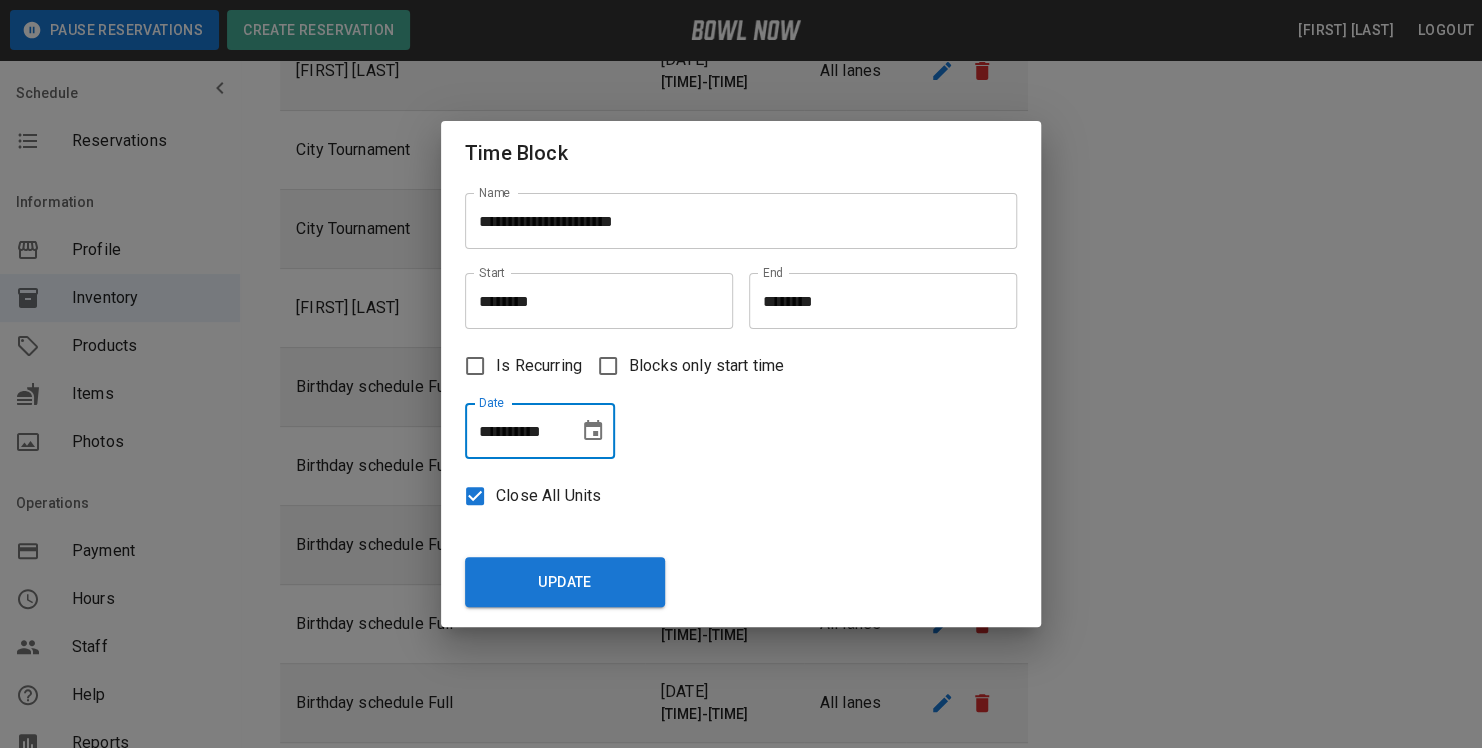 type on "**********" 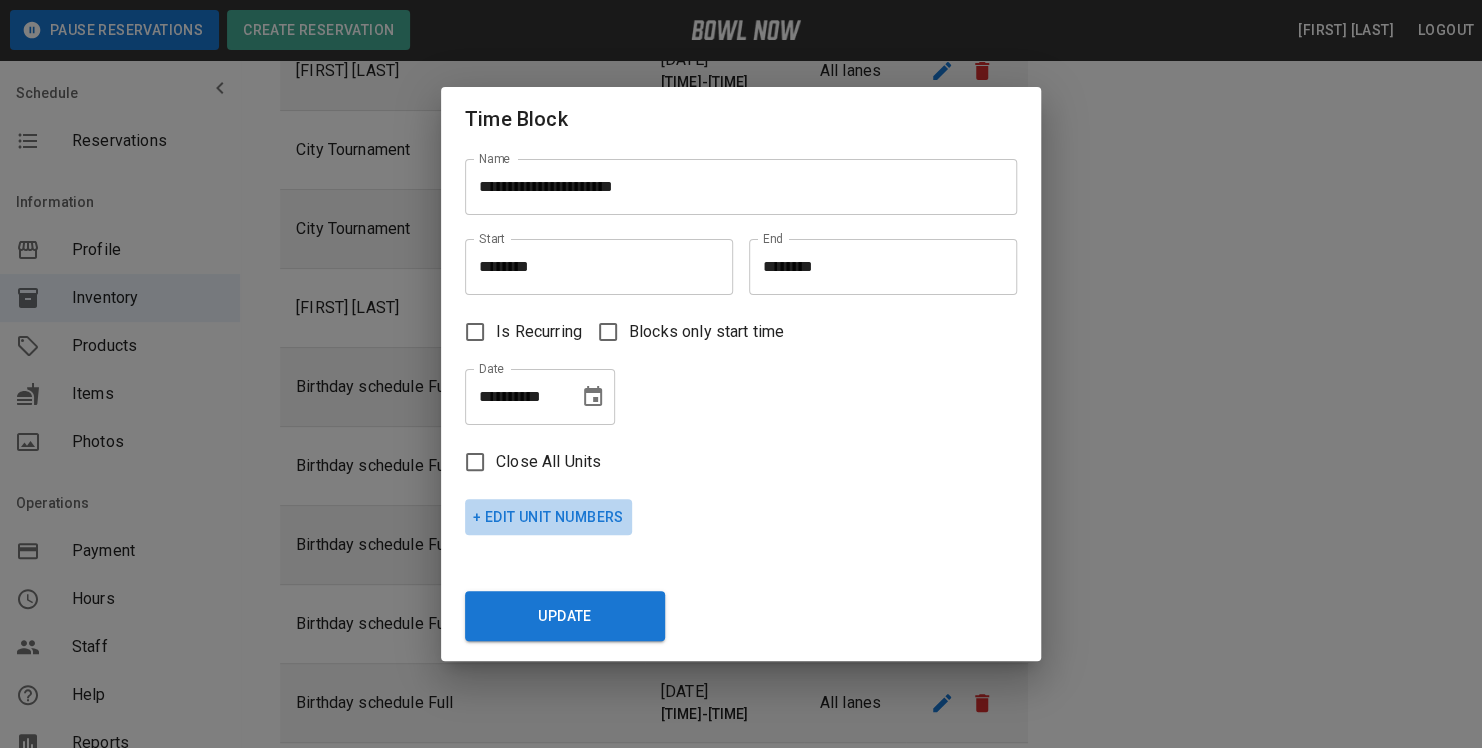 click on "+ Edit Unit Numbers" at bounding box center [548, 517] 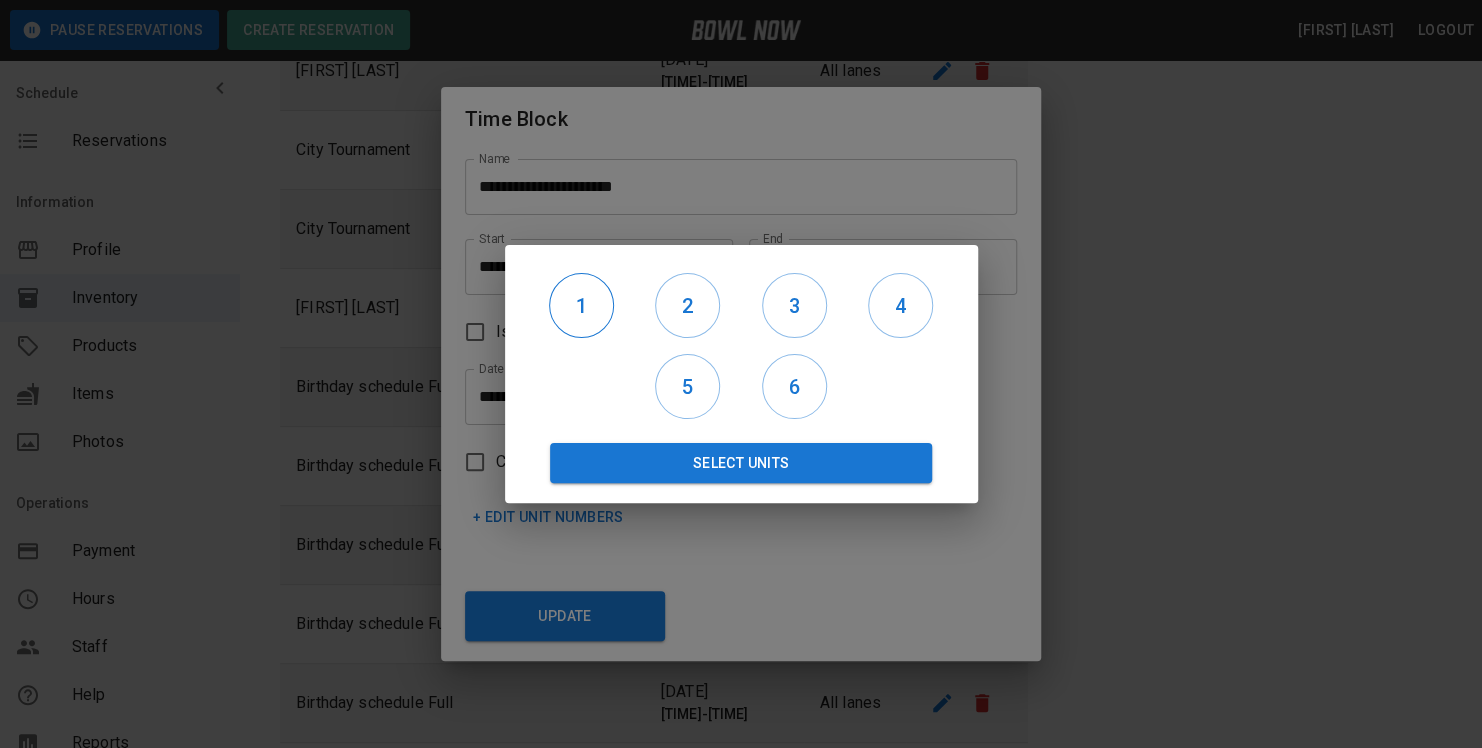 click on "1" at bounding box center [581, 306] 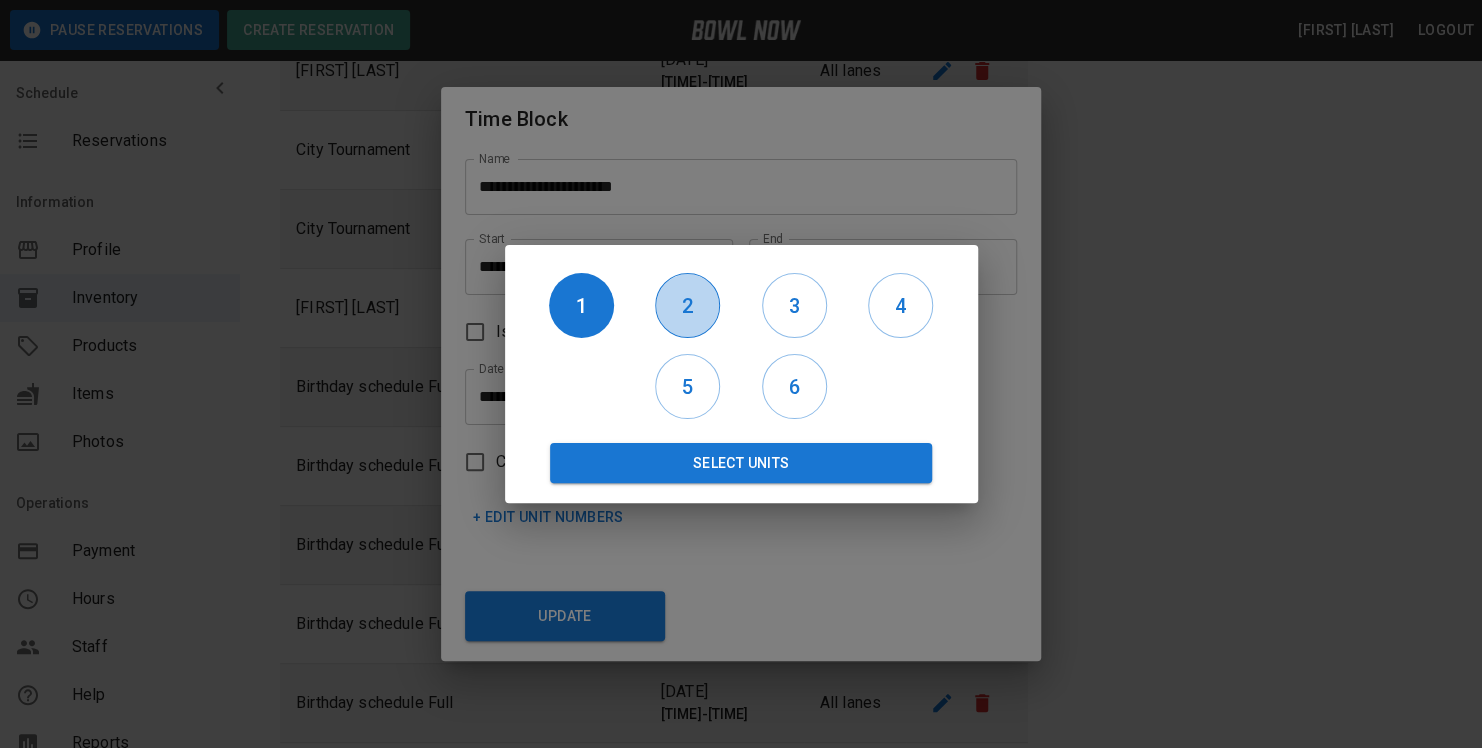 click on "2" at bounding box center [687, 306] 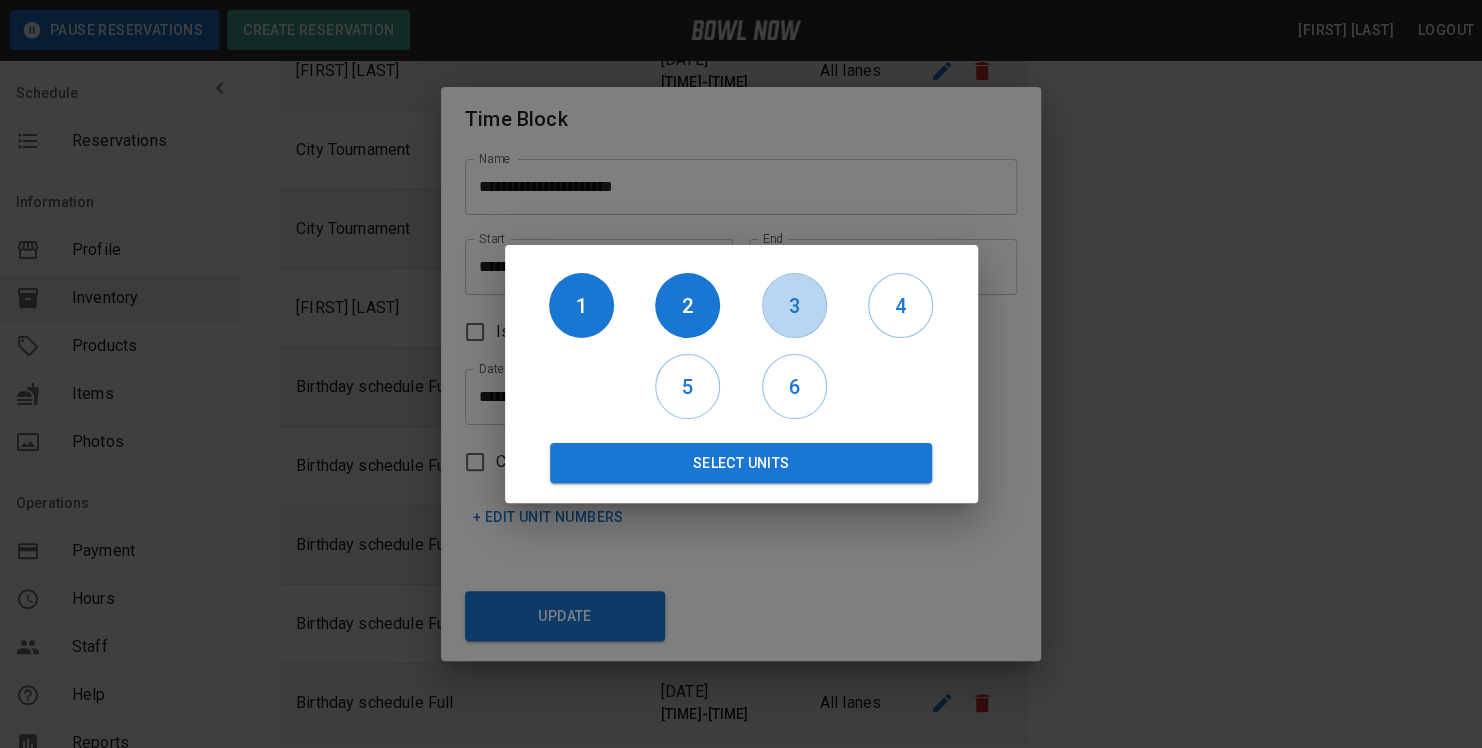 drag, startPoint x: 801, startPoint y: 307, endPoint x: 827, endPoint y: 308, distance: 26.019224 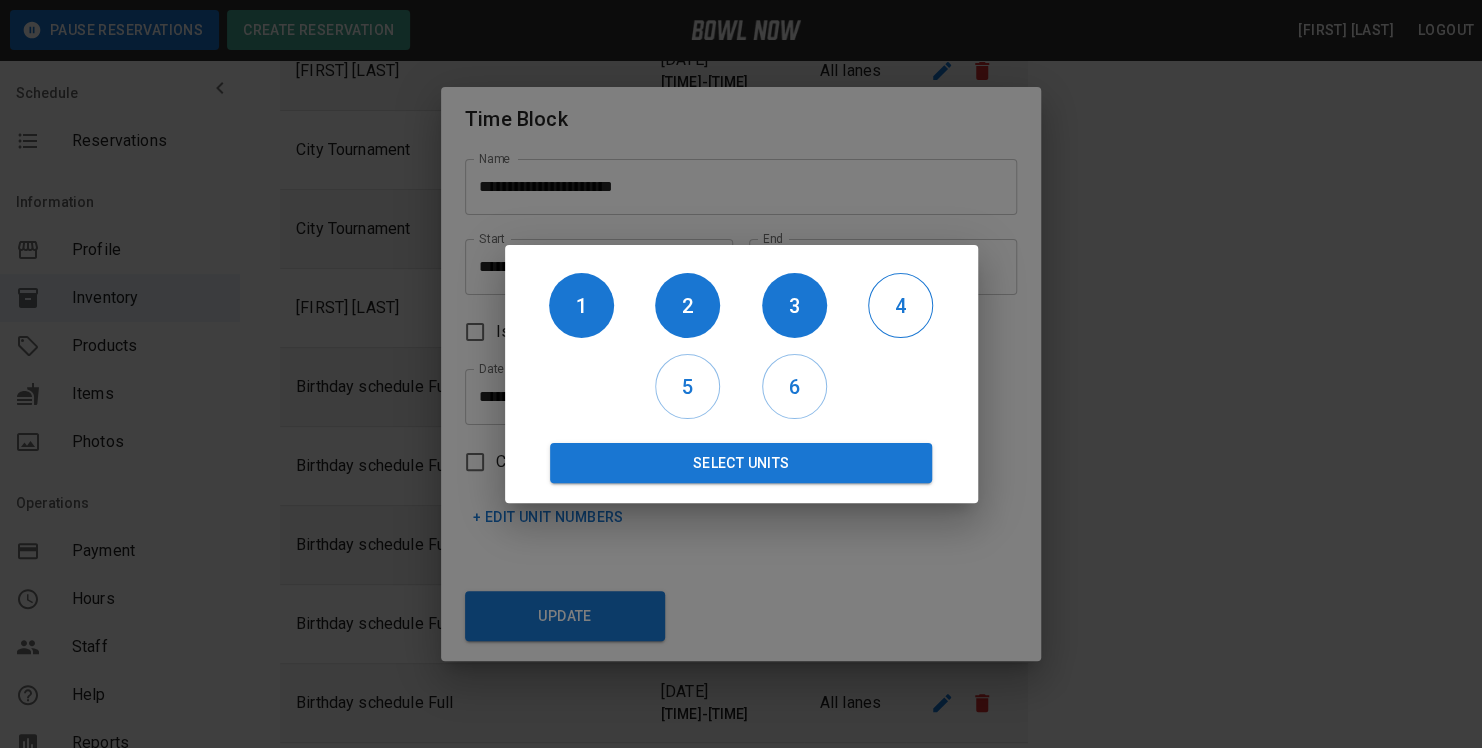 click on "4" at bounding box center (900, 306) 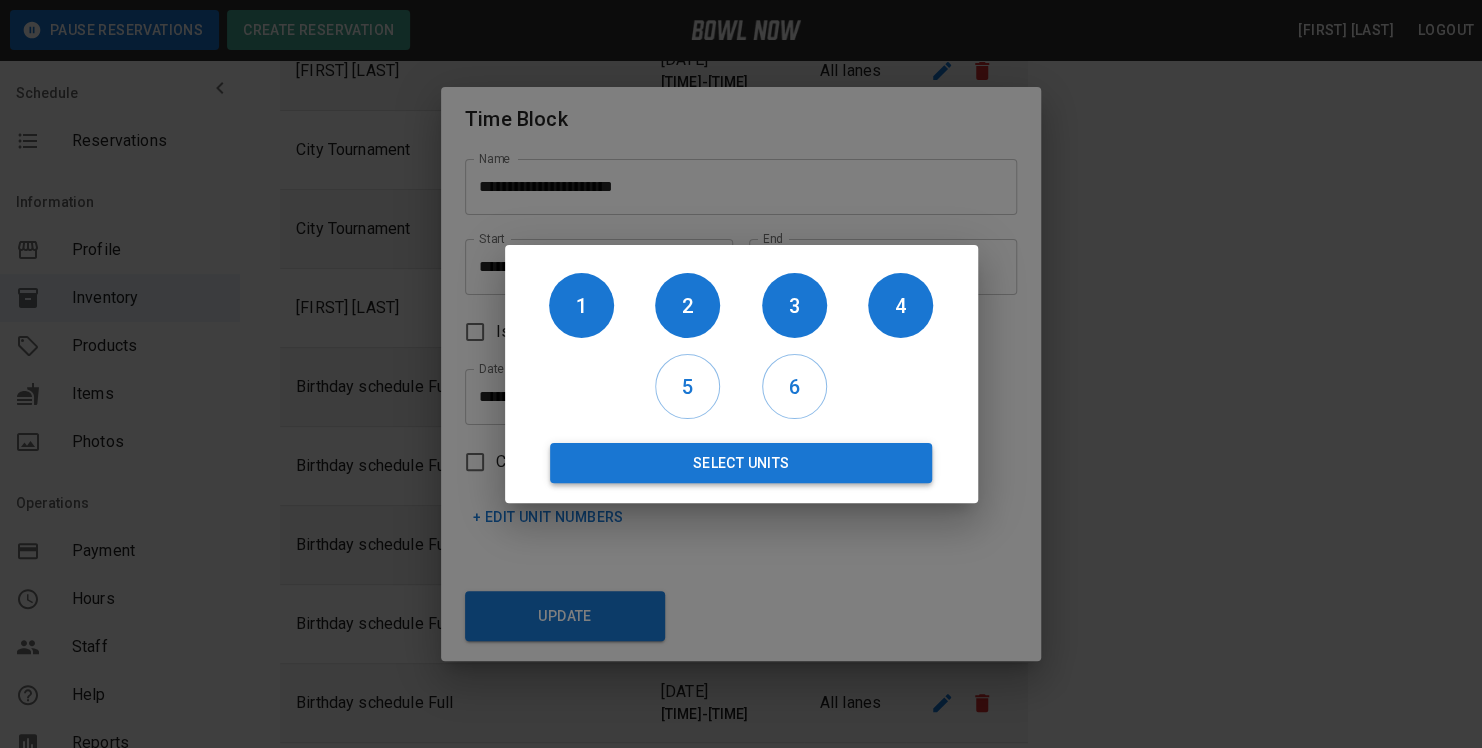 click on "Select Units" at bounding box center (741, 463) 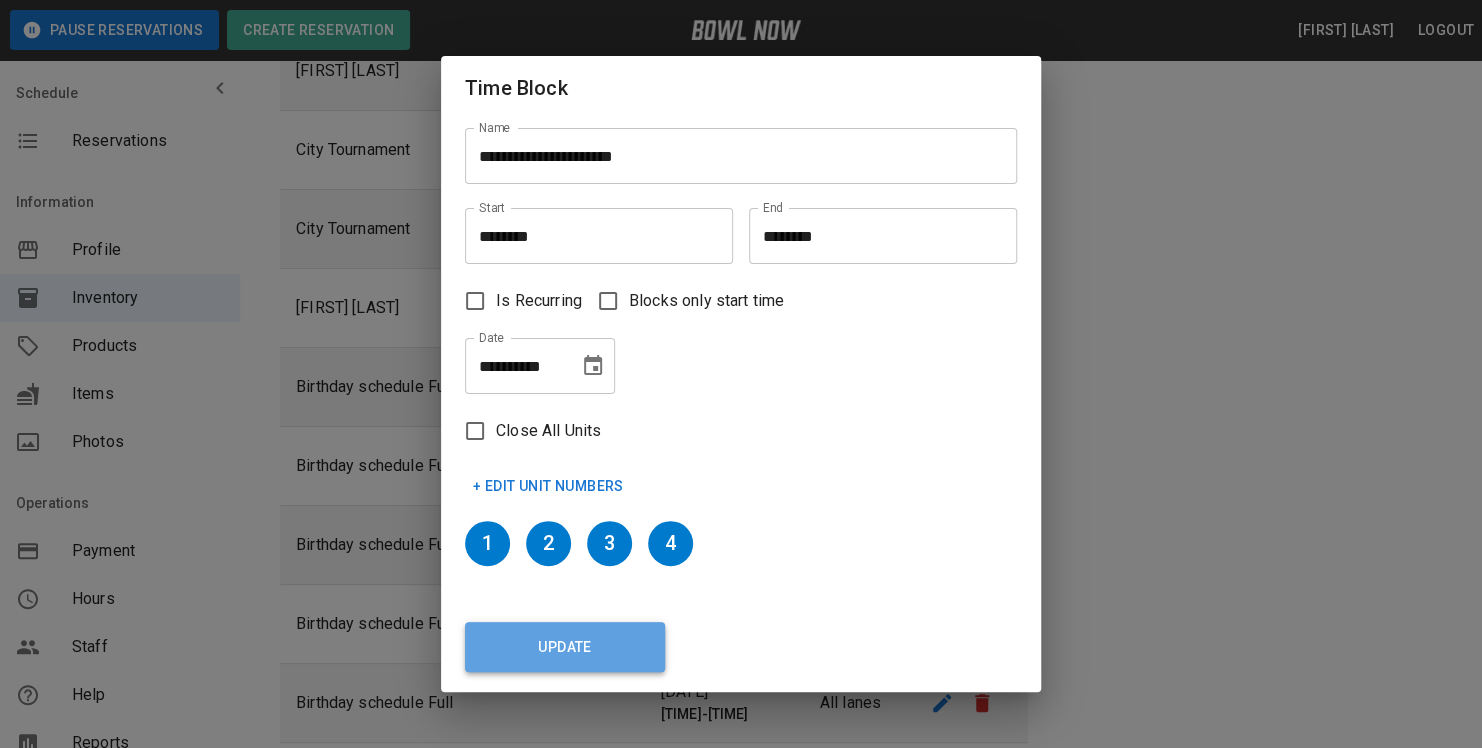 click on "Update" at bounding box center [565, 647] 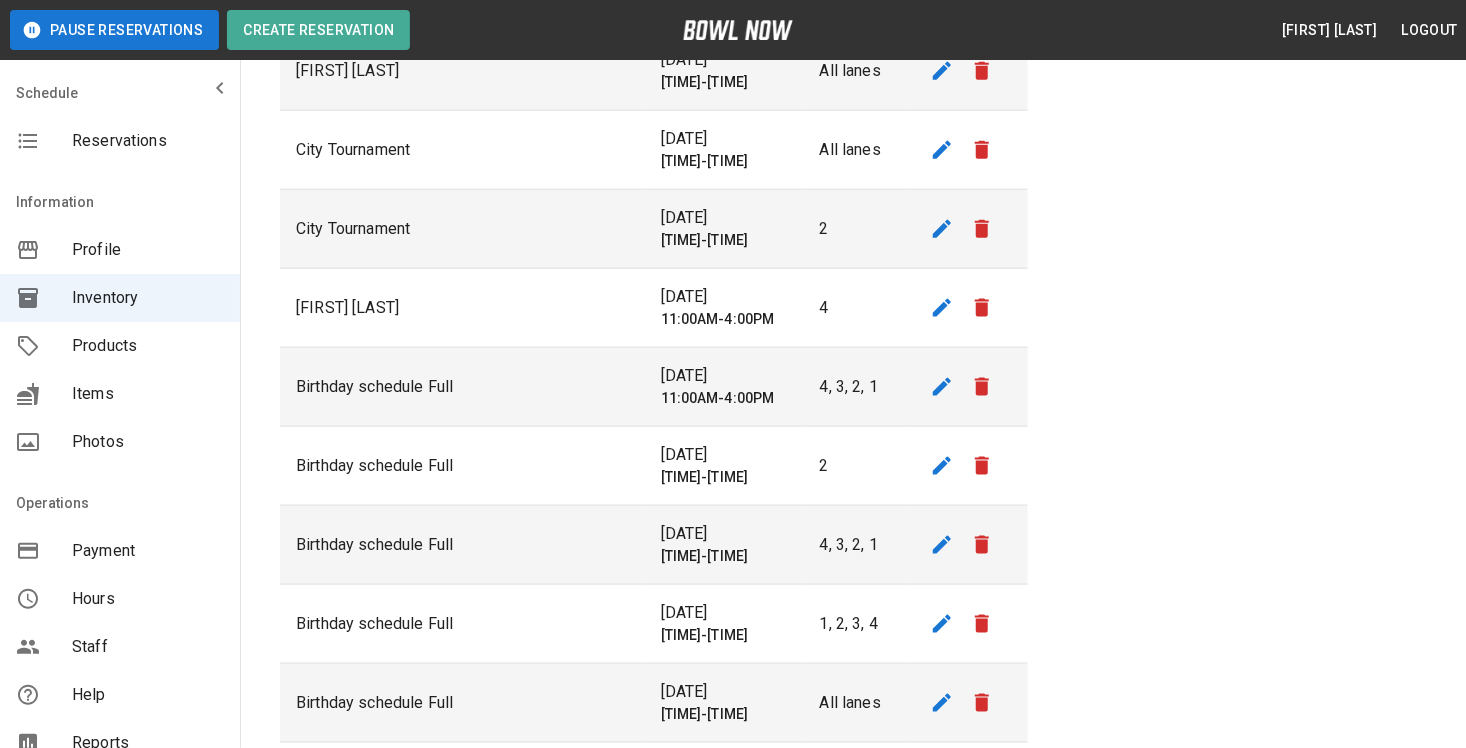 click on "[TIME]-[TIME]" at bounding box center [724, 715] 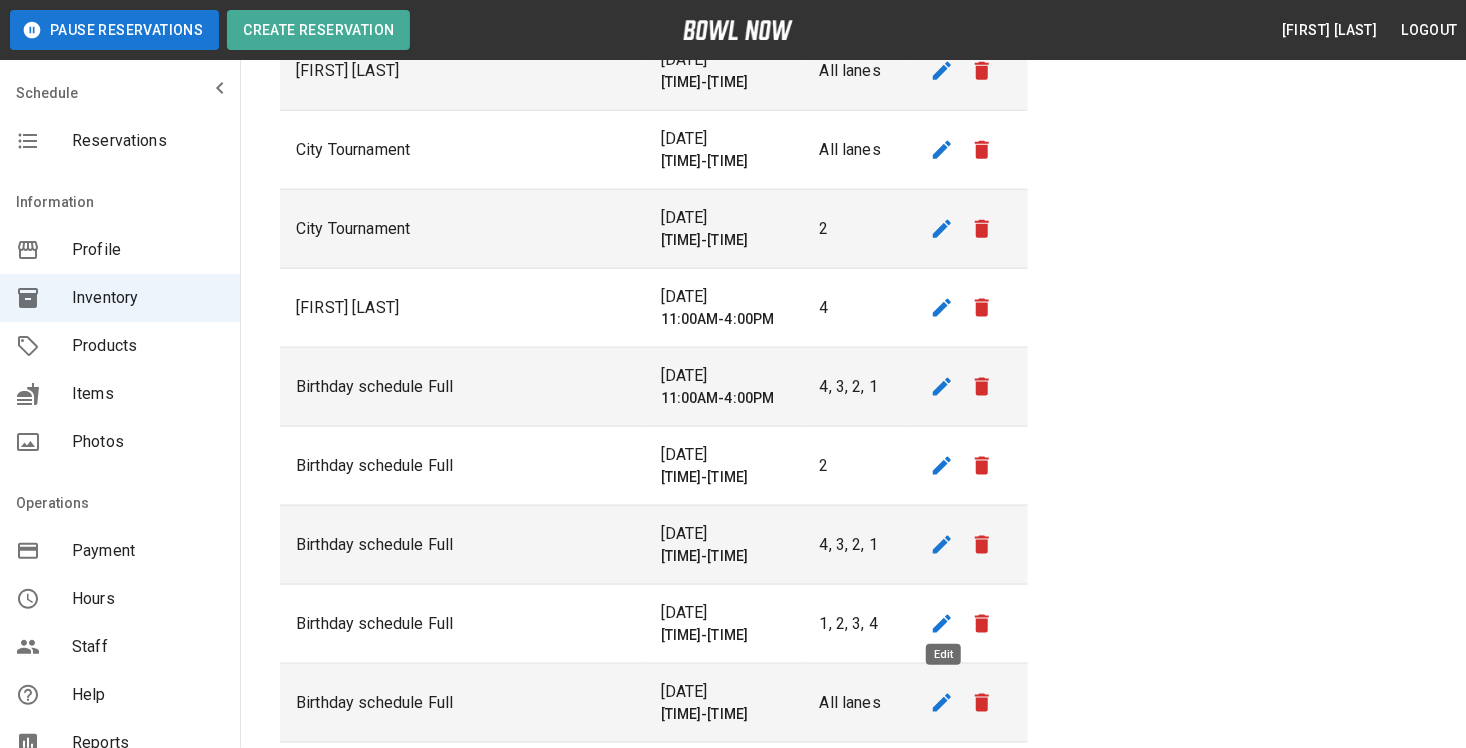 click 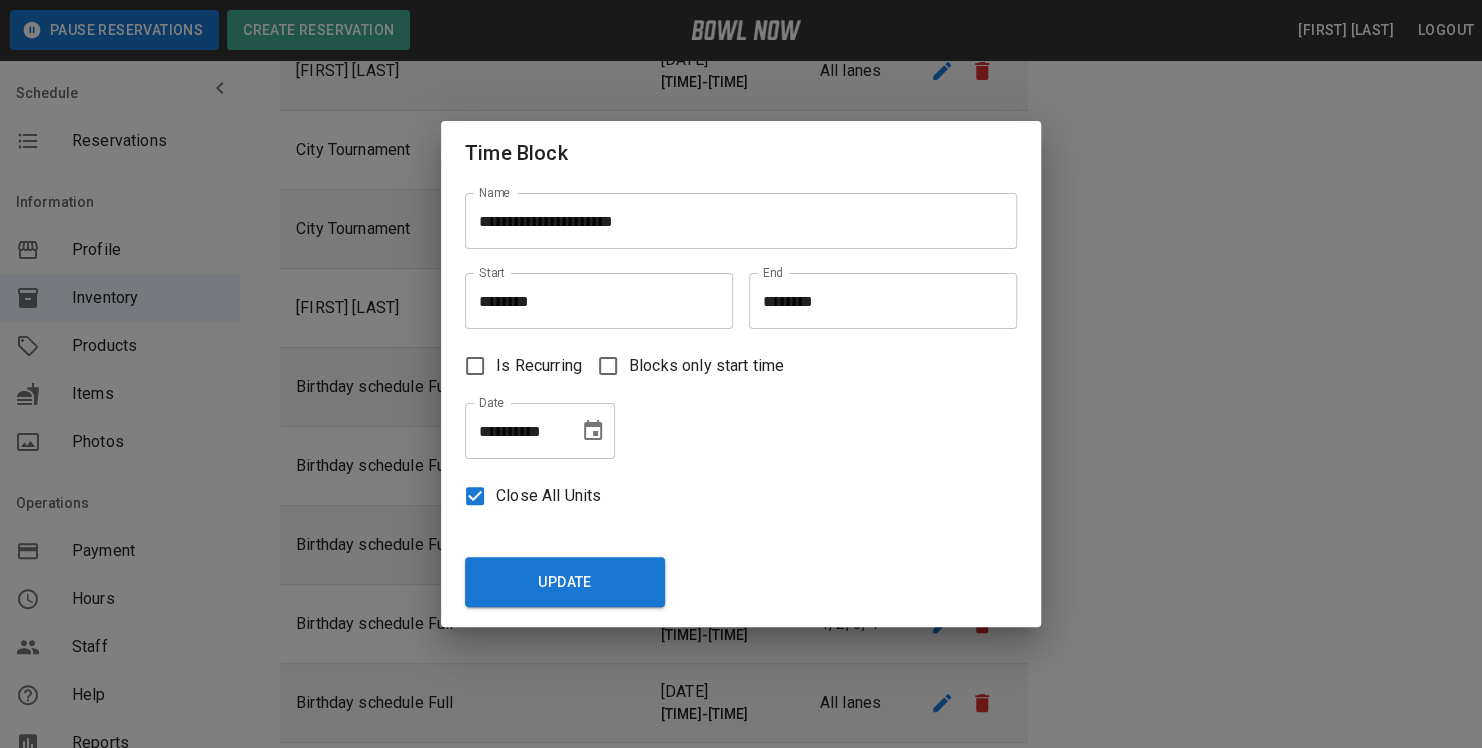 click on "********" at bounding box center [876, 301] 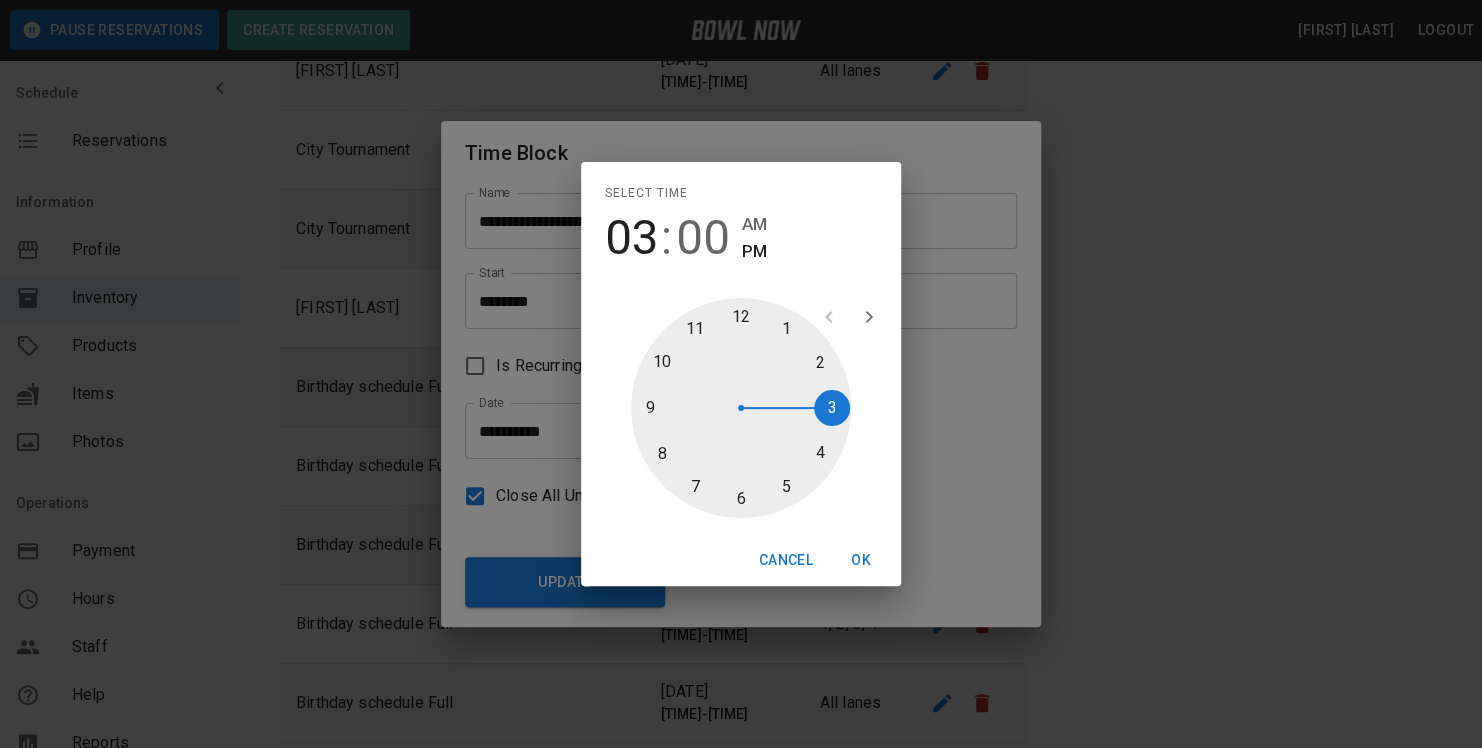 type on "********" 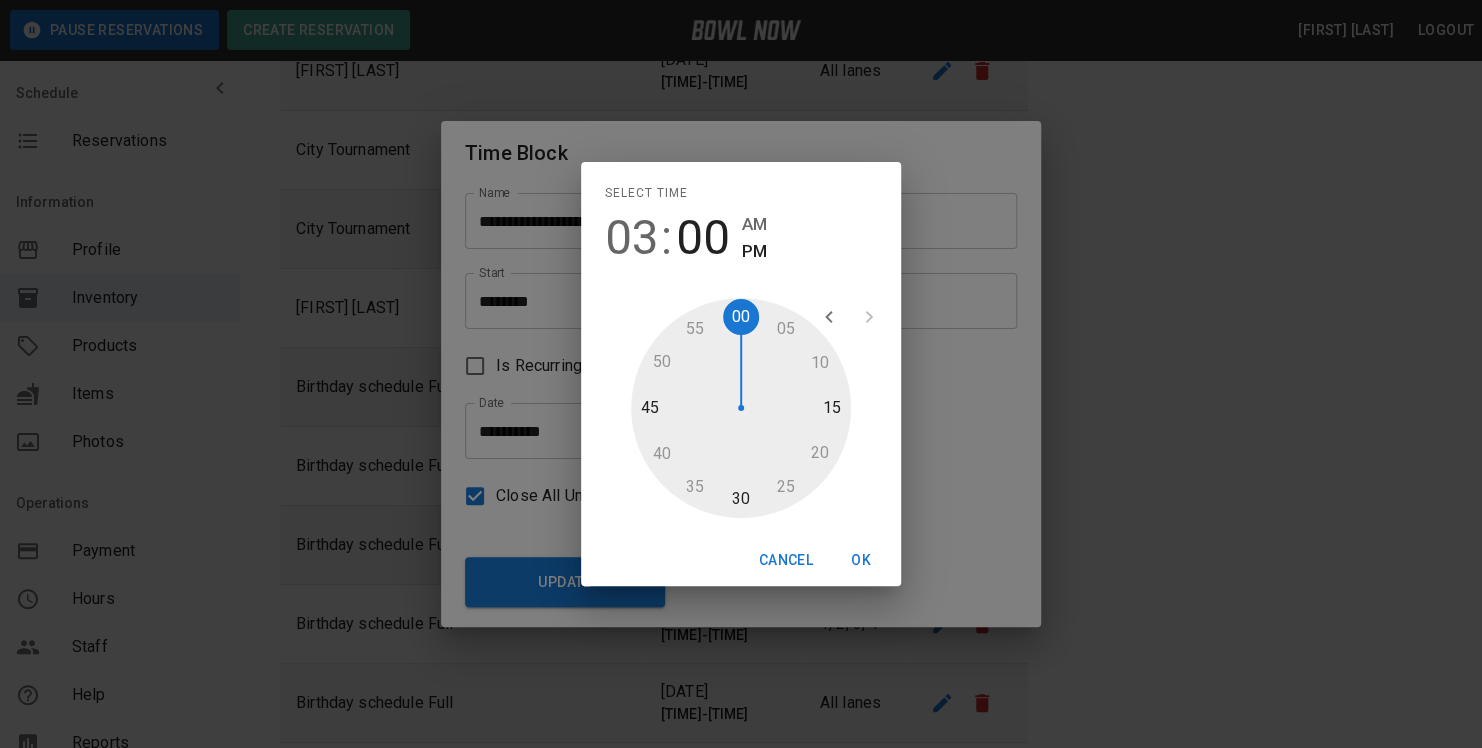 click on "PM" at bounding box center [754, 251] 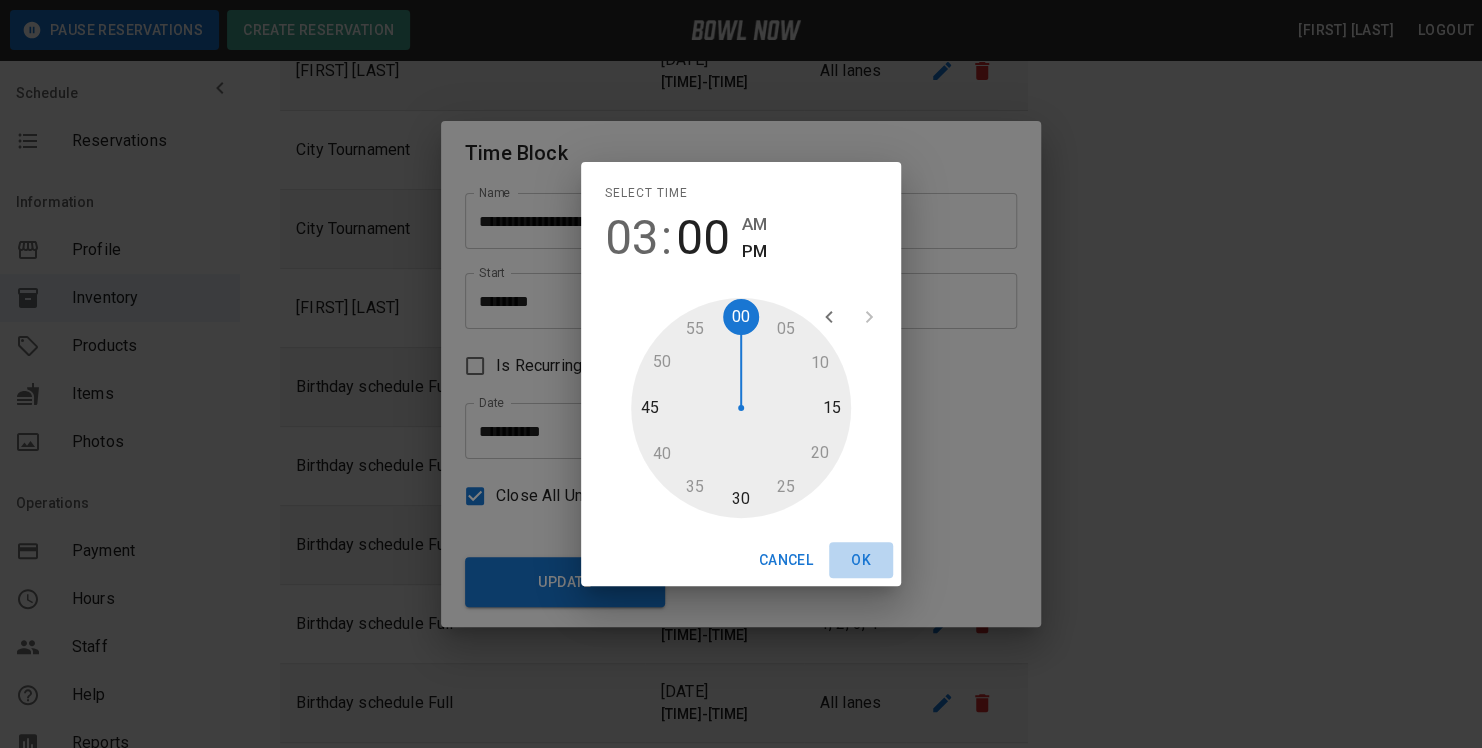 click on "OK" at bounding box center (861, 560) 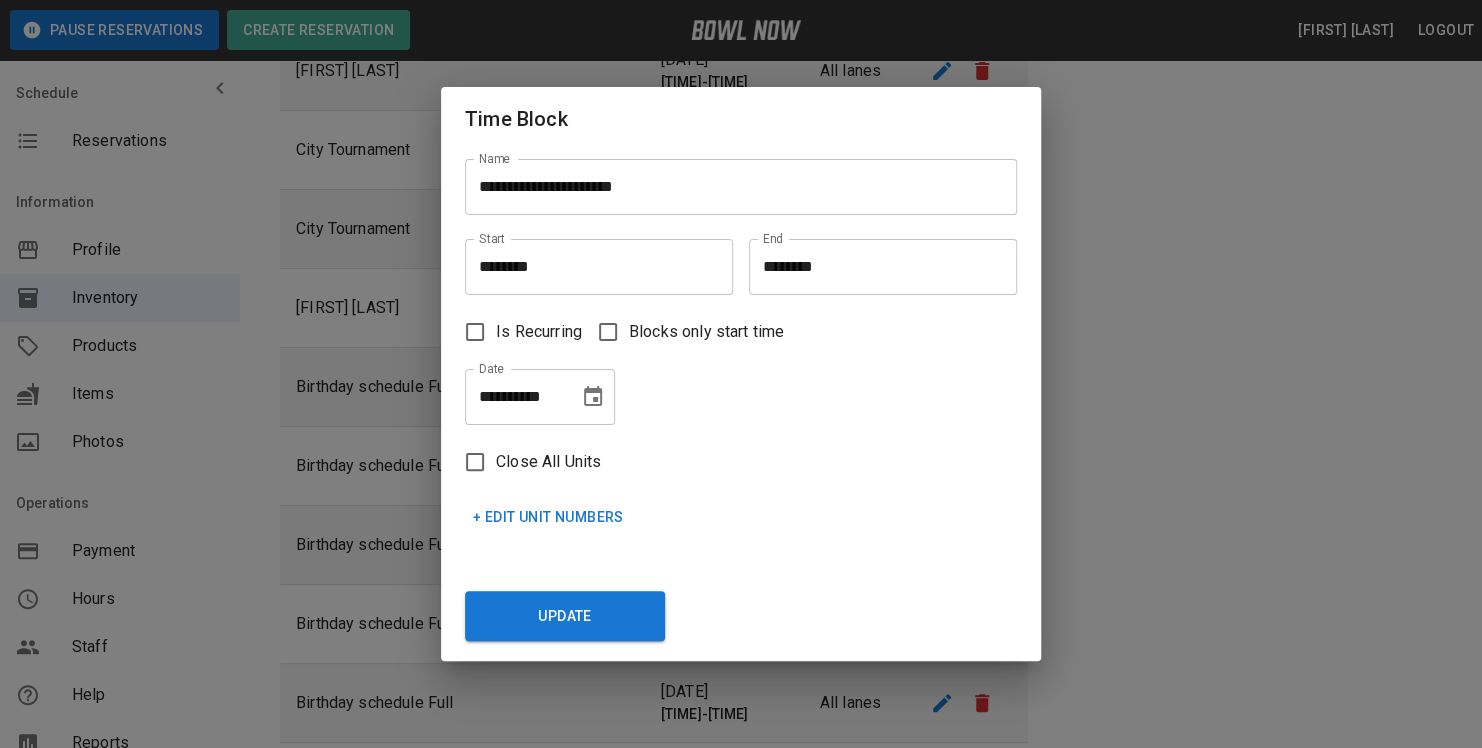 click on "+ Edit Unit Numbers" at bounding box center [548, 517] 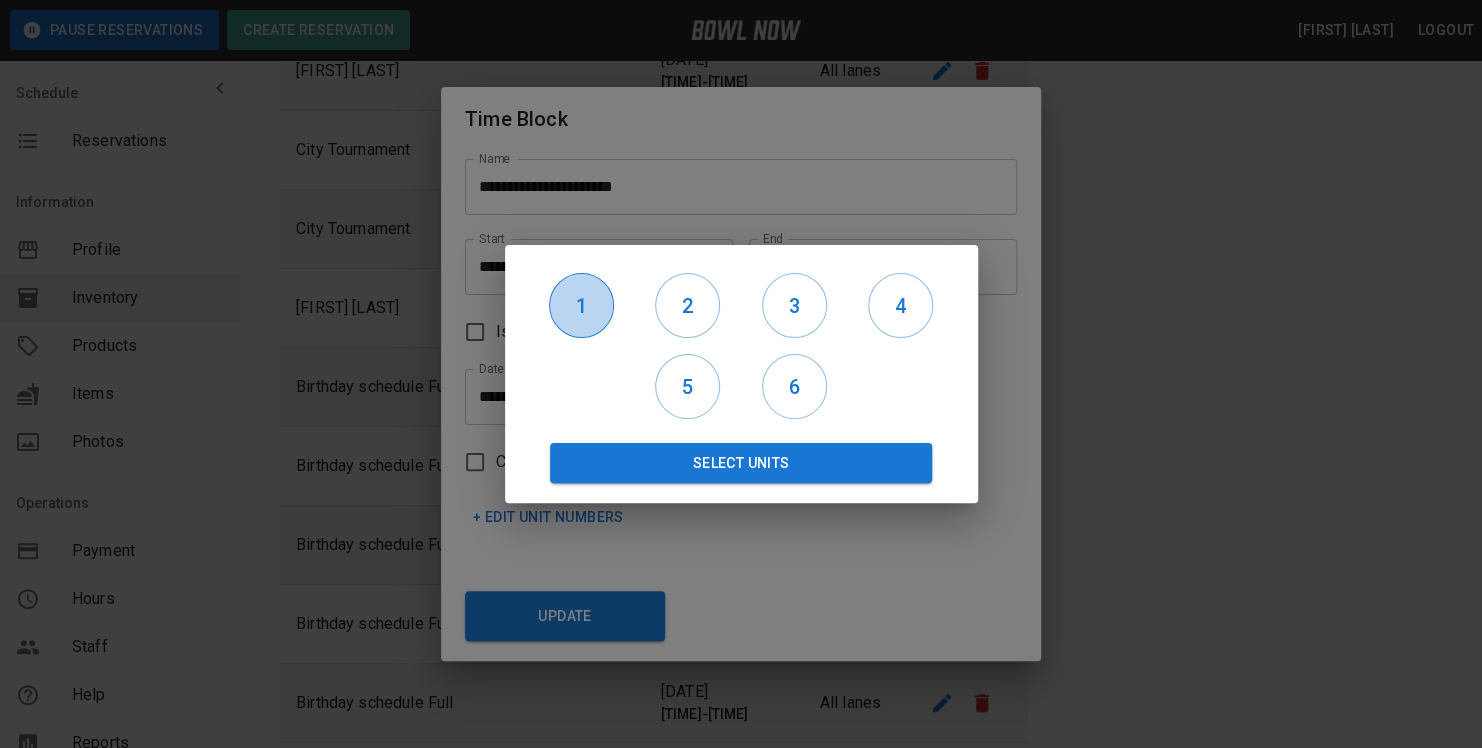 click on "1" at bounding box center [581, 306] 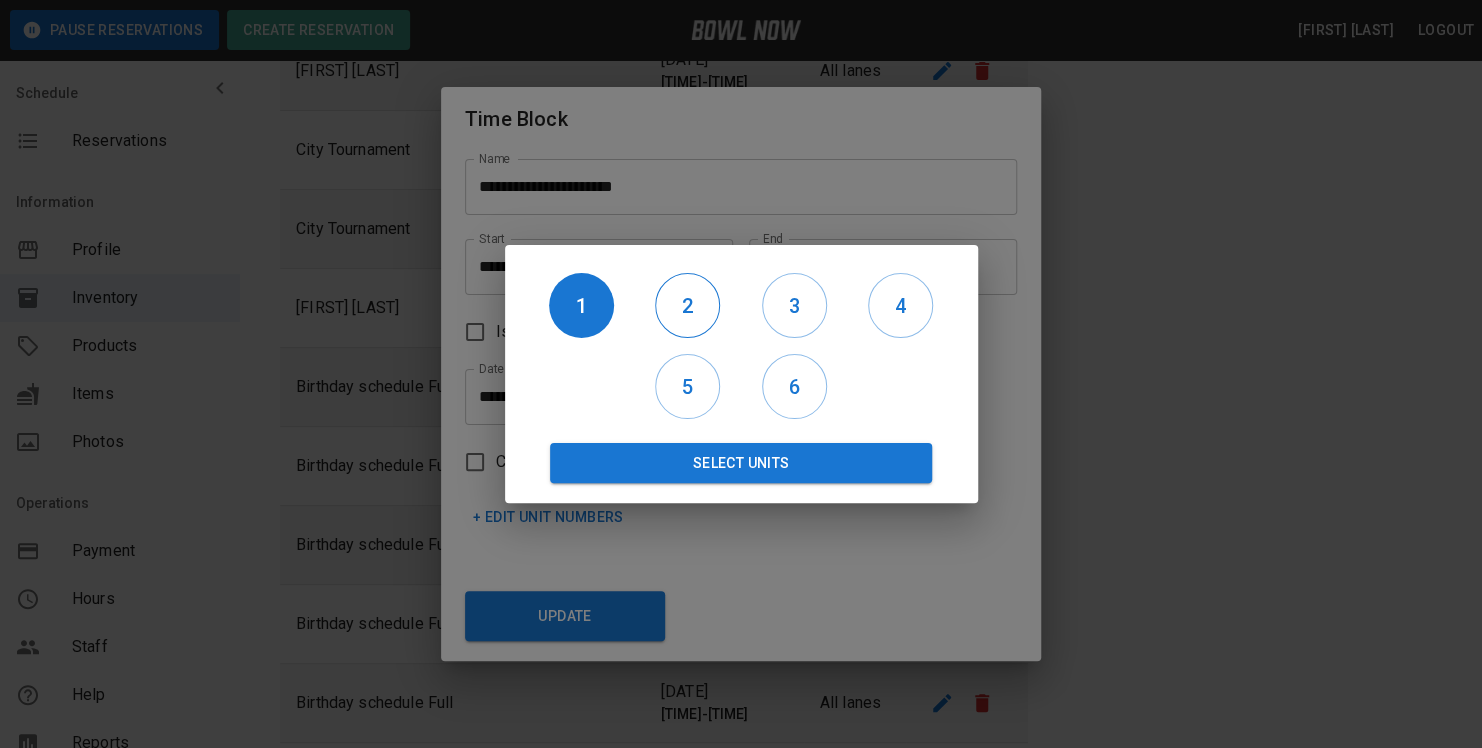 click on "2" at bounding box center [687, 306] 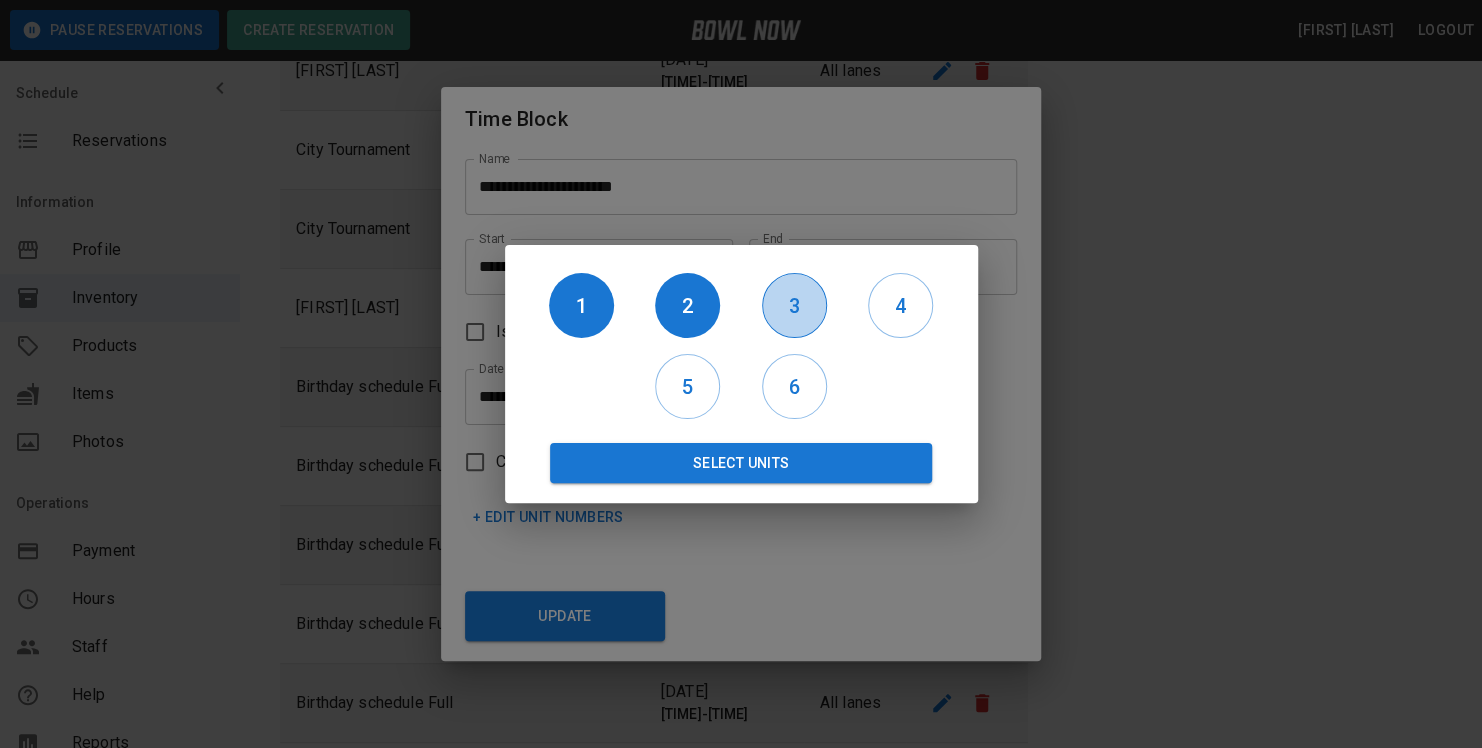 click on "3" at bounding box center (794, 306) 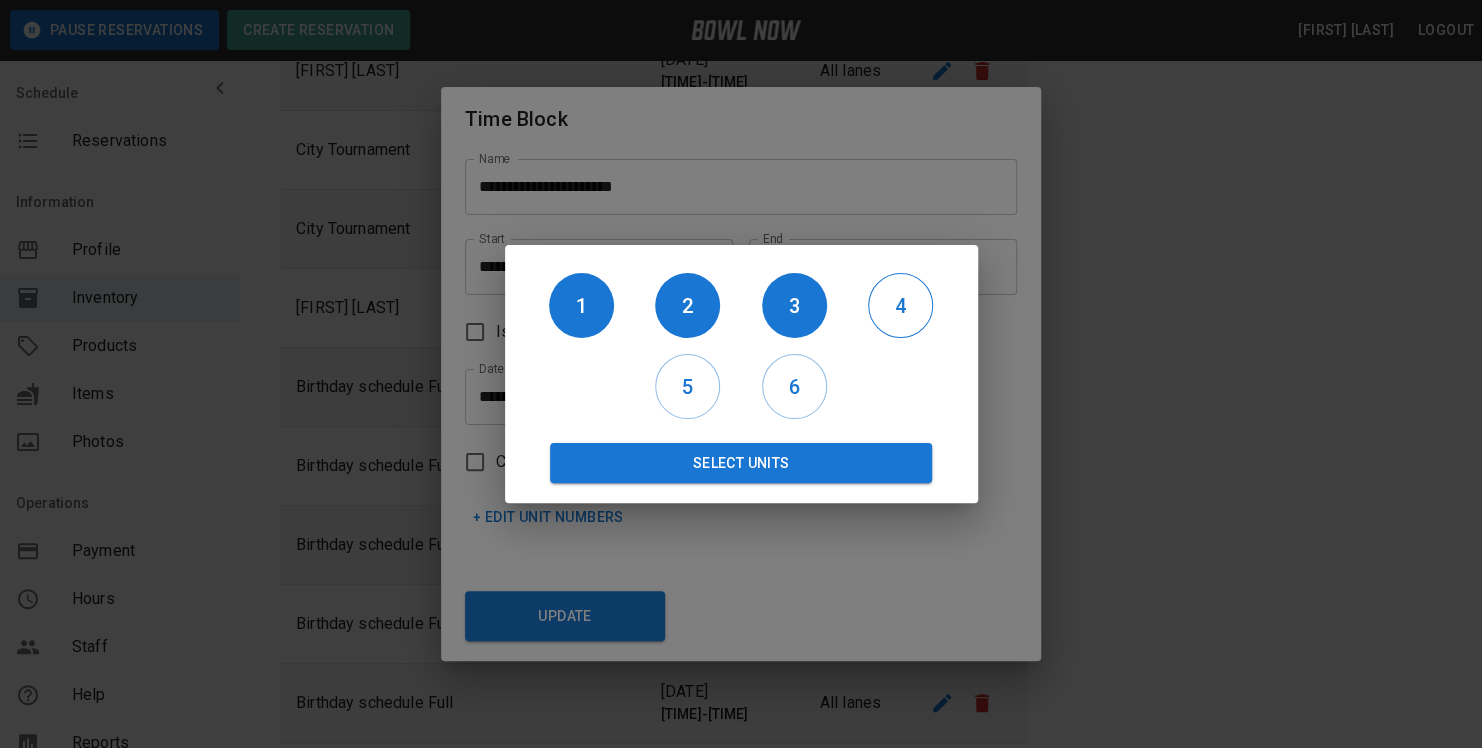 click on "4" at bounding box center (900, 306) 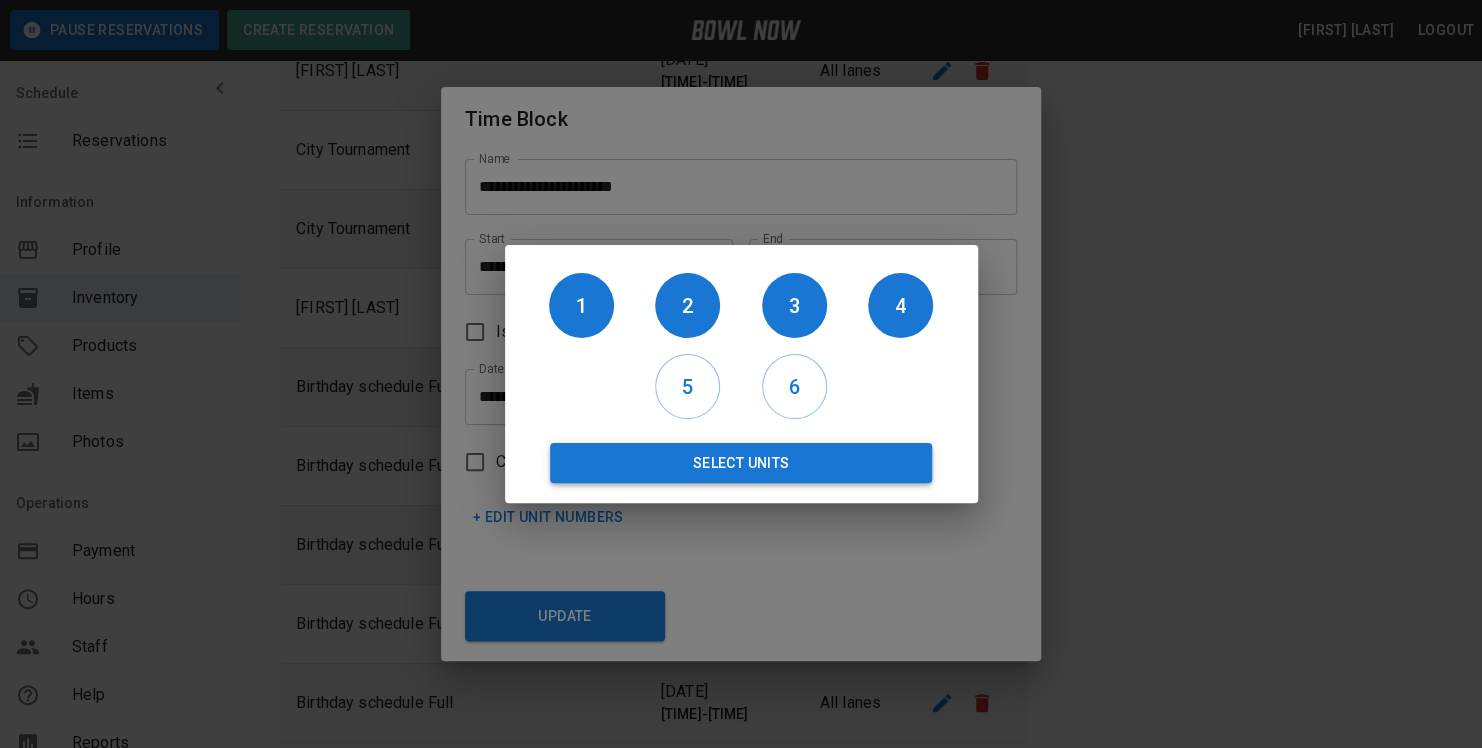 click on "Select Units" at bounding box center [741, 463] 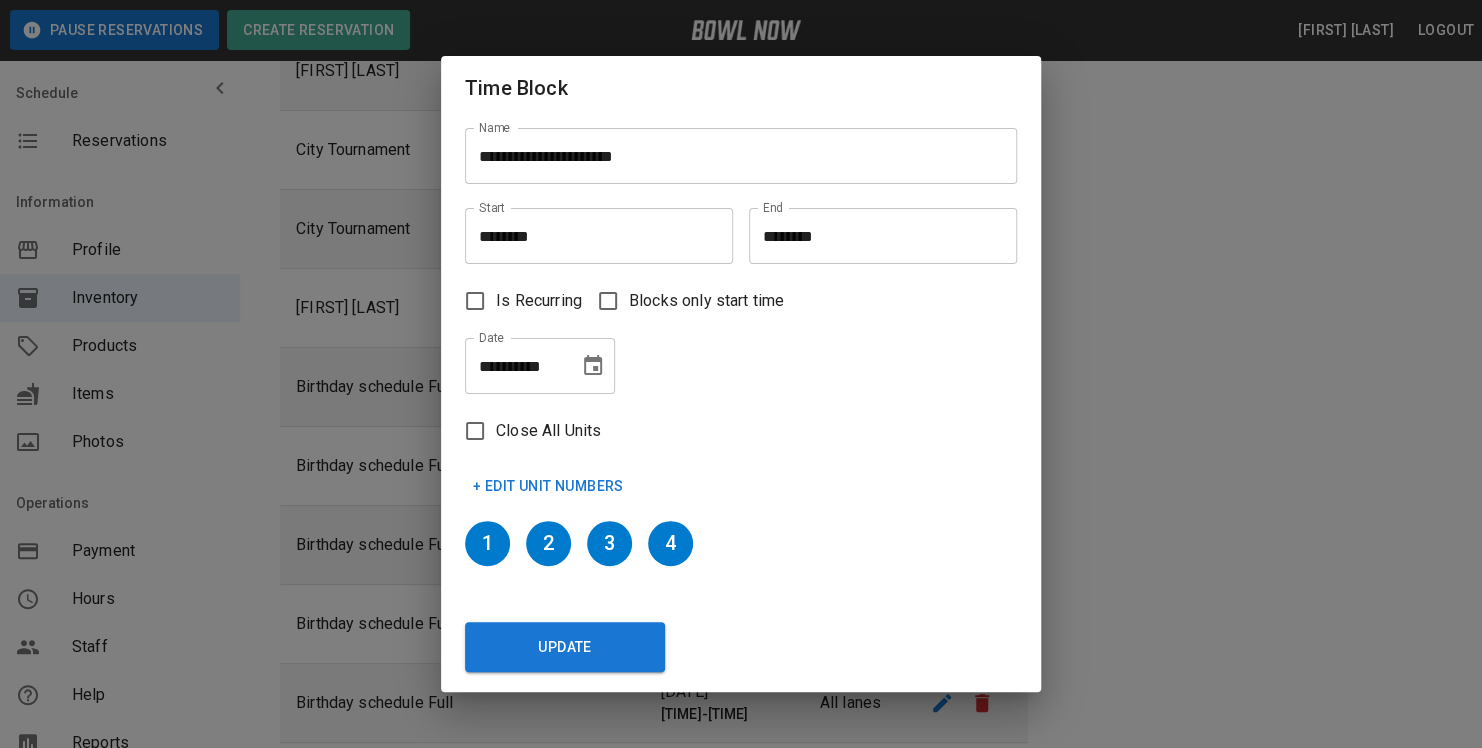 click on "**********" at bounding box center [515, 366] 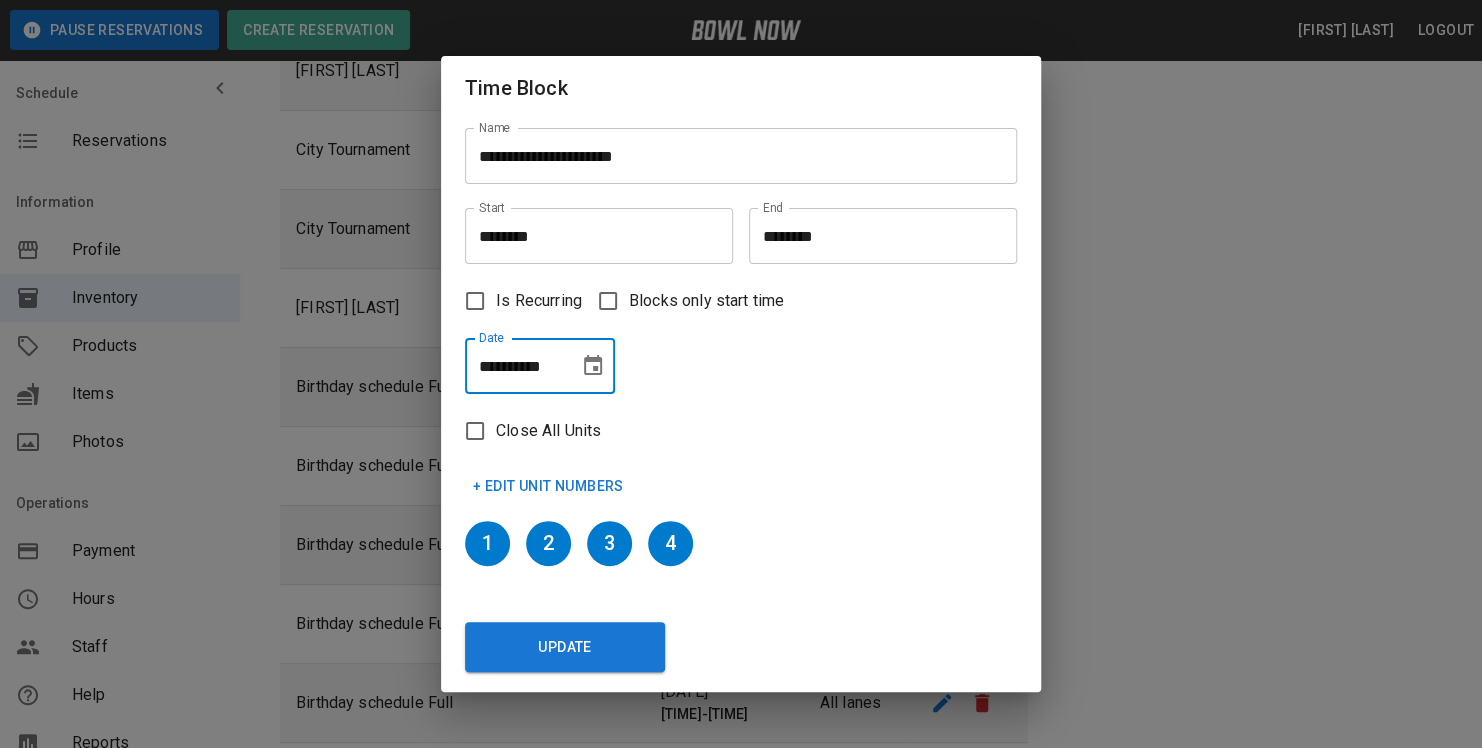 click on "**********" at bounding box center (515, 366) 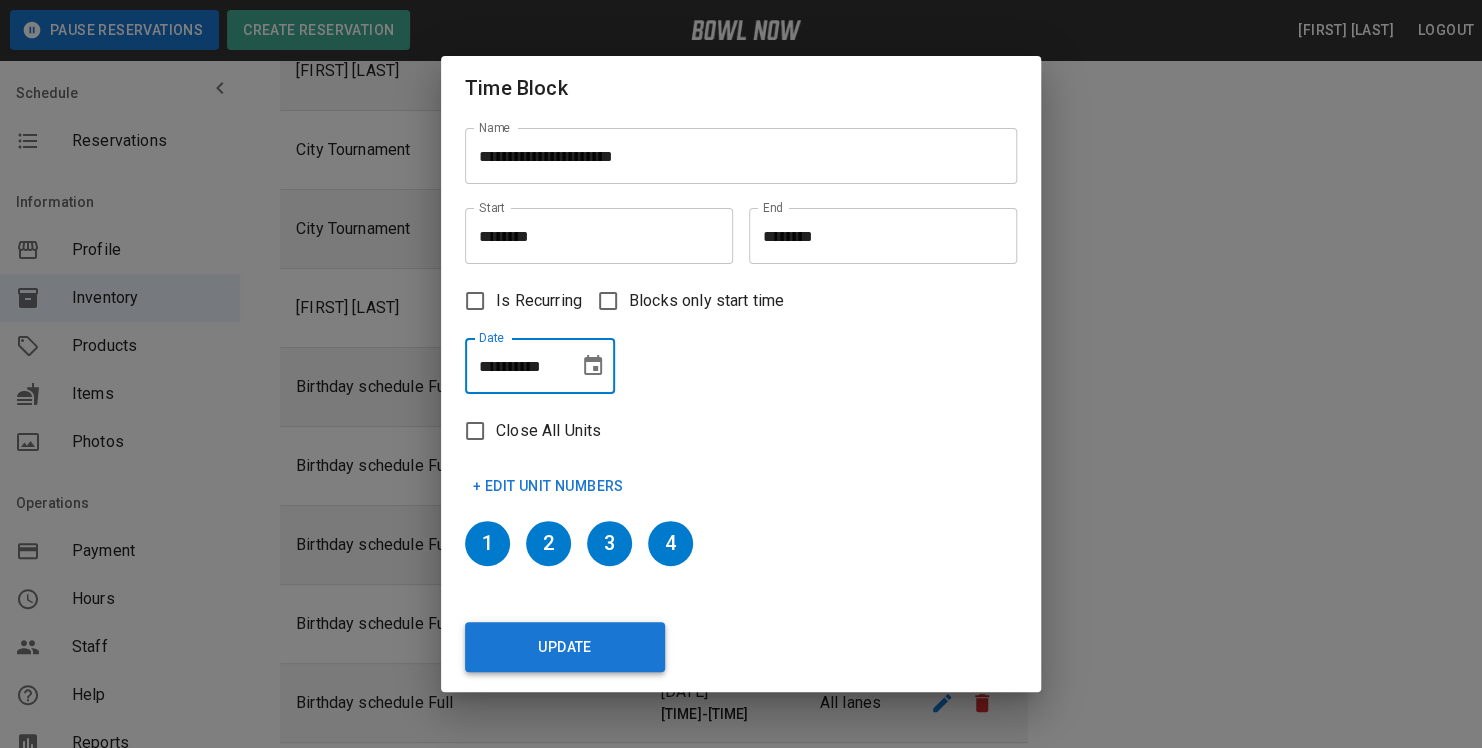 type on "**********" 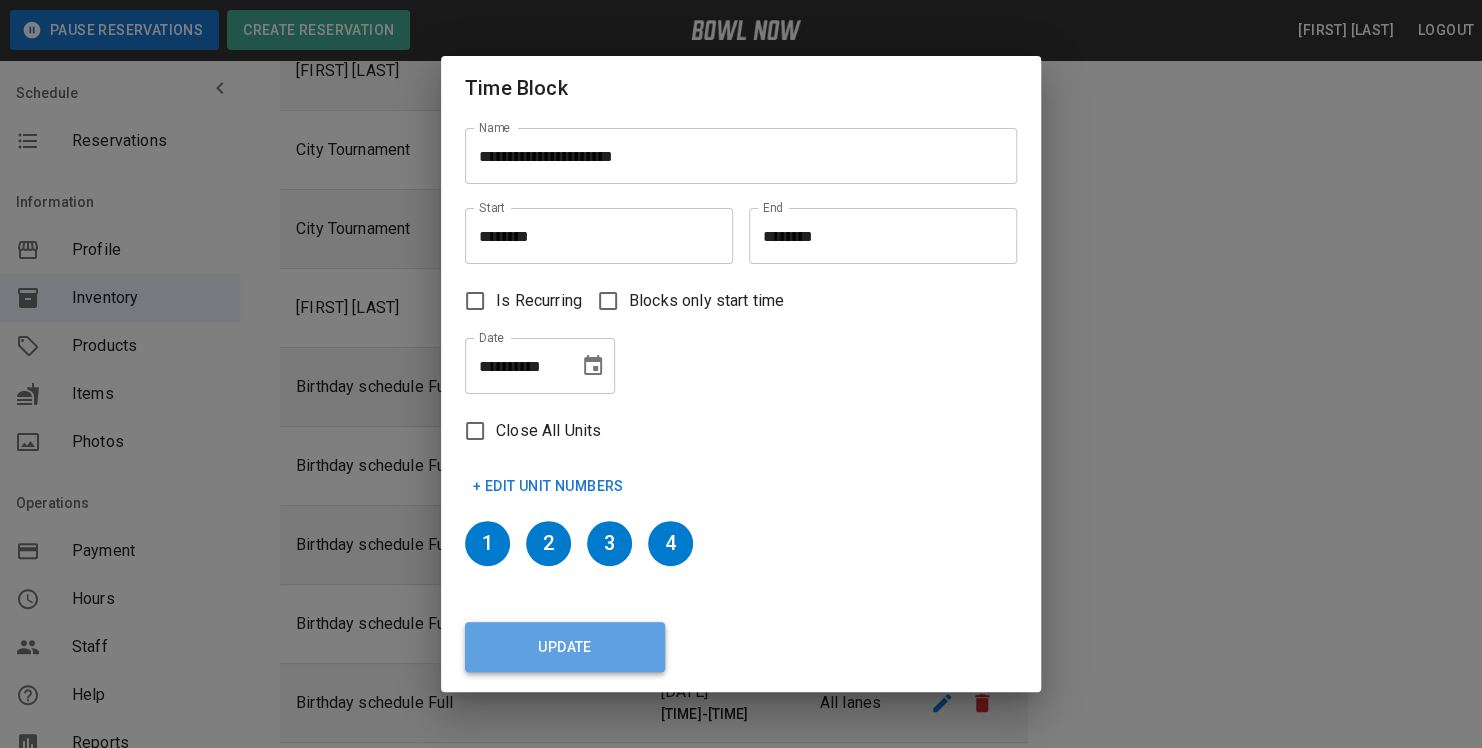 click on "Update" at bounding box center (565, 647) 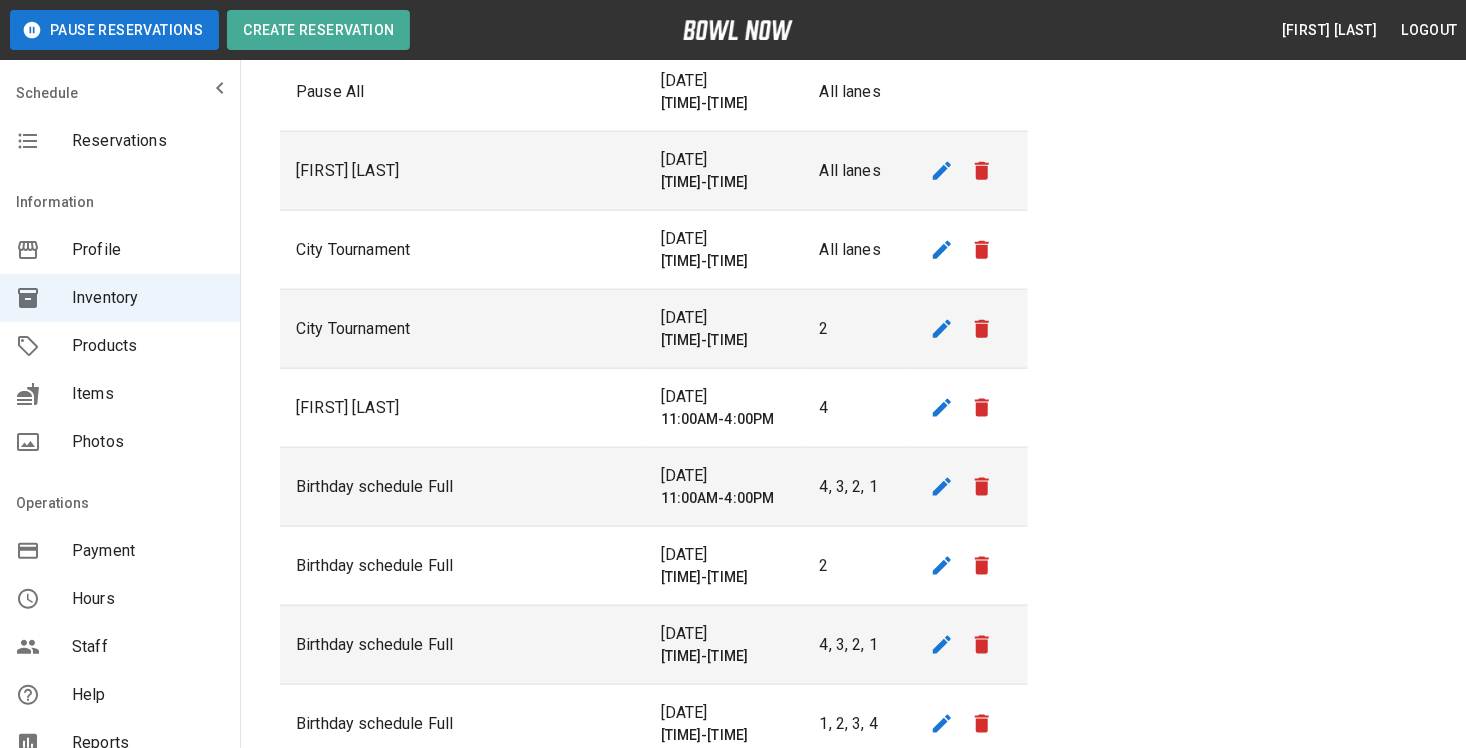 scroll, scrollTop: 900, scrollLeft: 0, axis: vertical 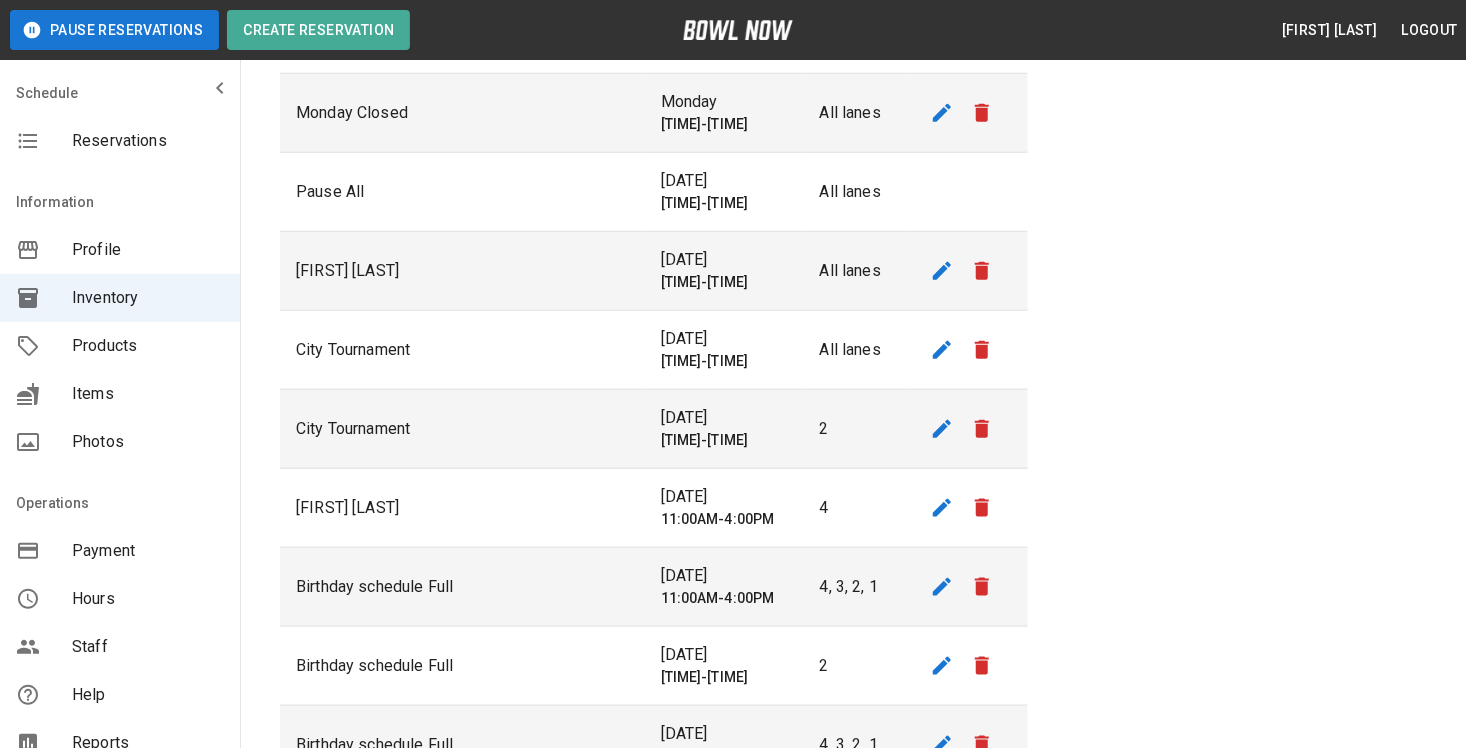 click on "Monday Closed" at bounding box center [462, 113] 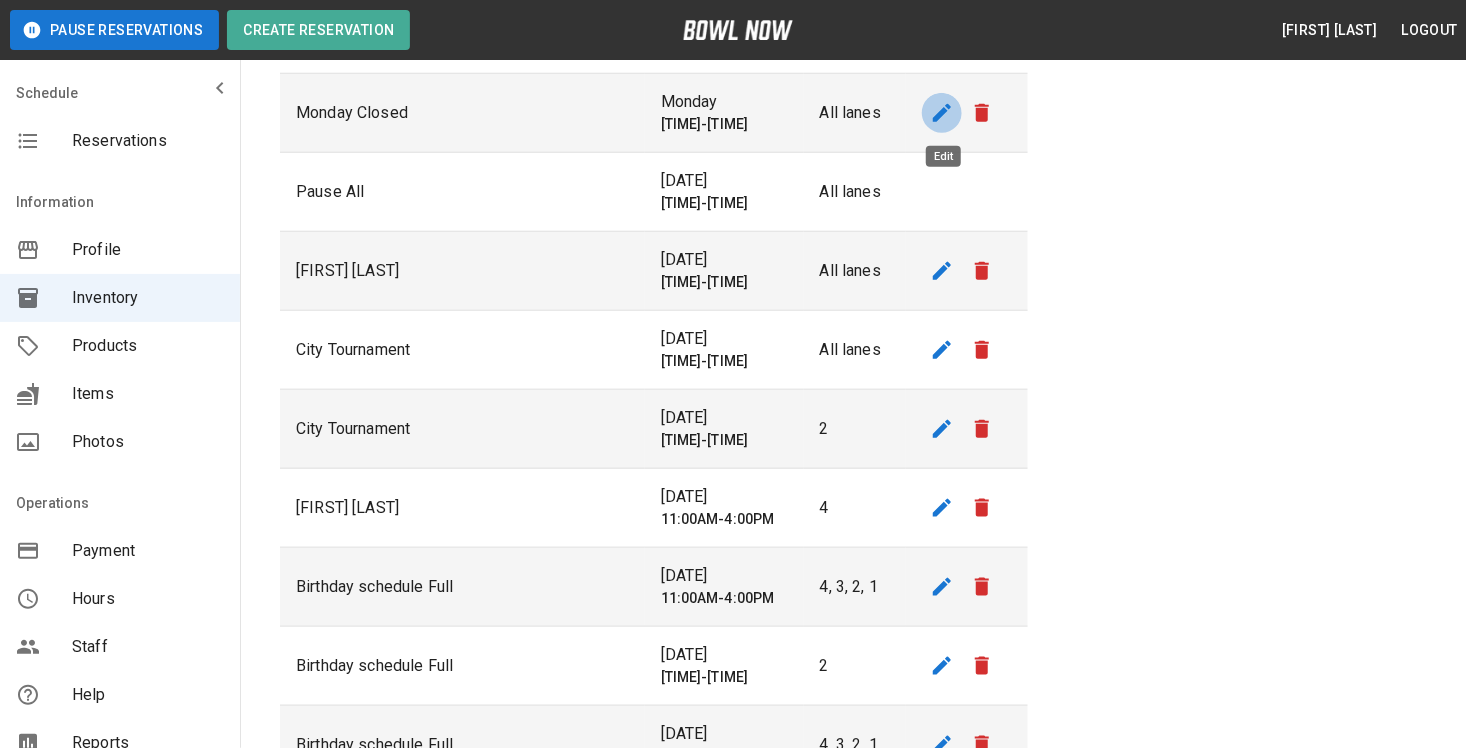 click 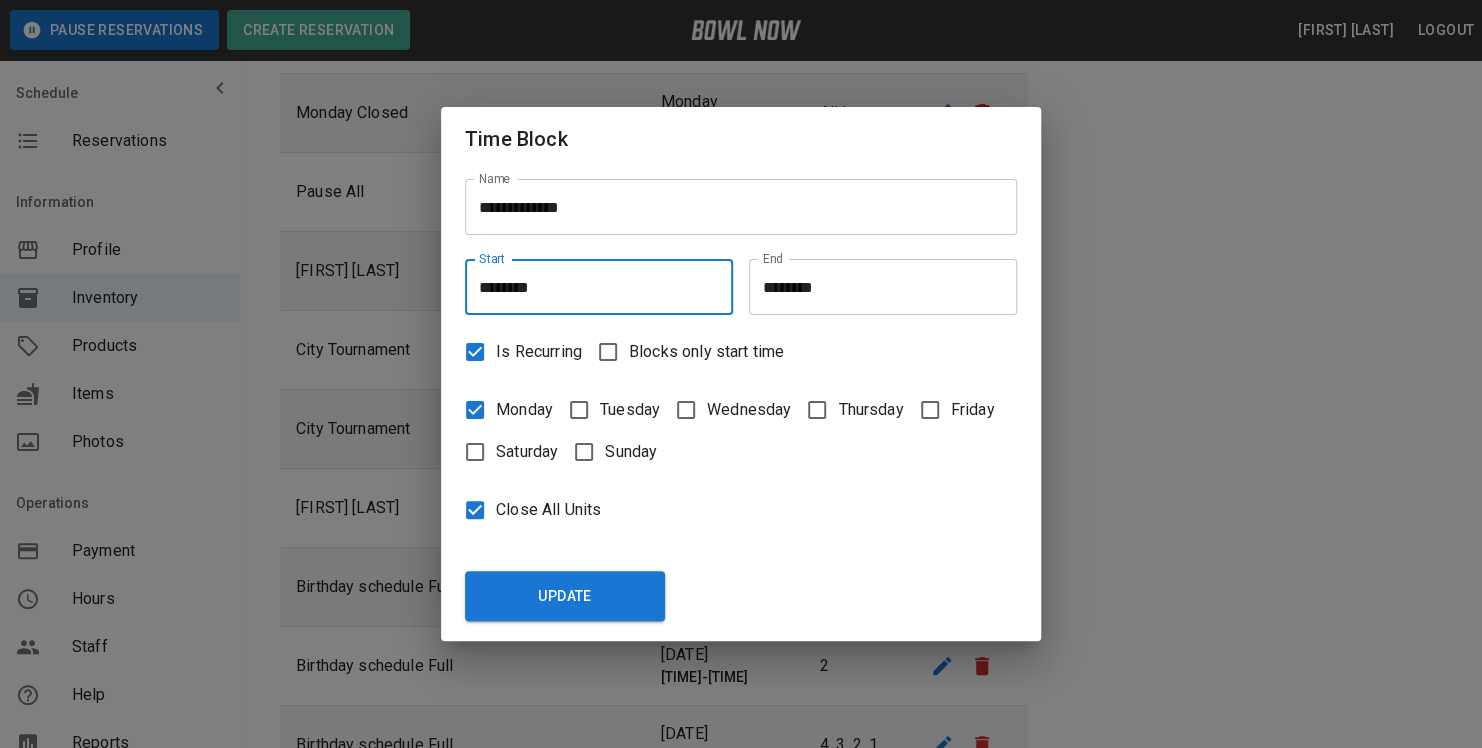 click on "********" at bounding box center [592, 287] 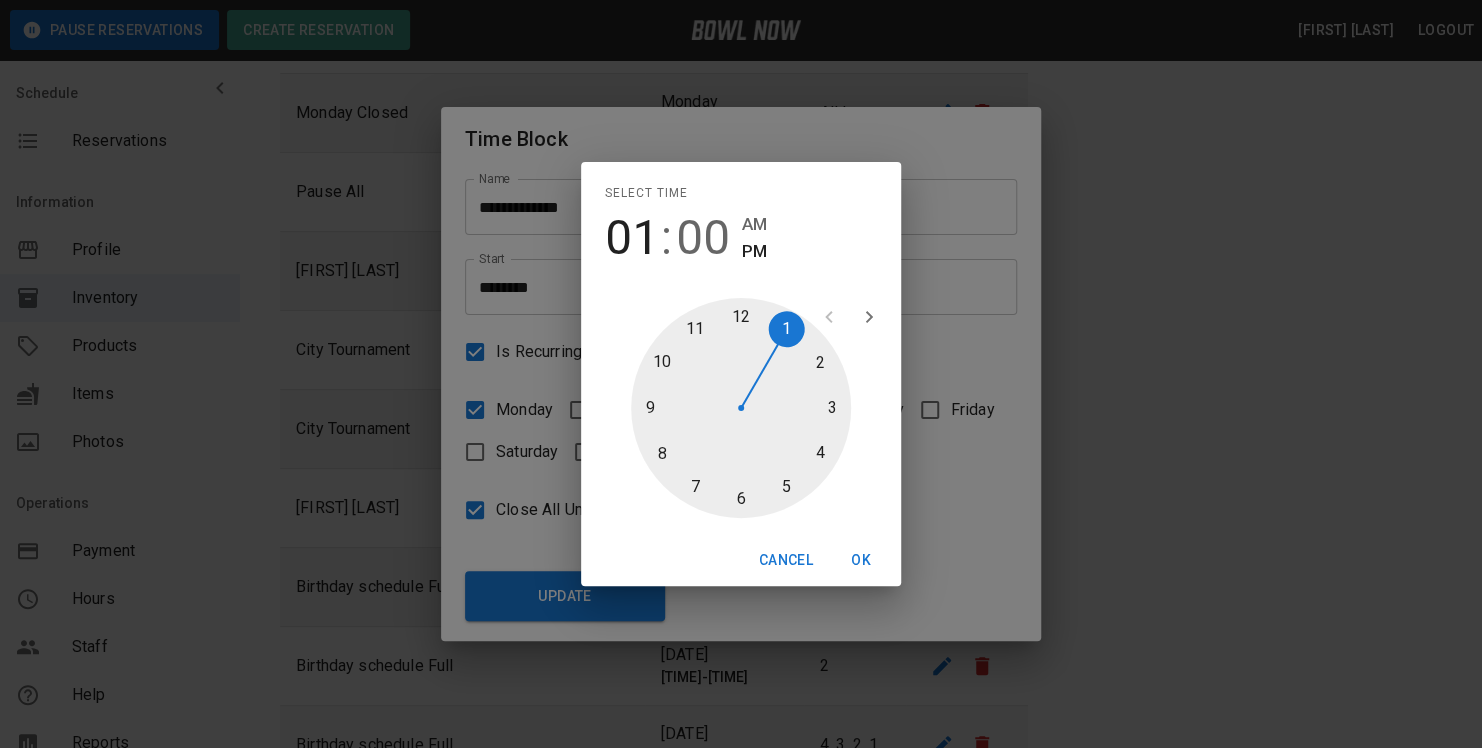 drag, startPoint x: 822, startPoint y: 406, endPoint x: 787, endPoint y: 336, distance: 78.26238 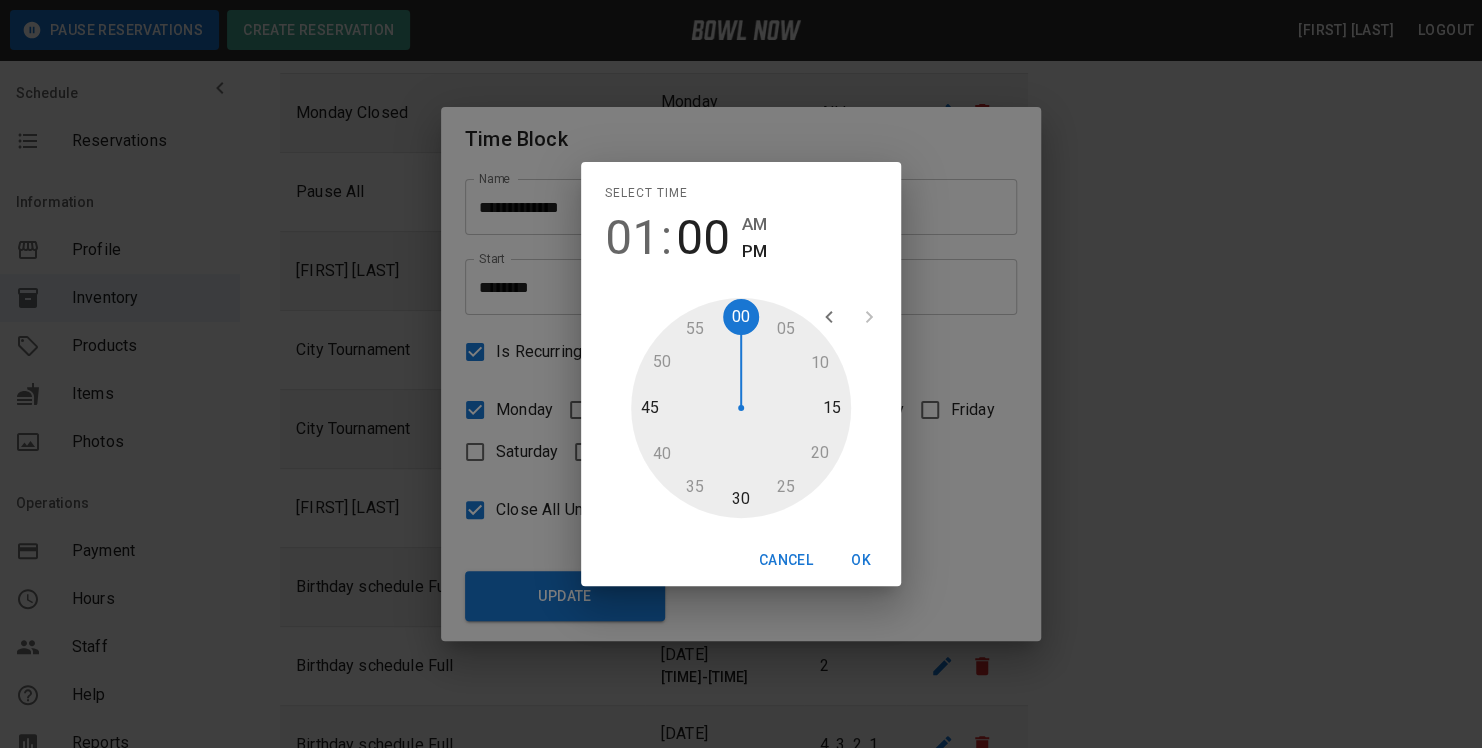 click on "PM" at bounding box center (754, 251) 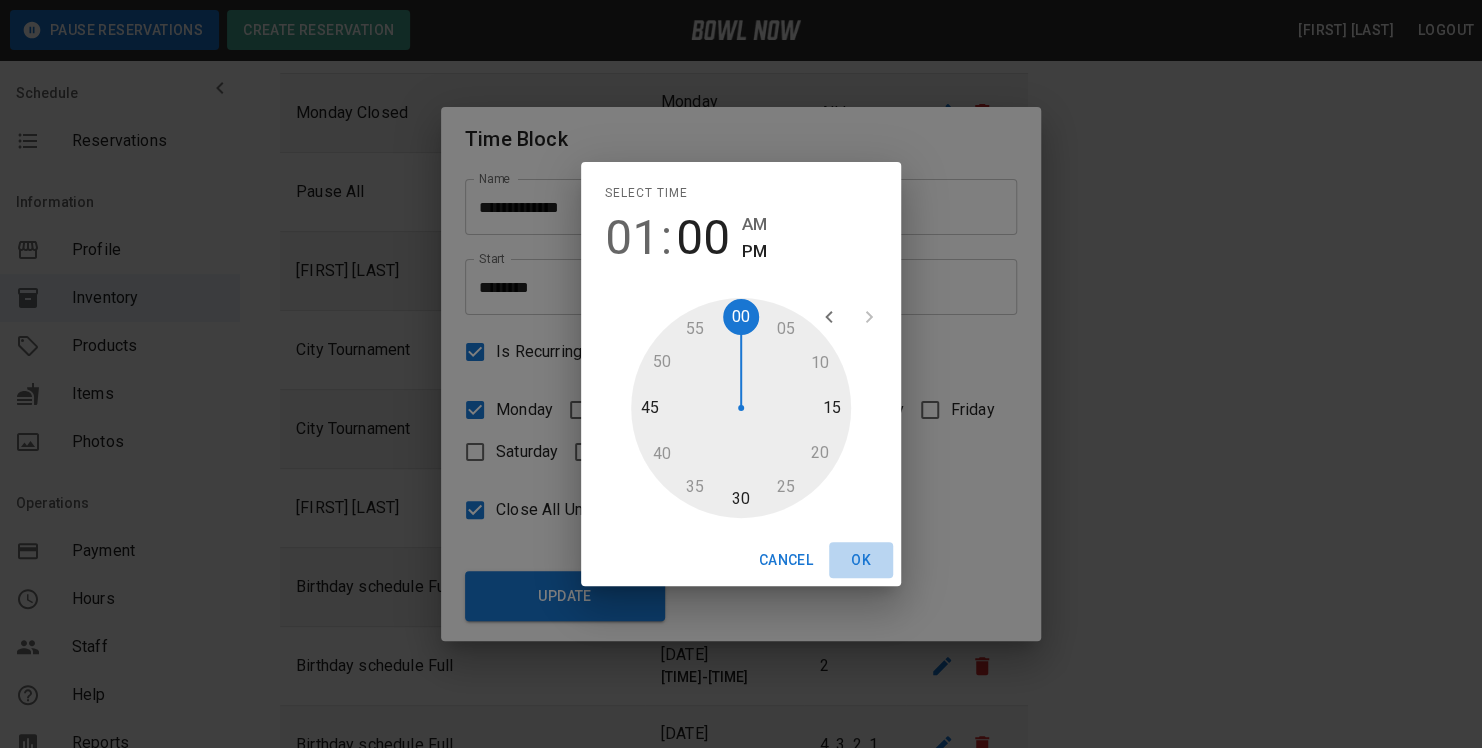 click on "OK" at bounding box center (861, 560) 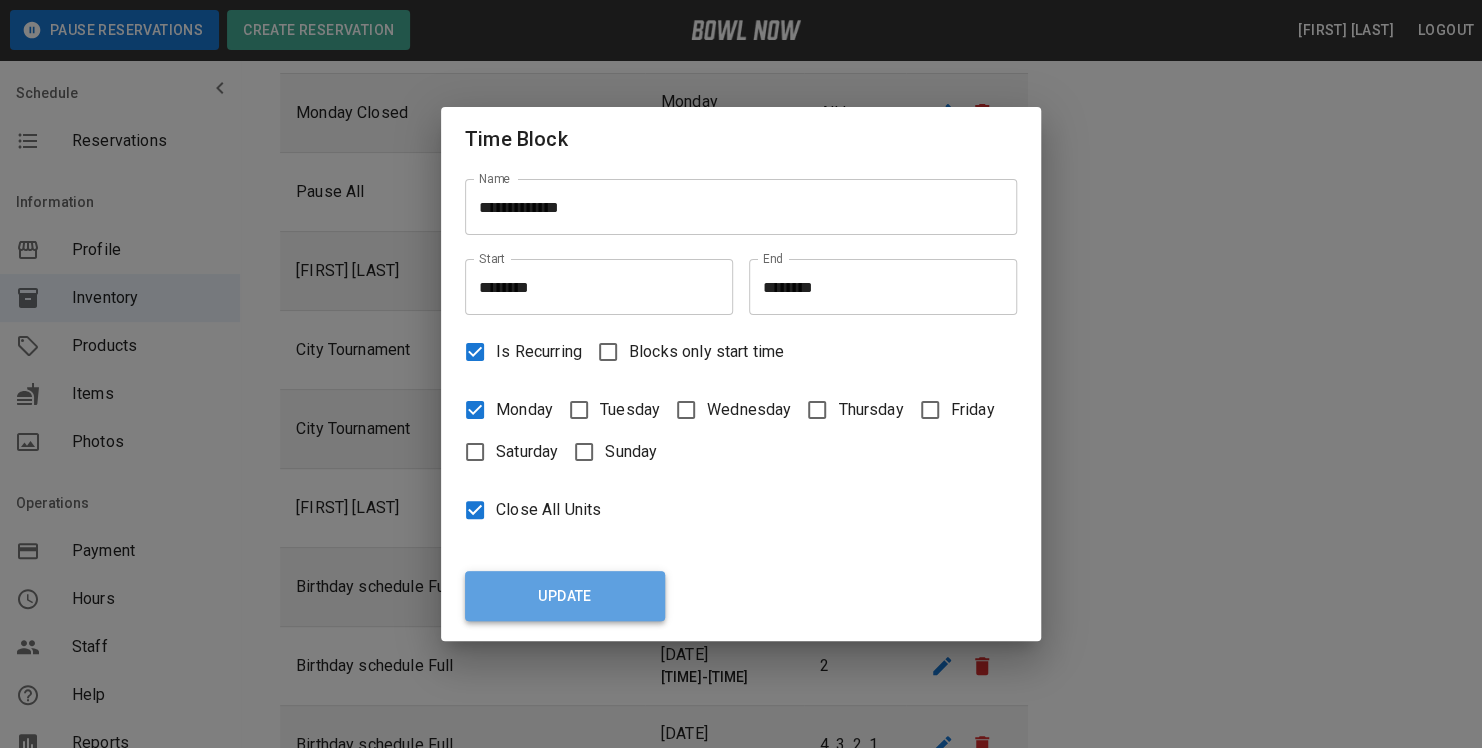 click on "Update" at bounding box center (565, 596) 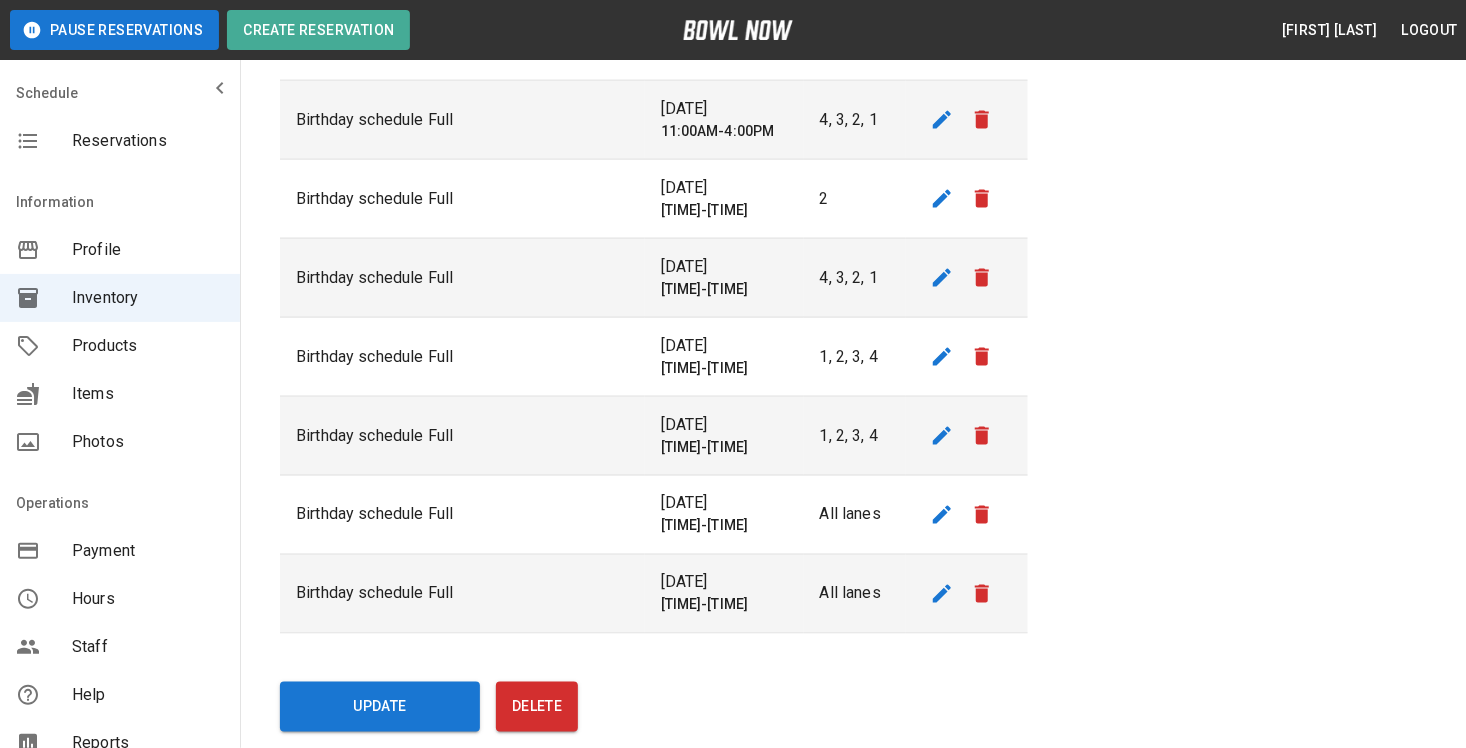 scroll, scrollTop: 1400, scrollLeft: 0, axis: vertical 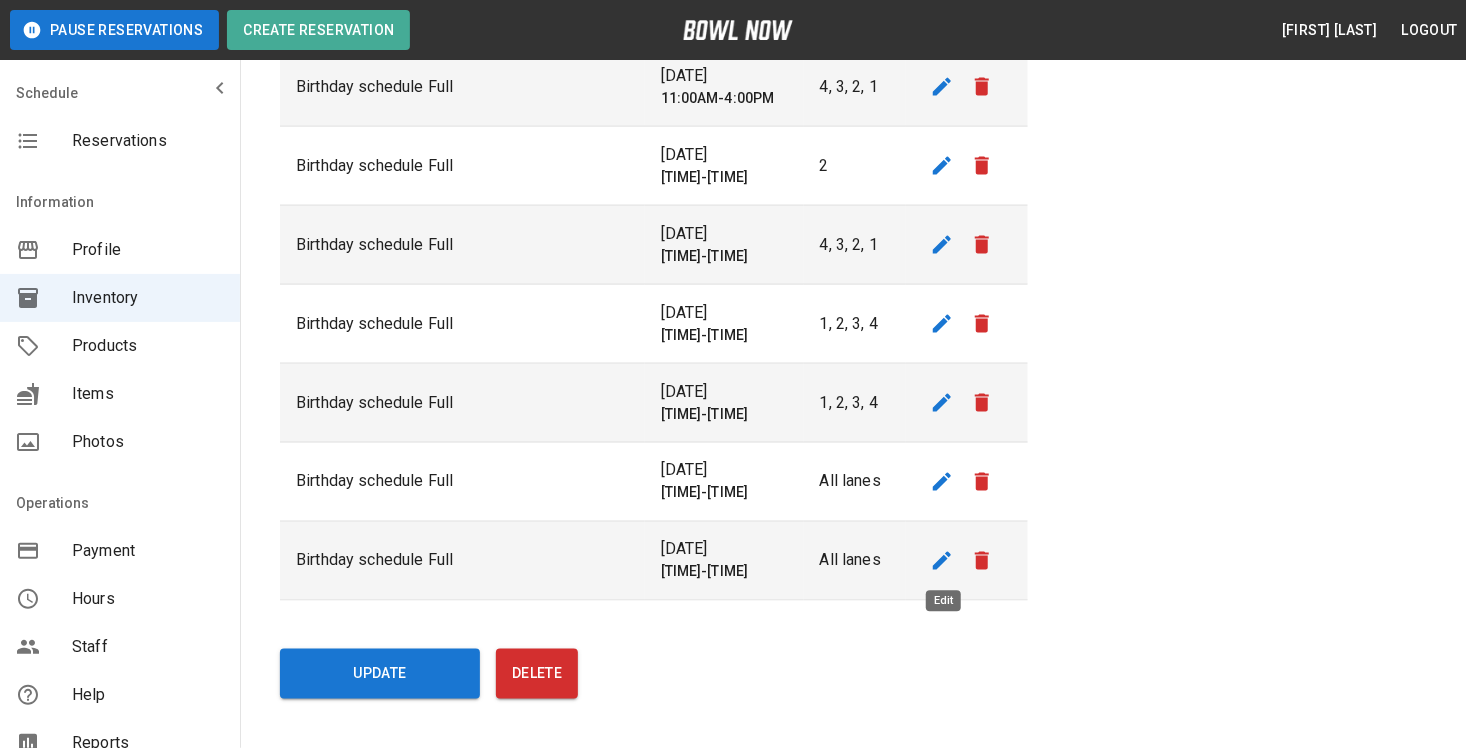 click 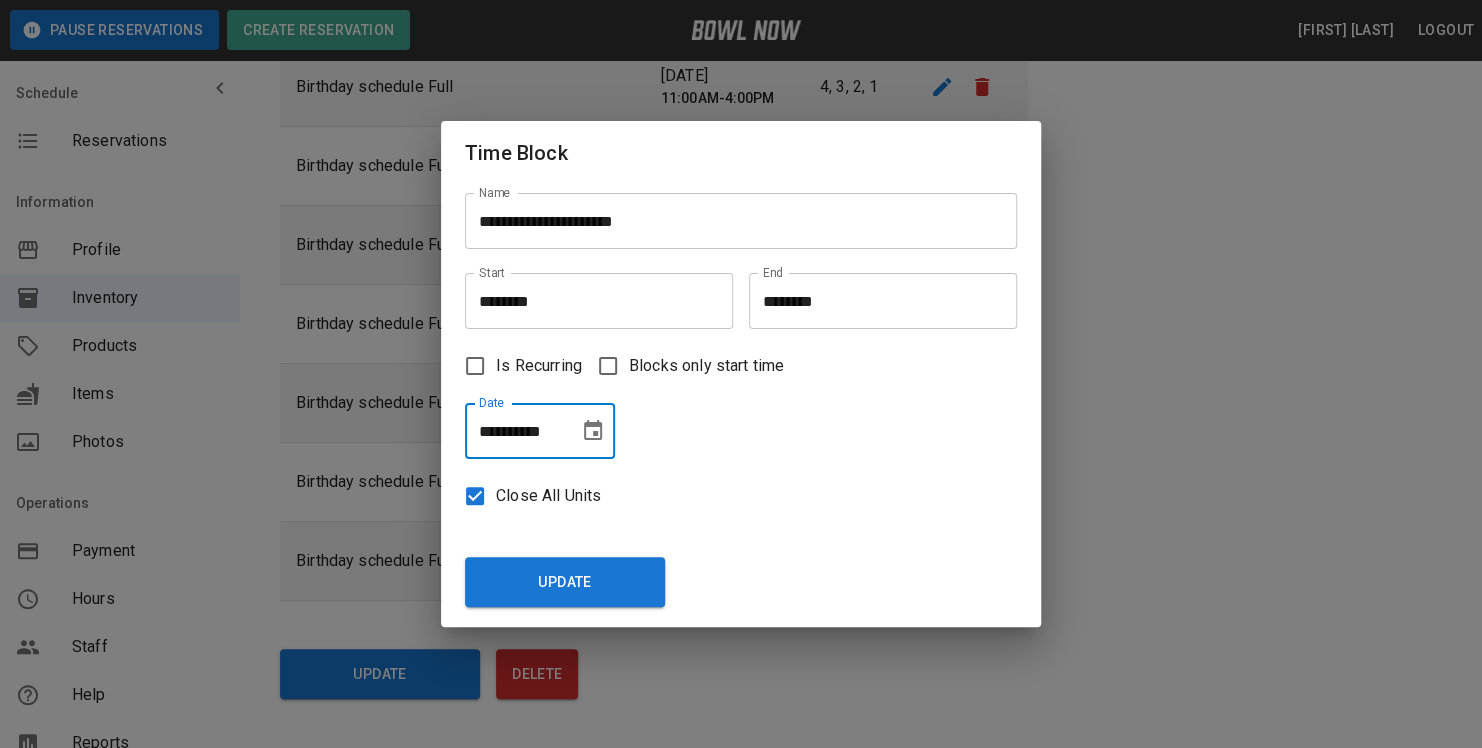 click on "**********" at bounding box center (515, 431) 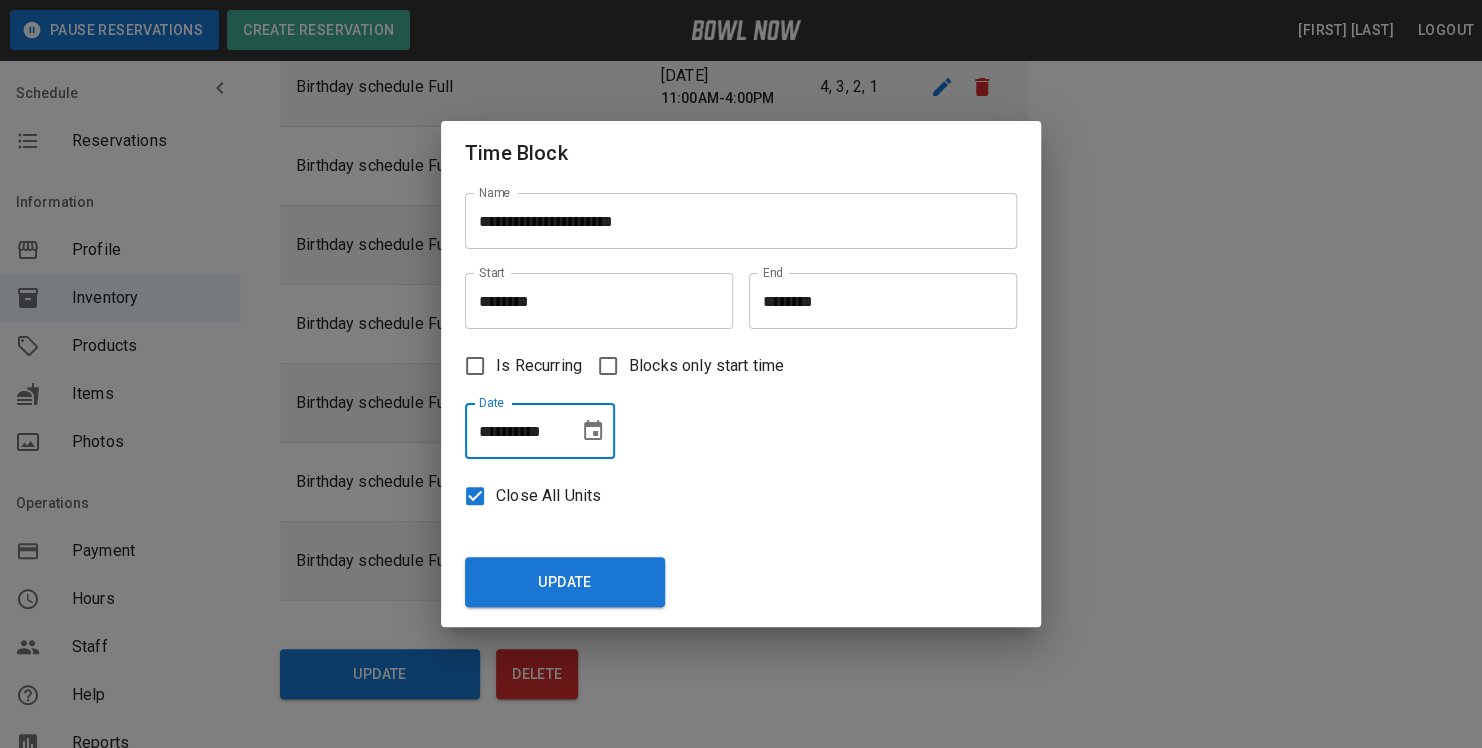 click on "**********" at bounding box center (515, 431) 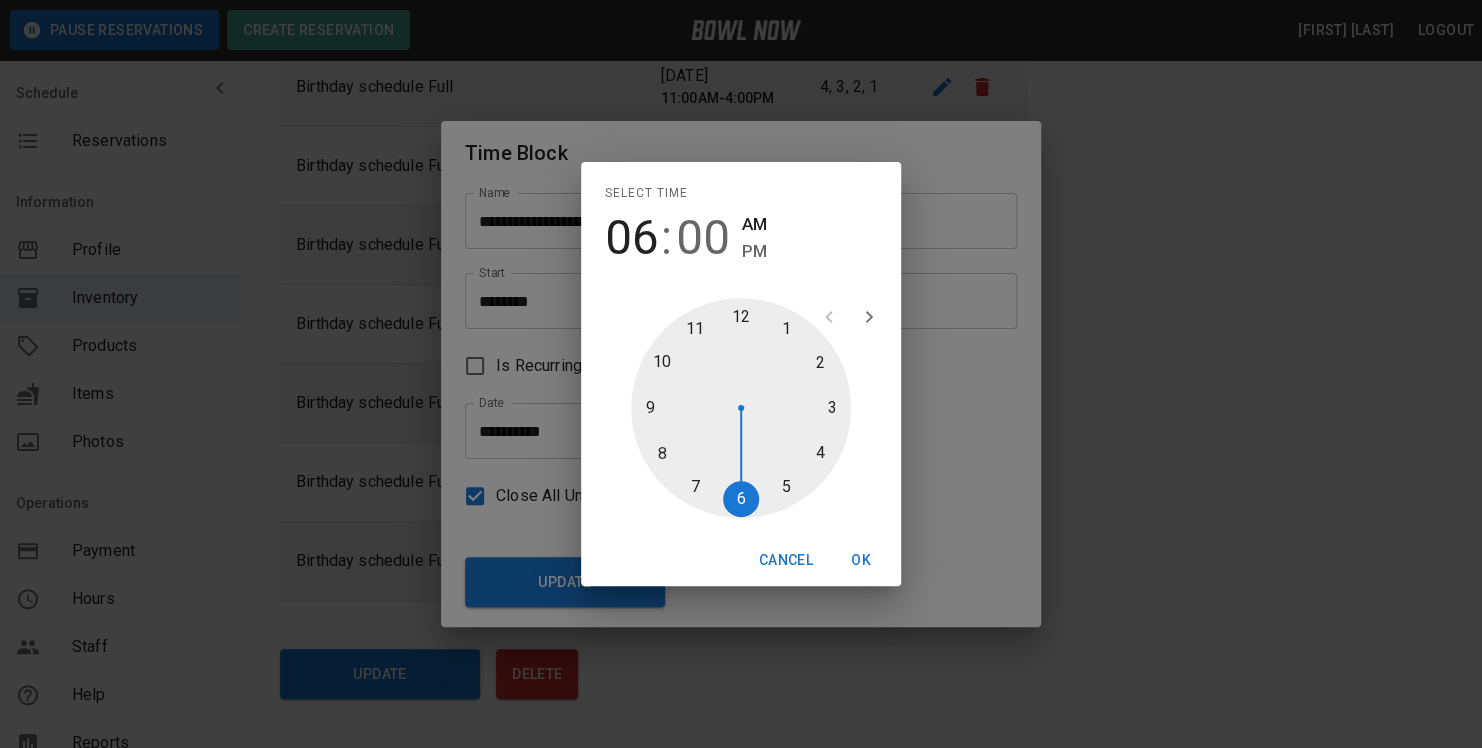 drag, startPoint x: 685, startPoint y: 337, endPoint x: 737, endPoint y: 502, distance: 173 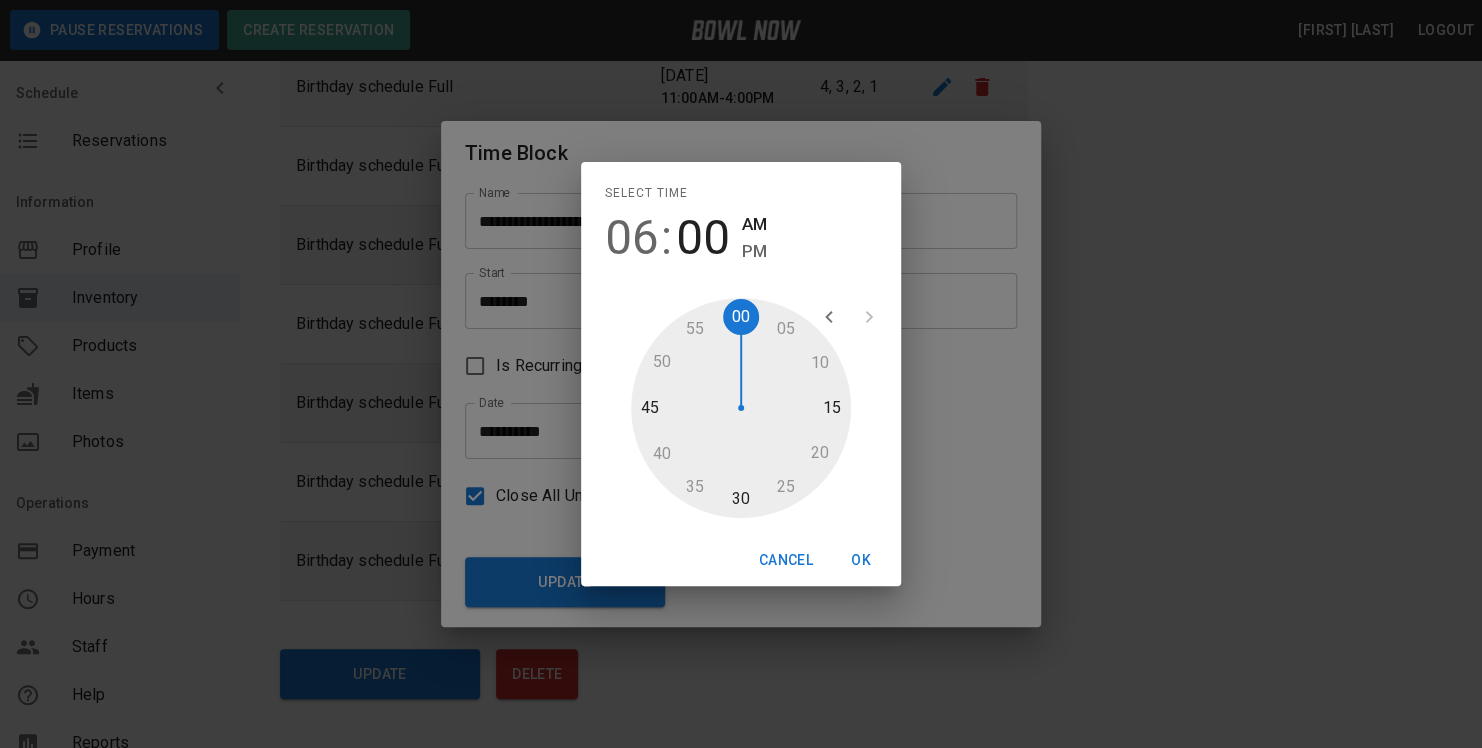 click on "PM" at bounding box center [754, 251] 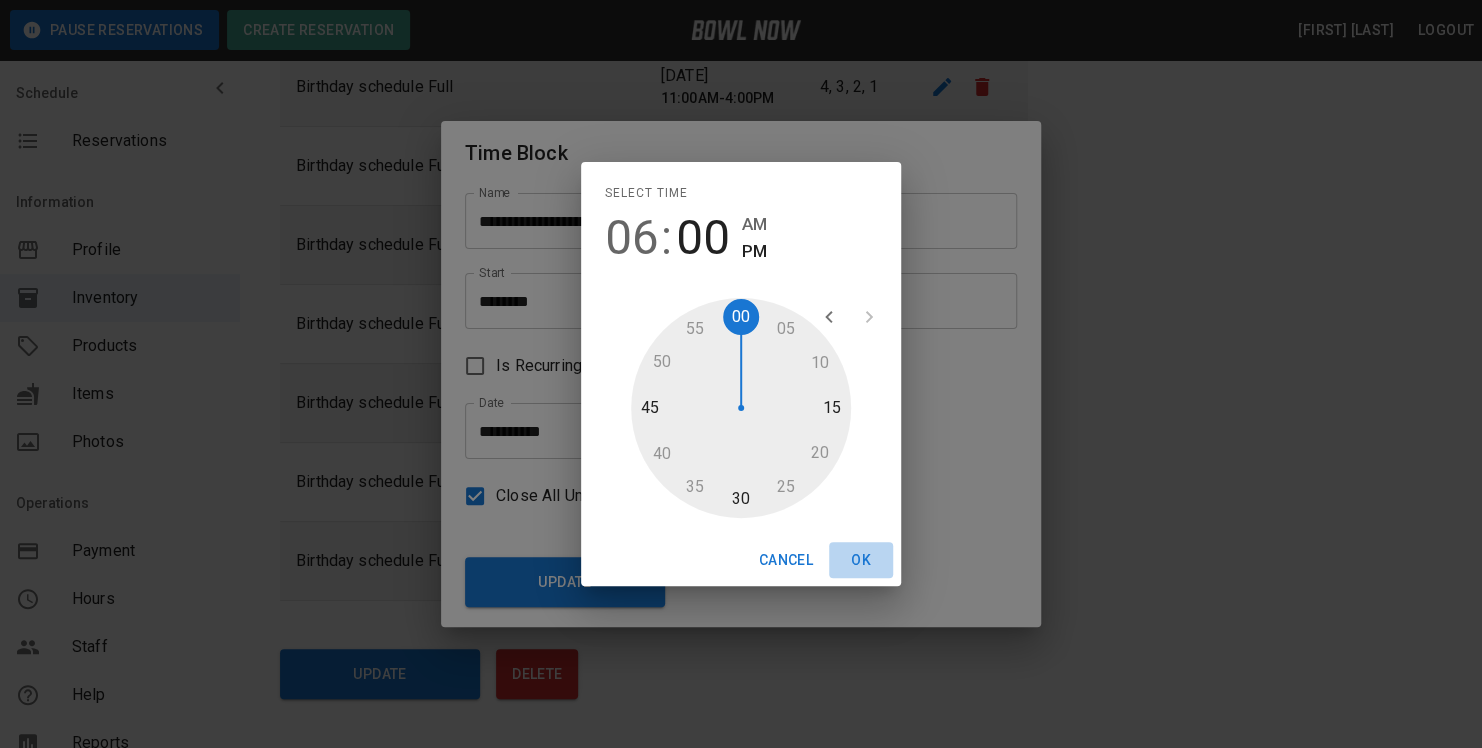 click on "OK" at bounding box center [861, 560] 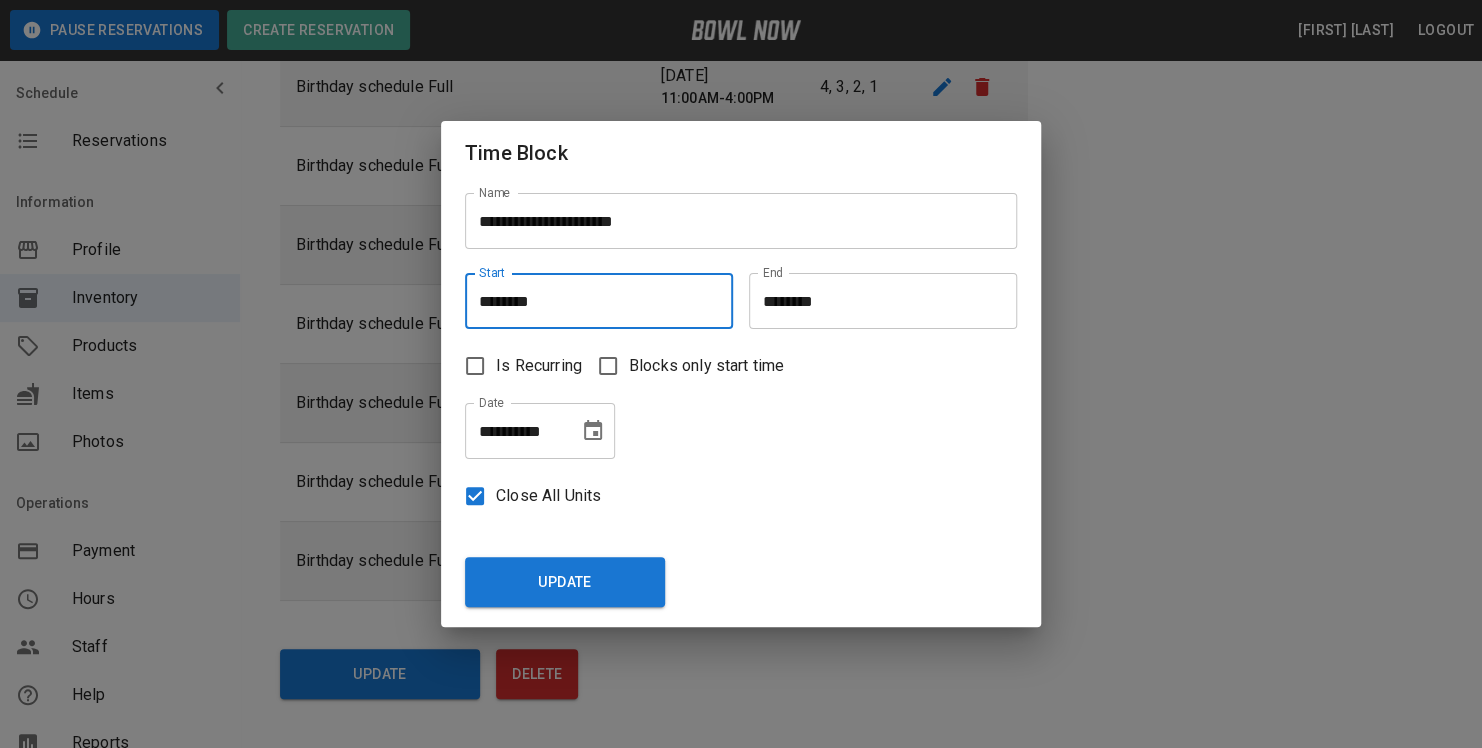 click on "********" at bounding box center (876, 301) 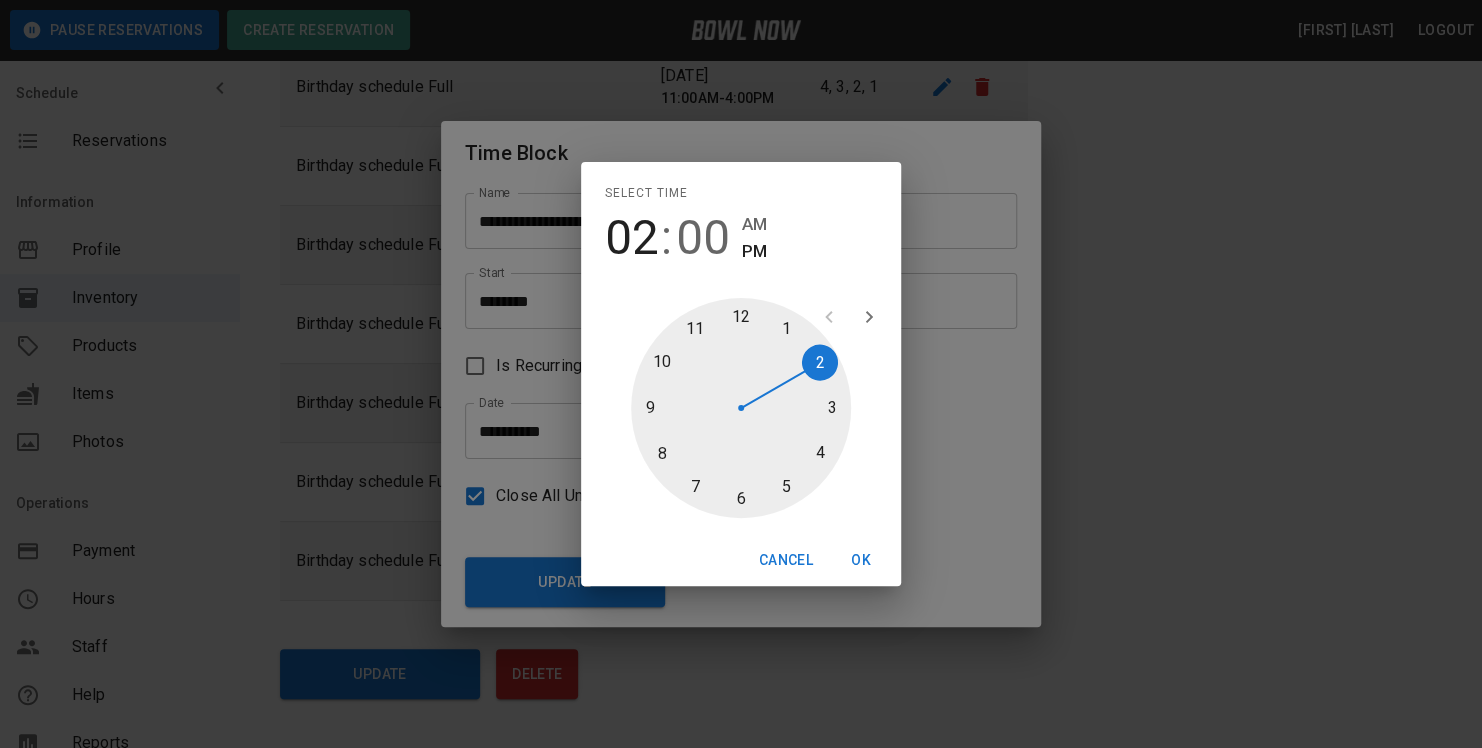 click at bounding box center [741, 408] 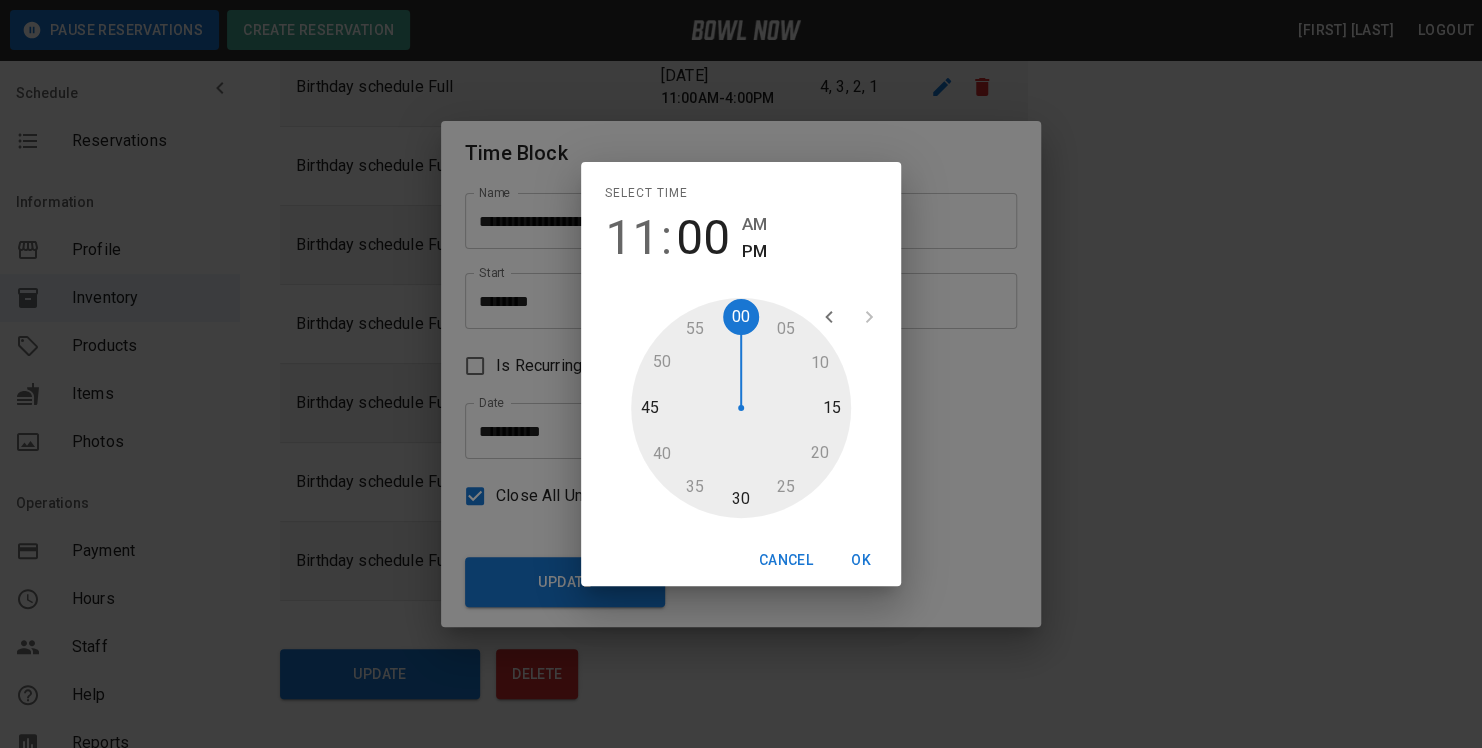 click at bounding box center [741, 408] 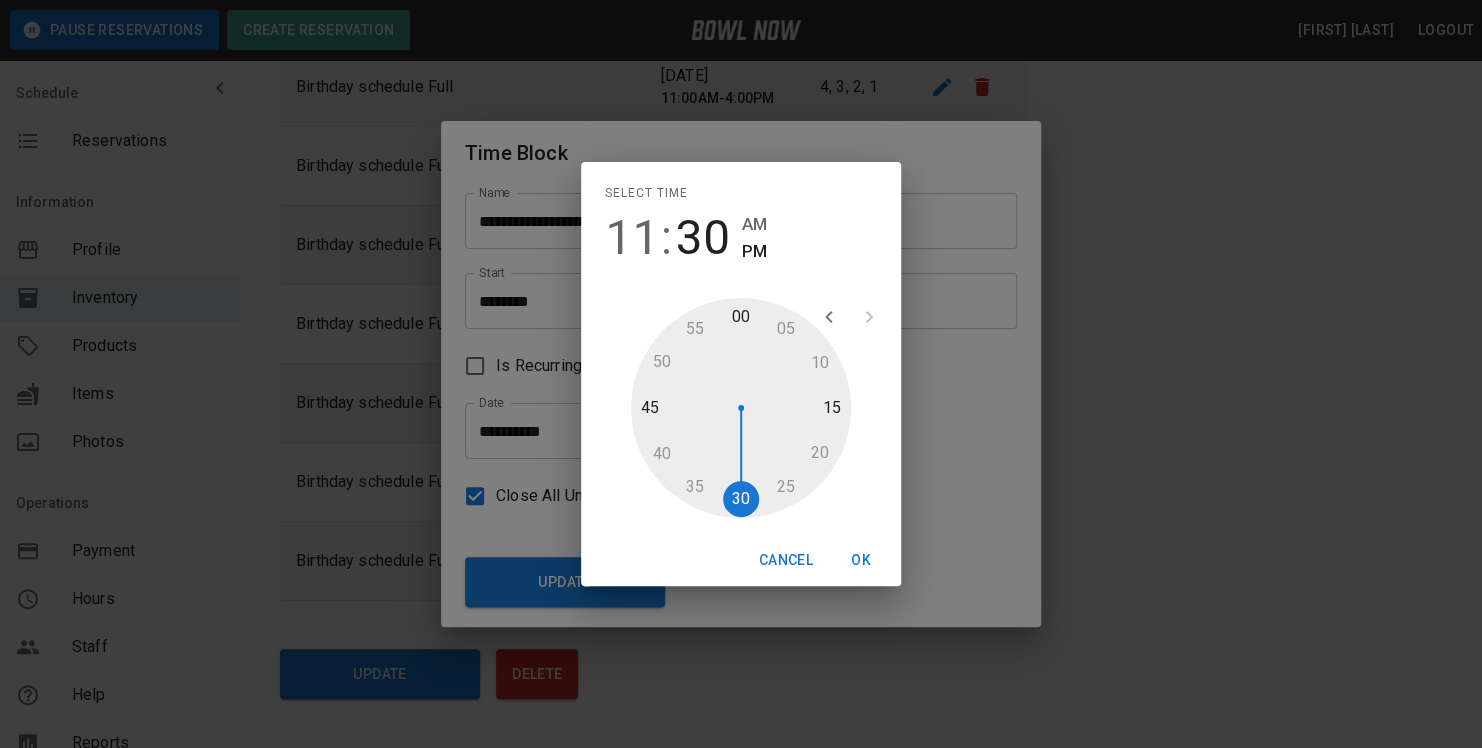 click on "PM" at bounding box center [754, 251] 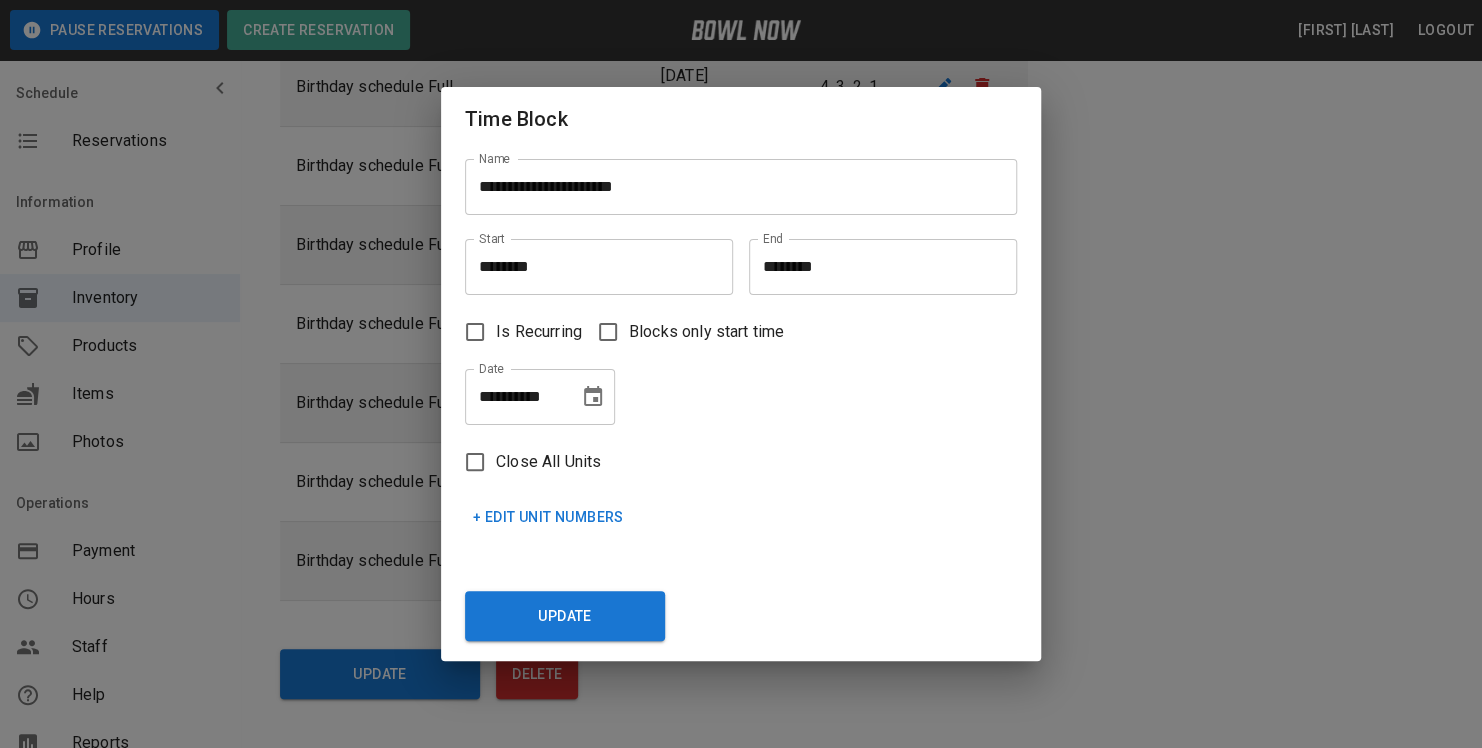 click on "+ Edit Unit Numbers" at bounding box center [548, 517] 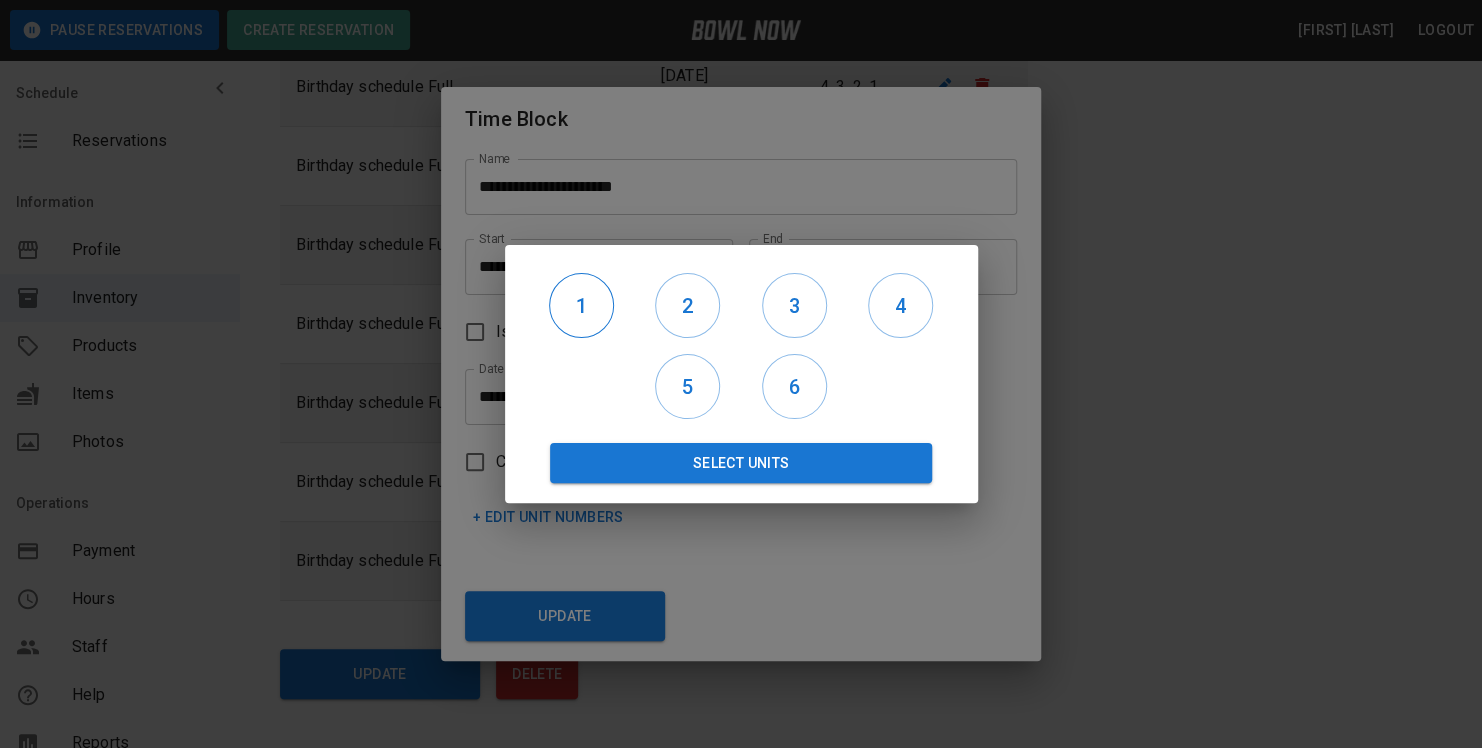 click on "1" at bounding box center (581, 306) 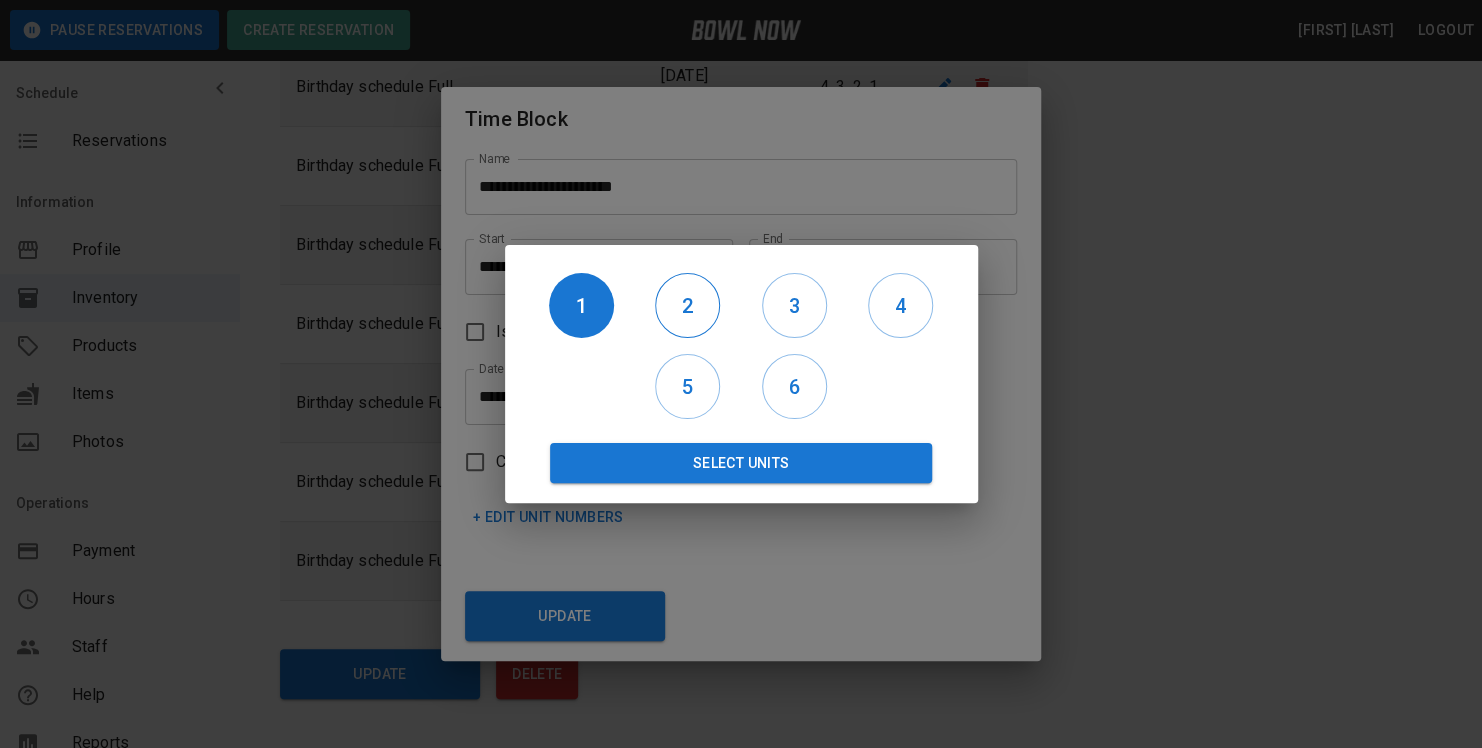 click on "2" at bounding box center (687, 306) 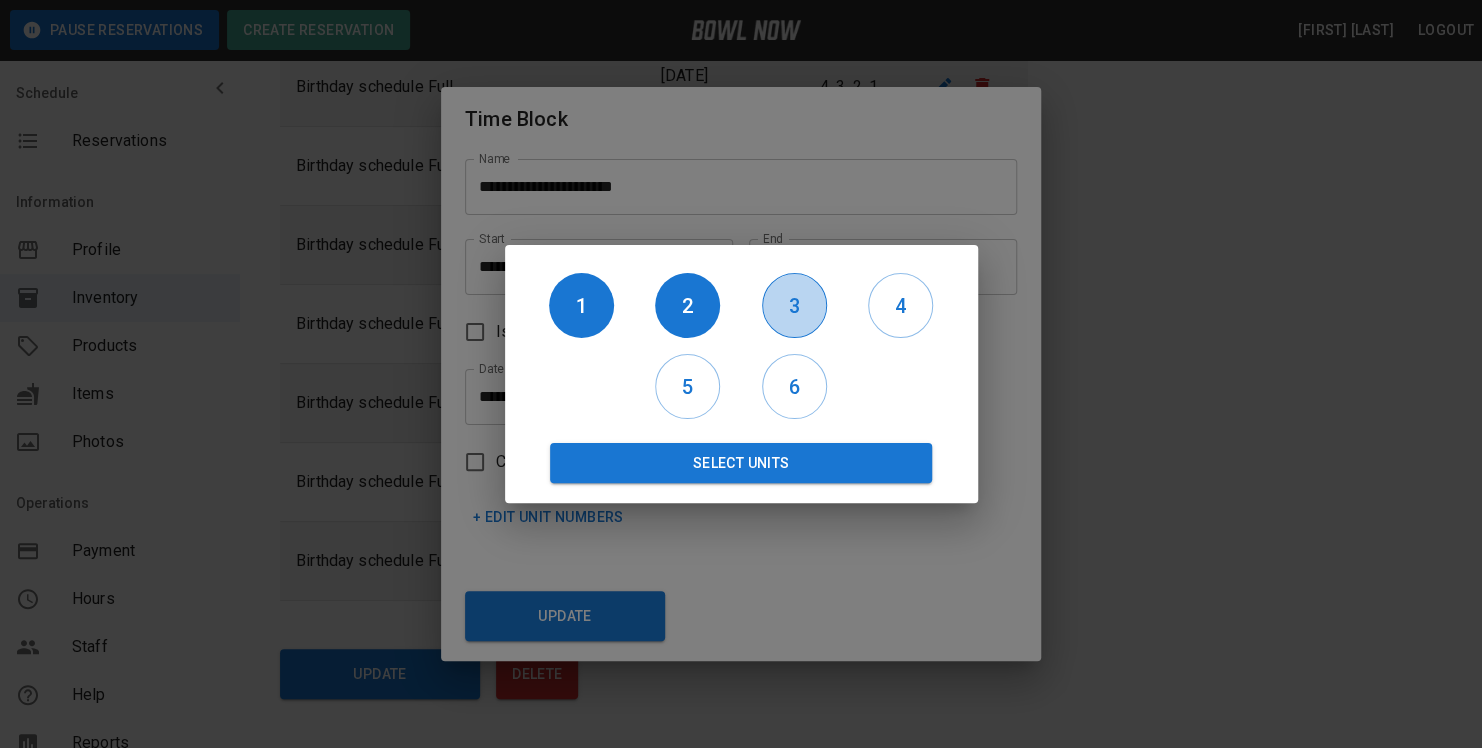 drag, startPoint x: 768, startPoint y: 304, endPoint x: 784, endPoint y: 308, distance: 16.492422 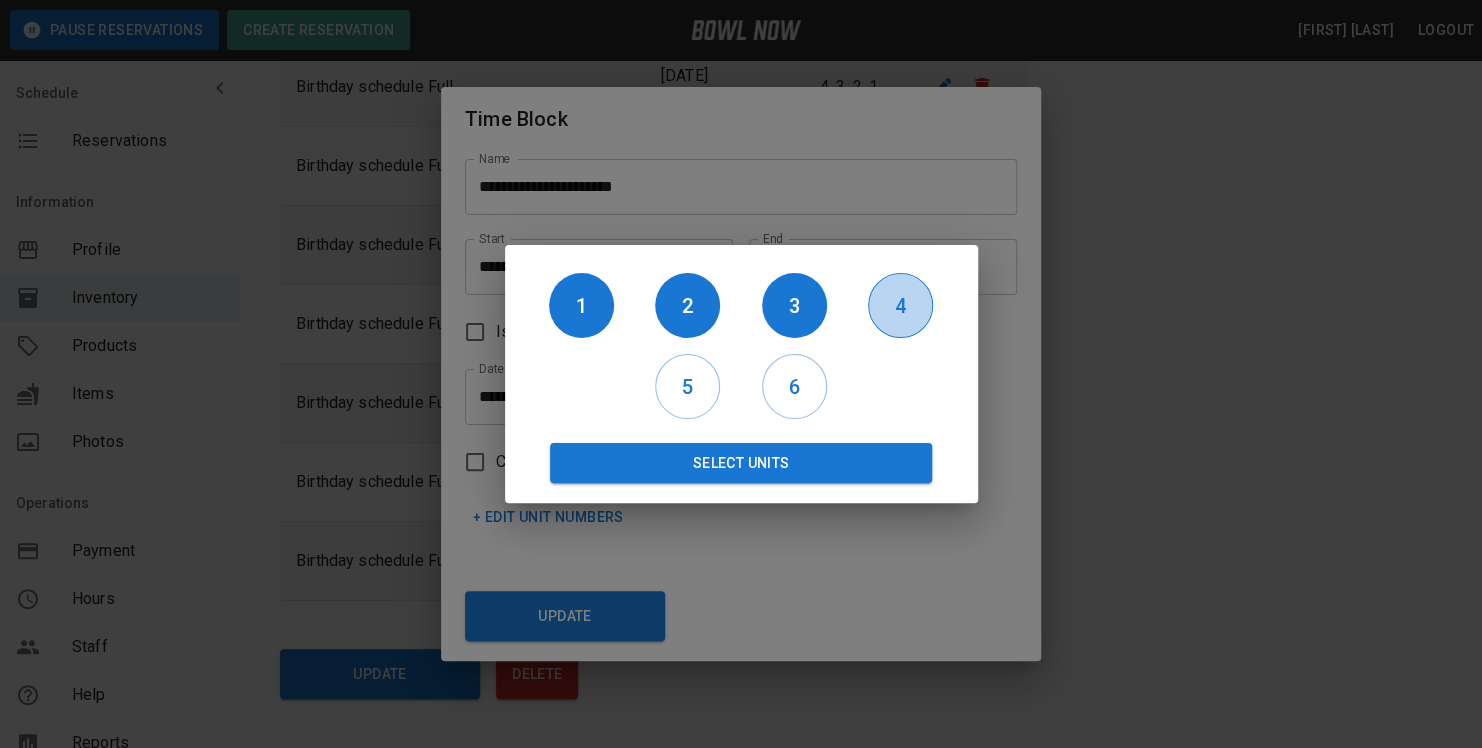 click on "4" at bounding box center (900, 306) 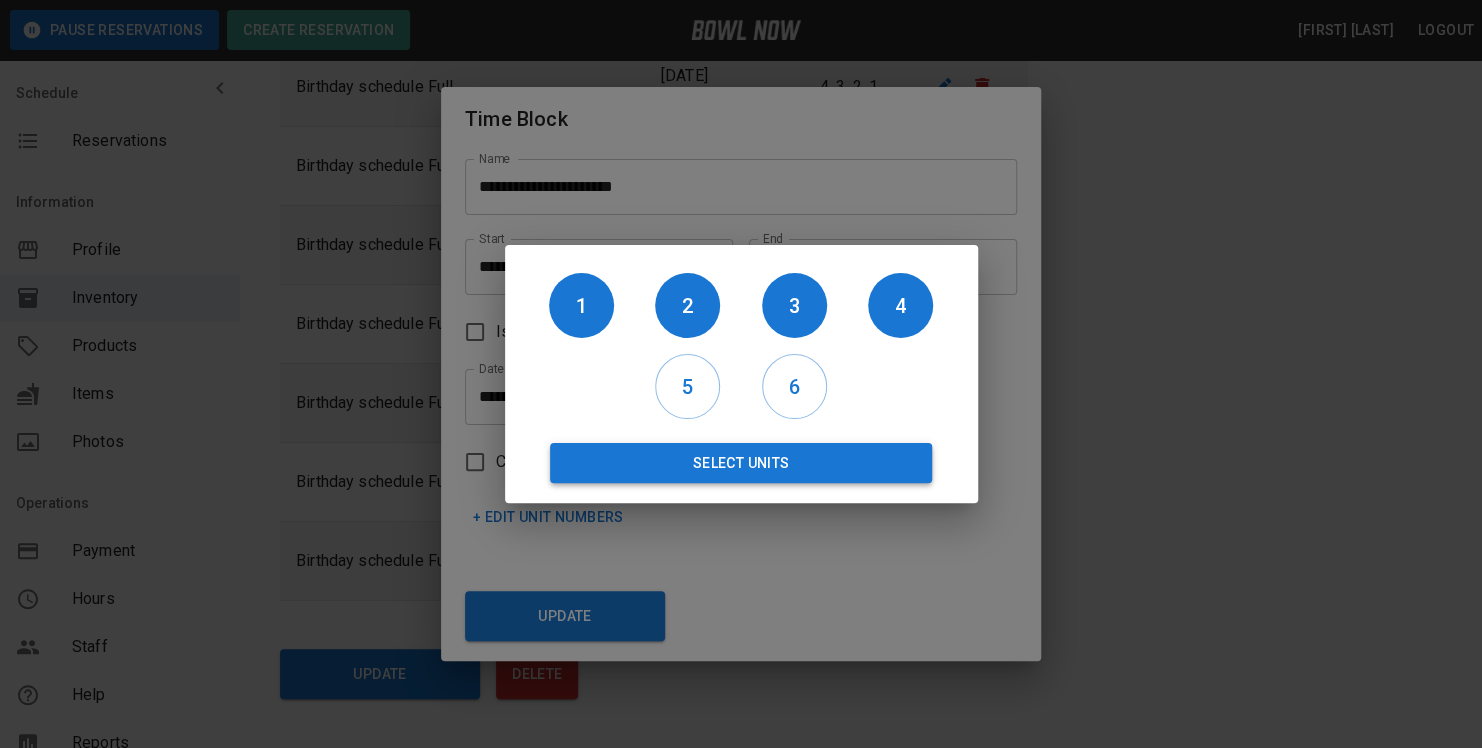 click on "Select Units" at bounding box center (741, 463) 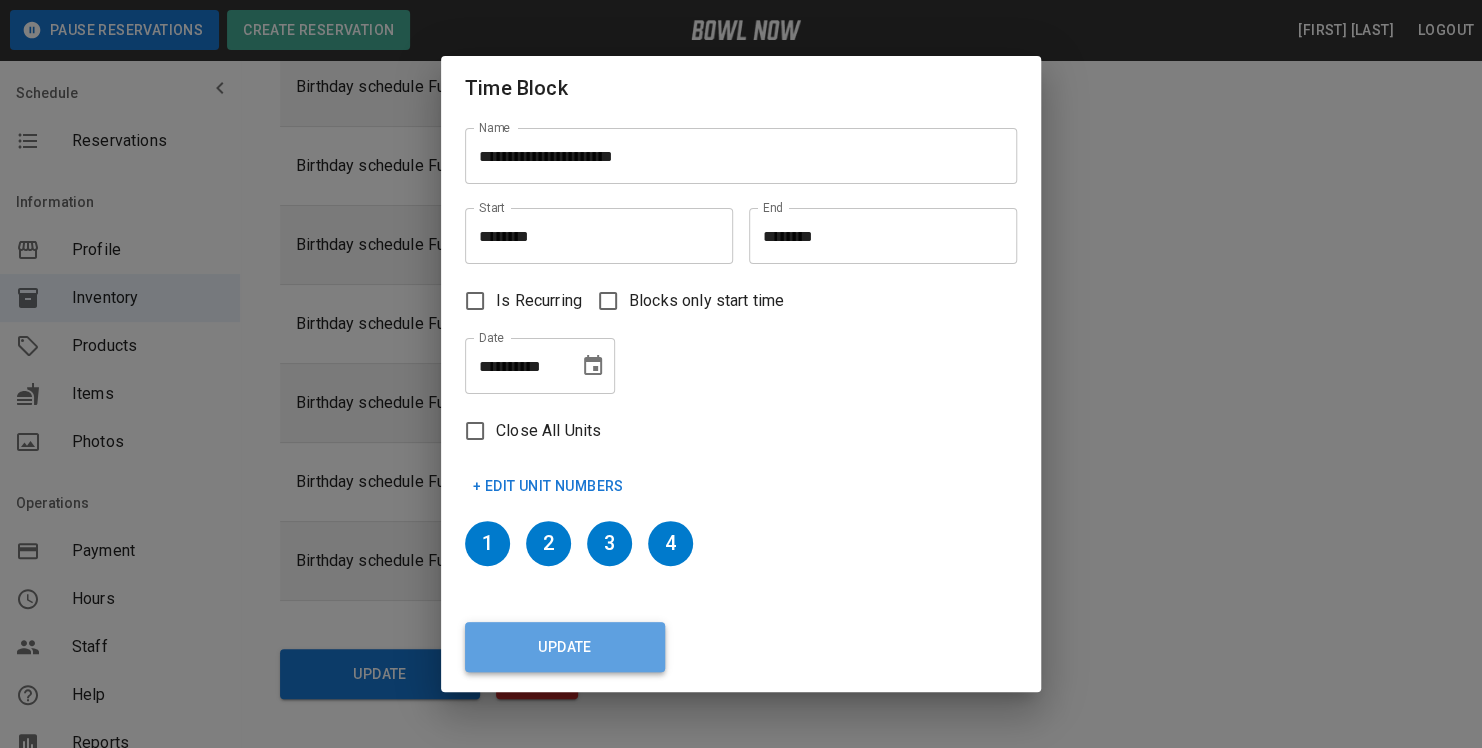 click on "Update" at bounding box center [565, 647] 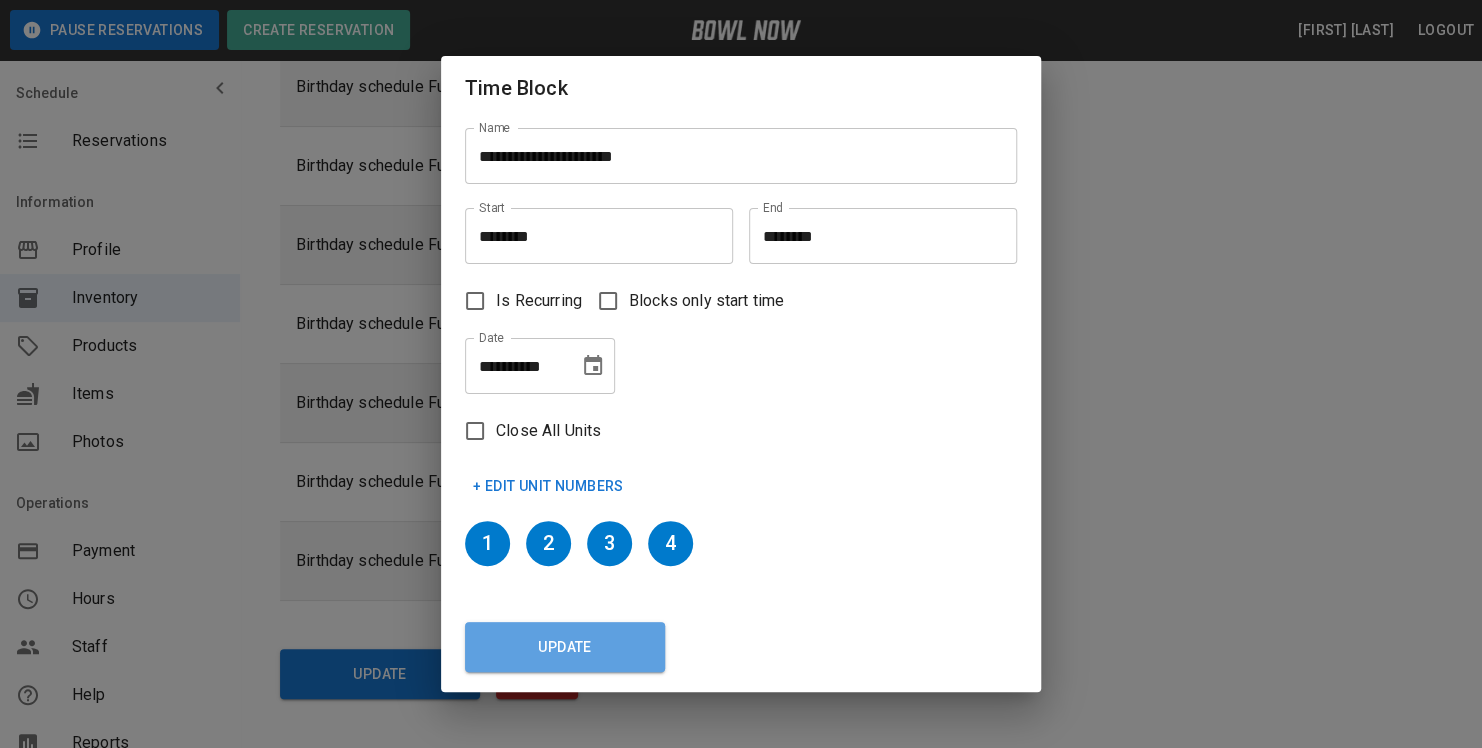 type on "********" 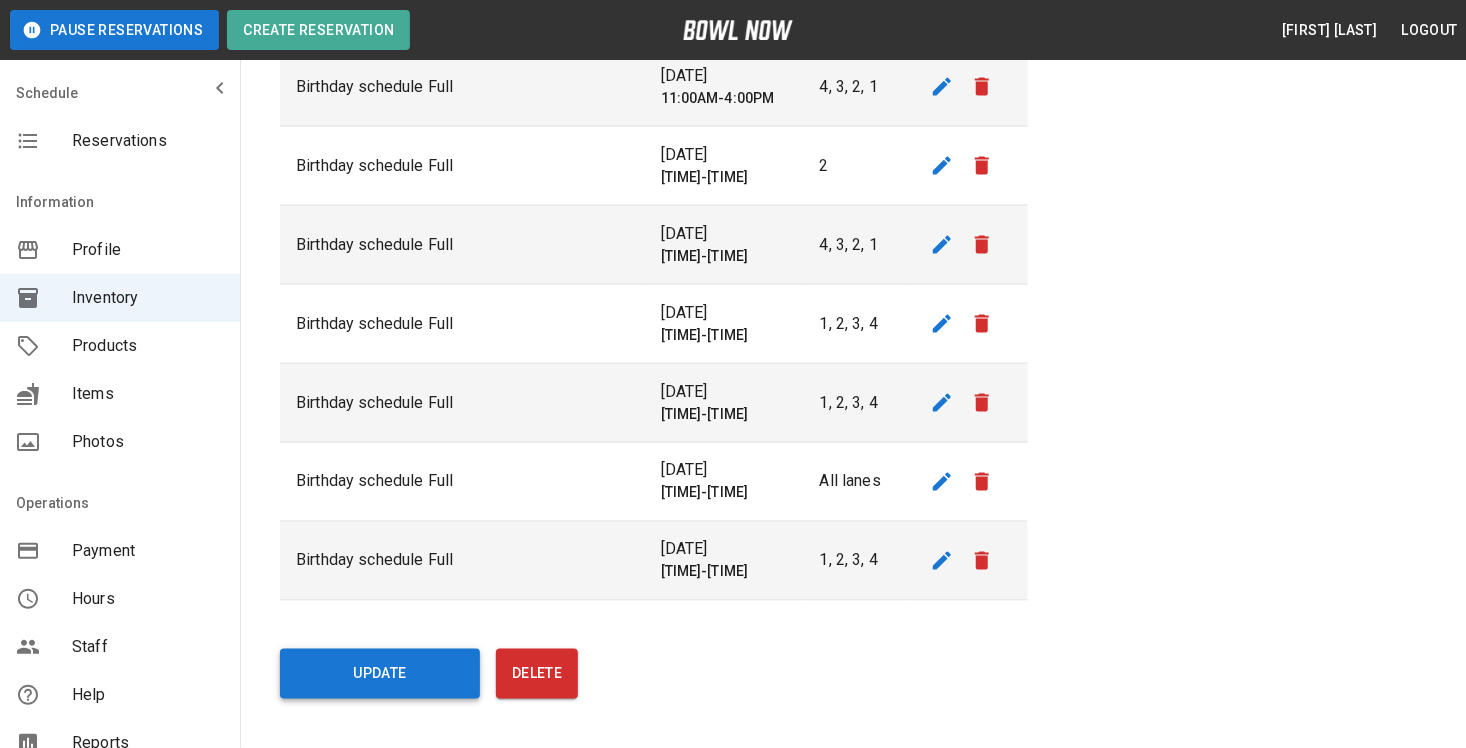 click on "Update" at bounding box center [380, 674] 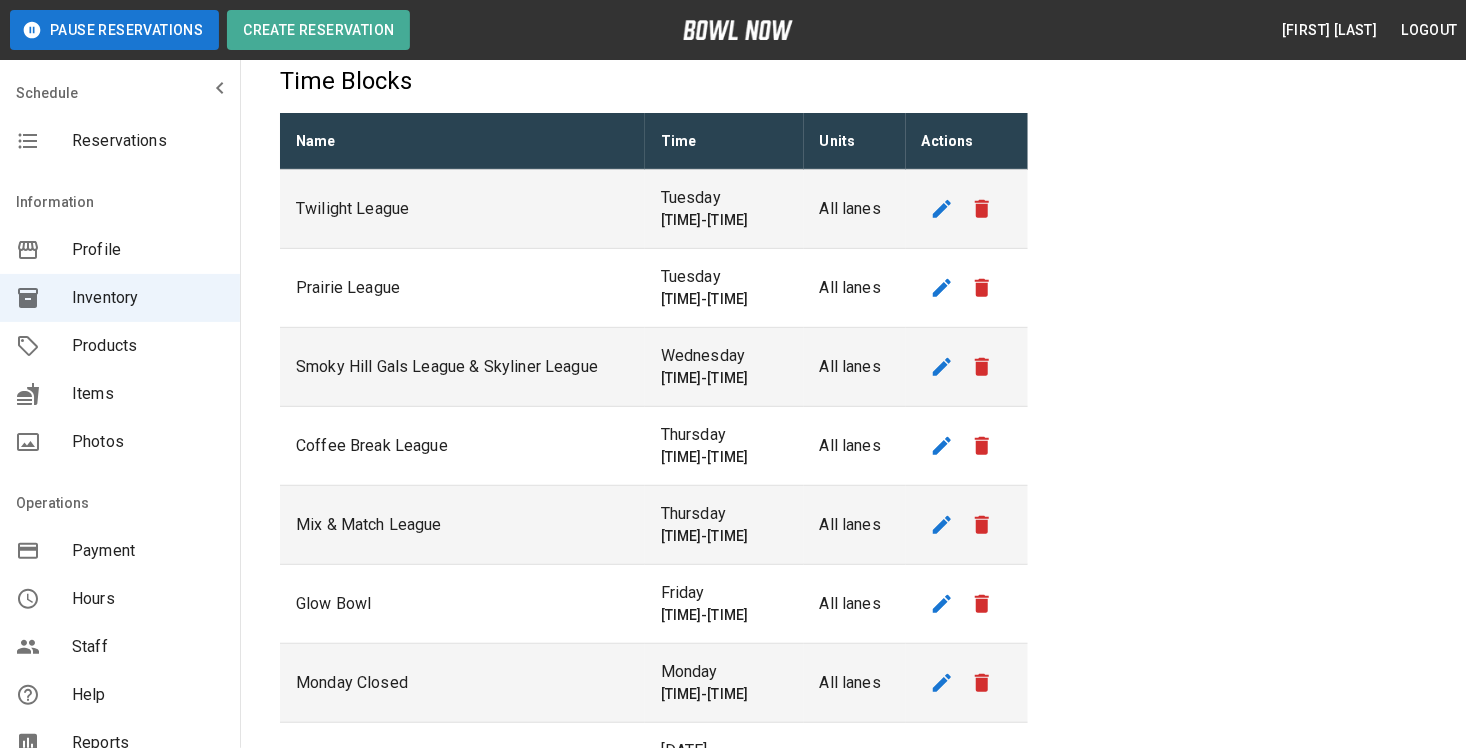 scroll, scrollTop: 300, scrollLeft: 0, axis: vertical 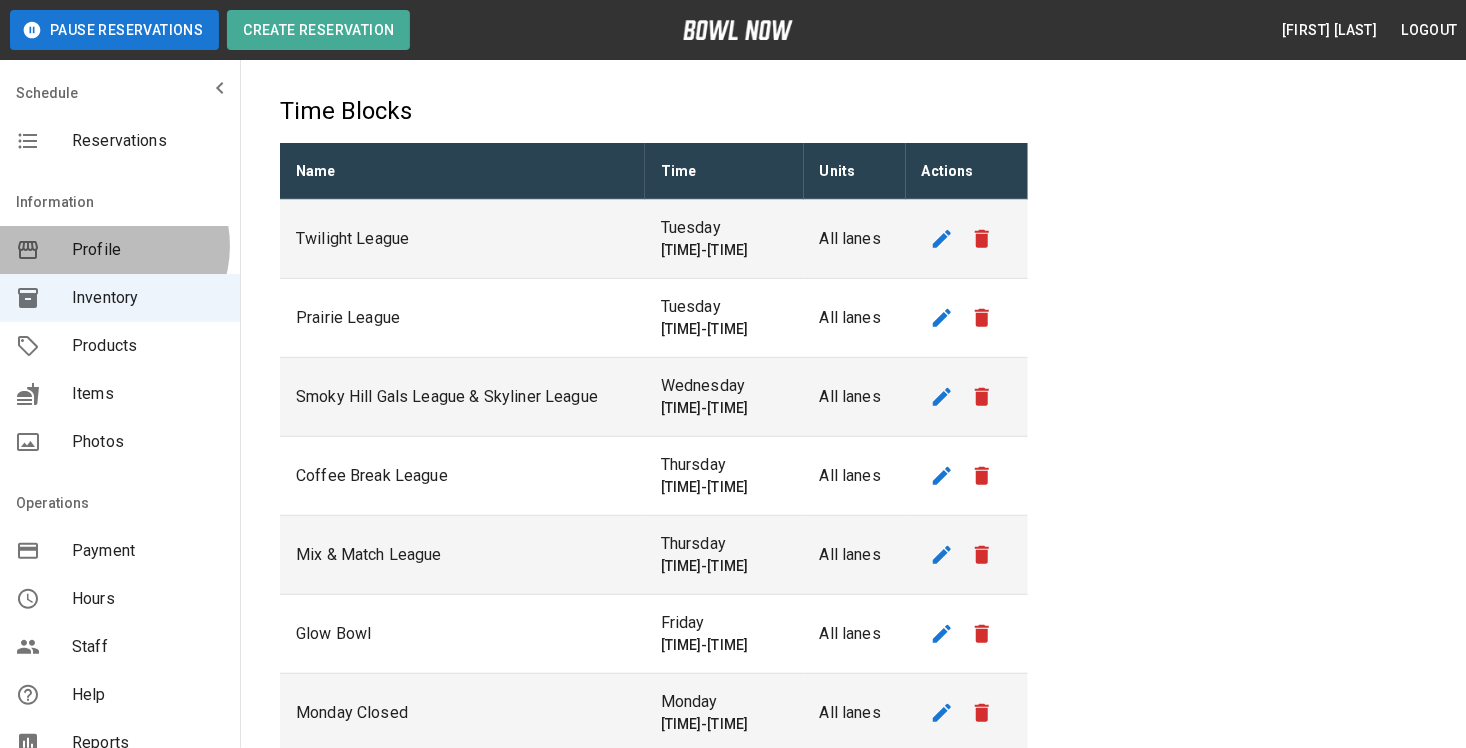 click on "Profile" at bounding box center [148, 250] 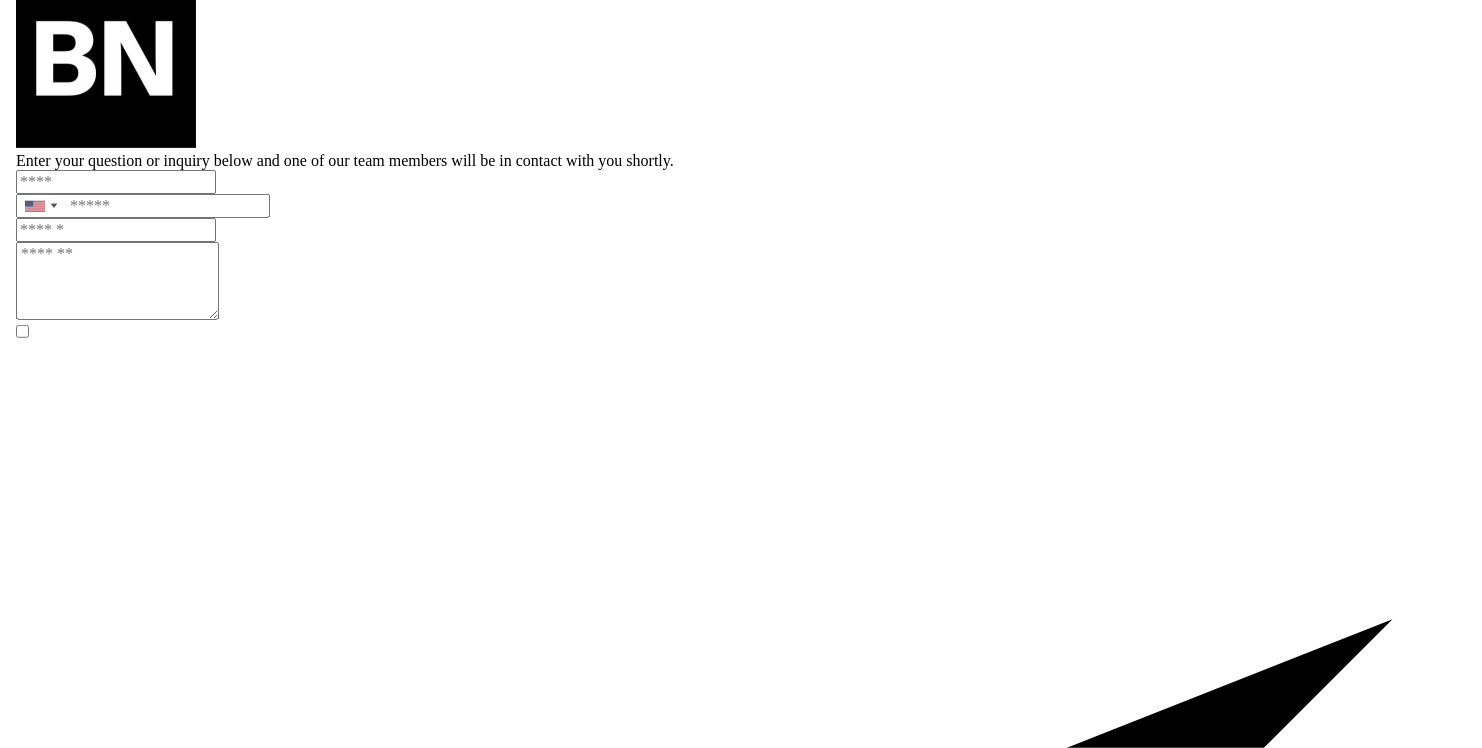 scroll, scrollTop: 0, scrollLeft: 0, axis: both 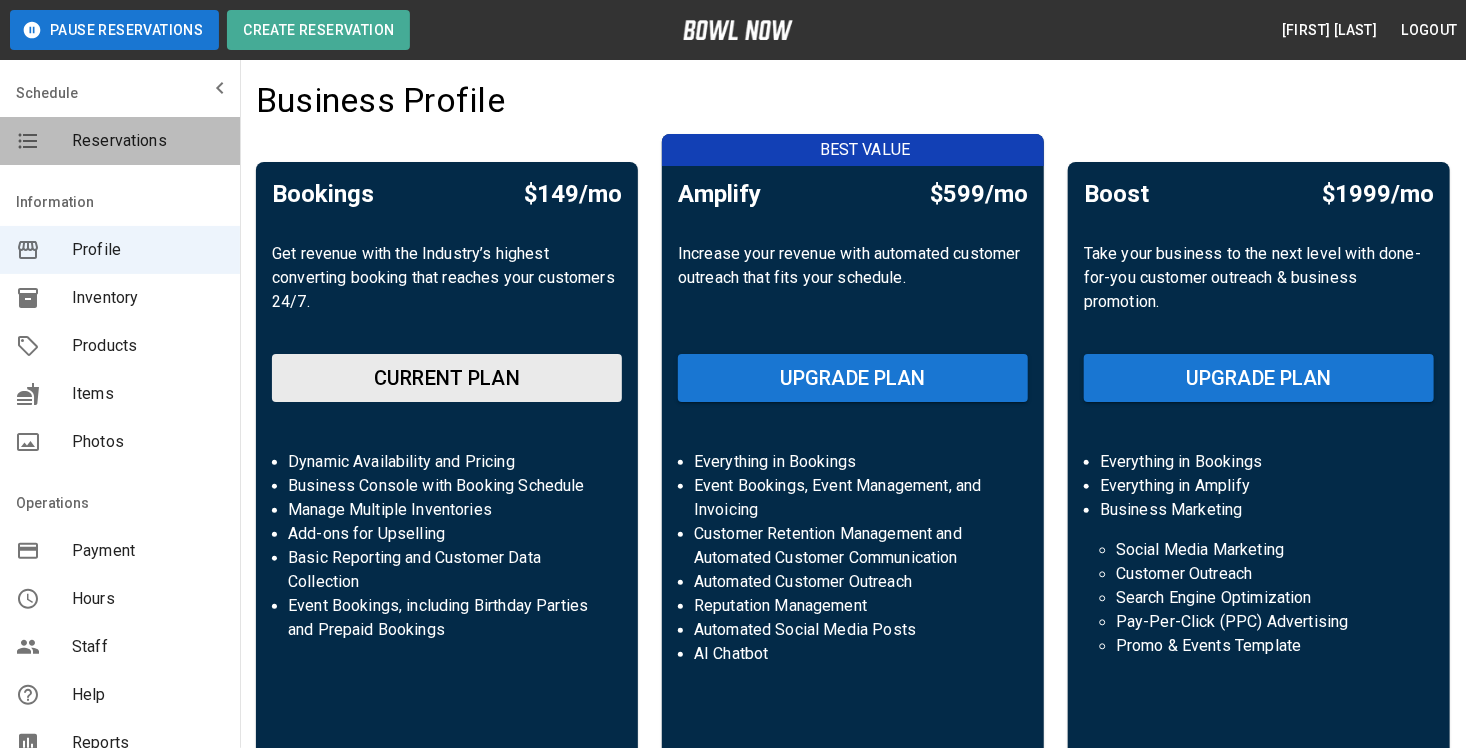 click on "Reservations" at bounding box center [148, 141] 